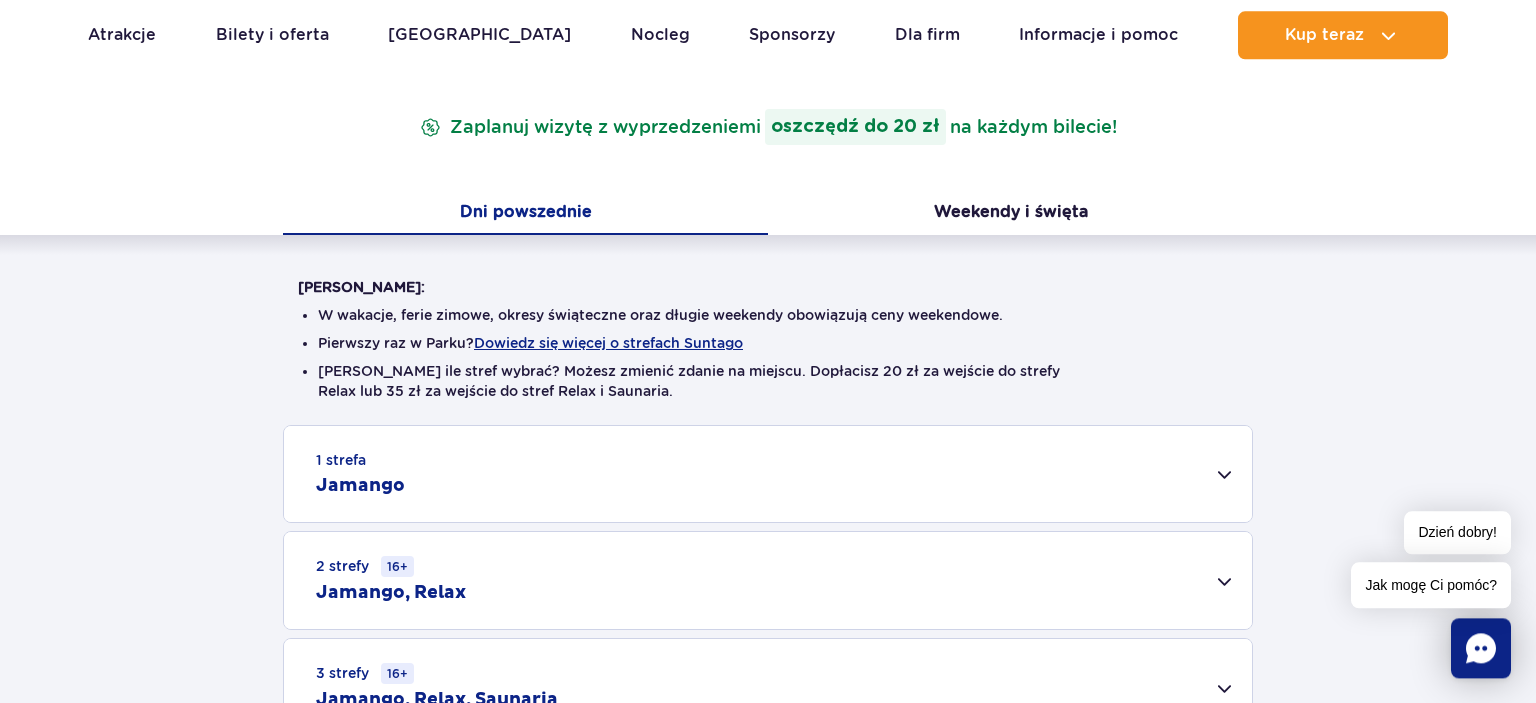 scroll, scrollTop: 316, scrollLeft: 0, axis: vertical 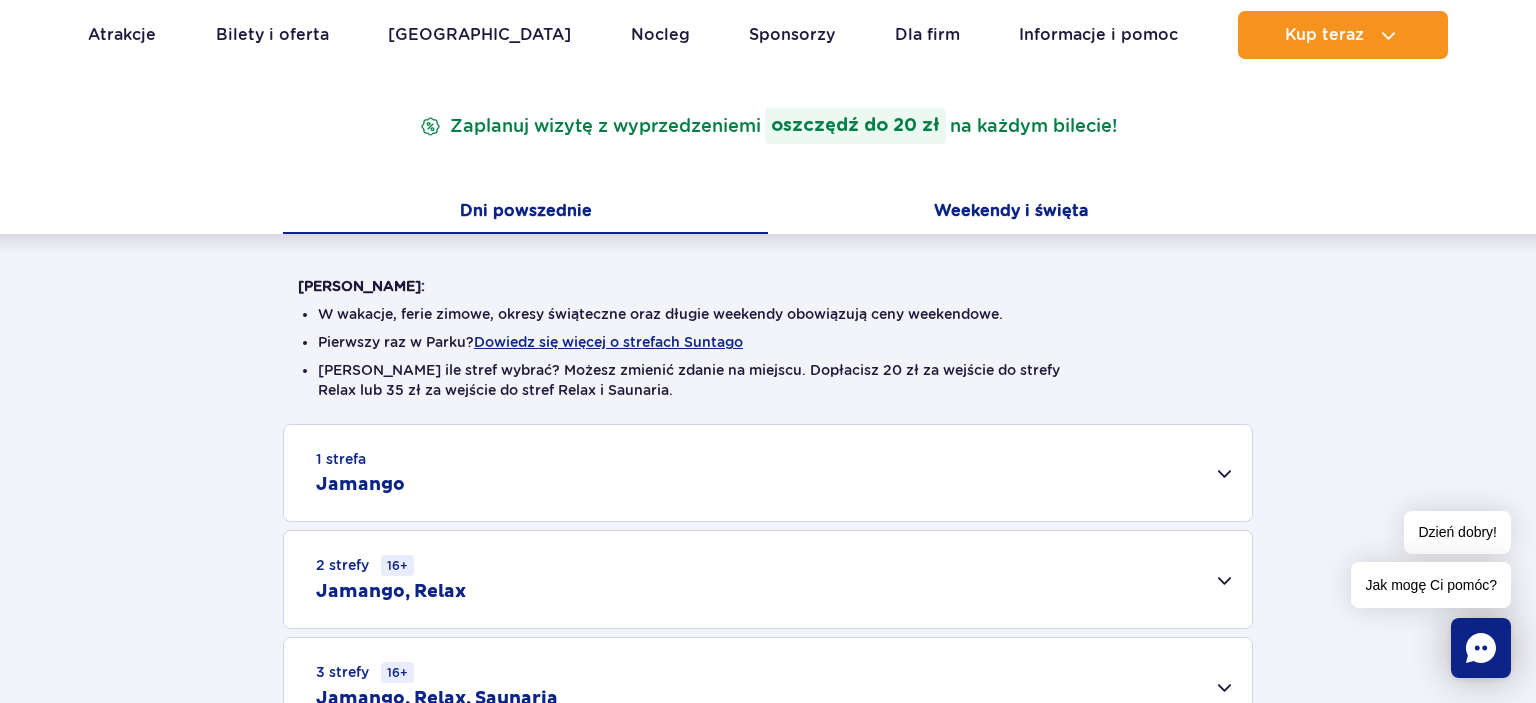 click on "Weekendy i święta" at bounding box center [1010, 213] 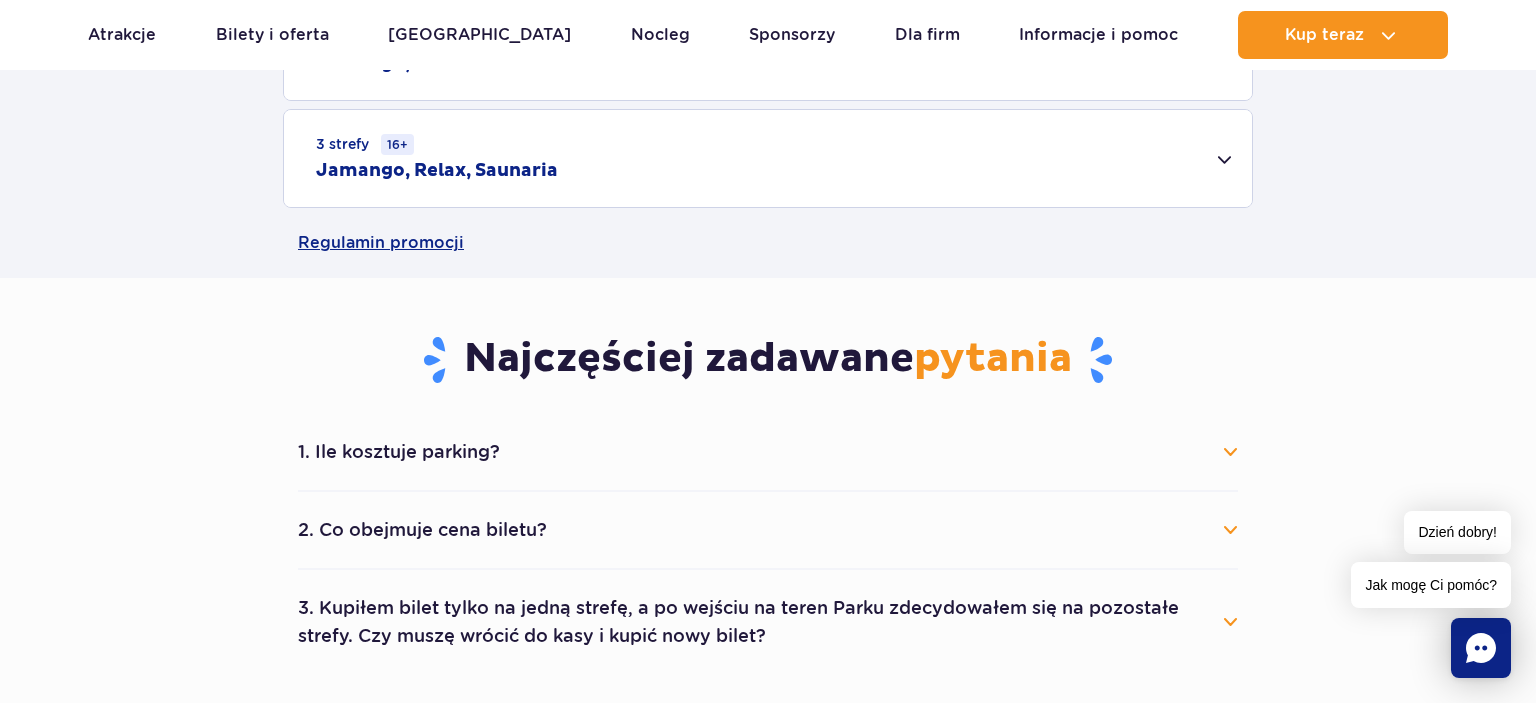 scroll, scrollTop: 950, scrollLeft: 0, axis: vertical 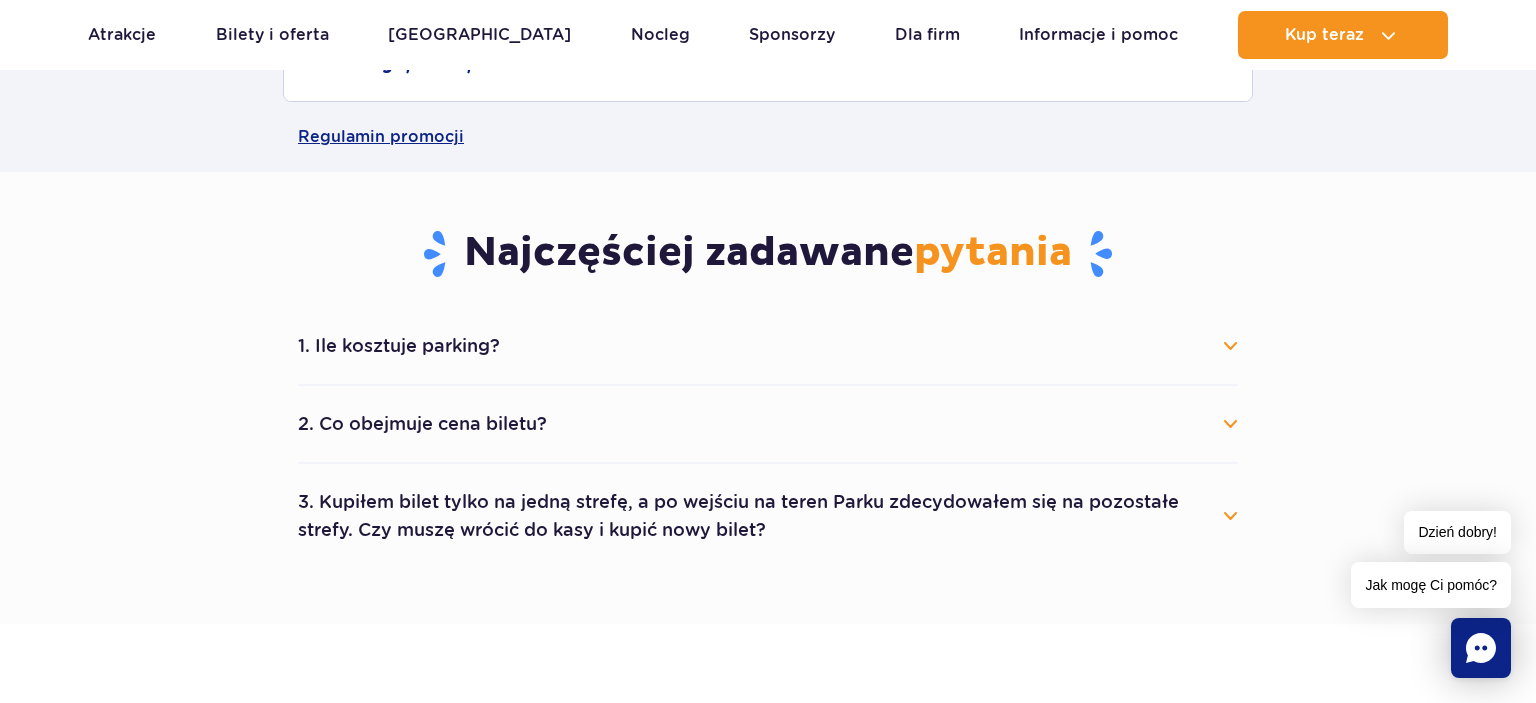 click on "2. Co obejmuje cena biletu?" at bounding box center [768, 424] 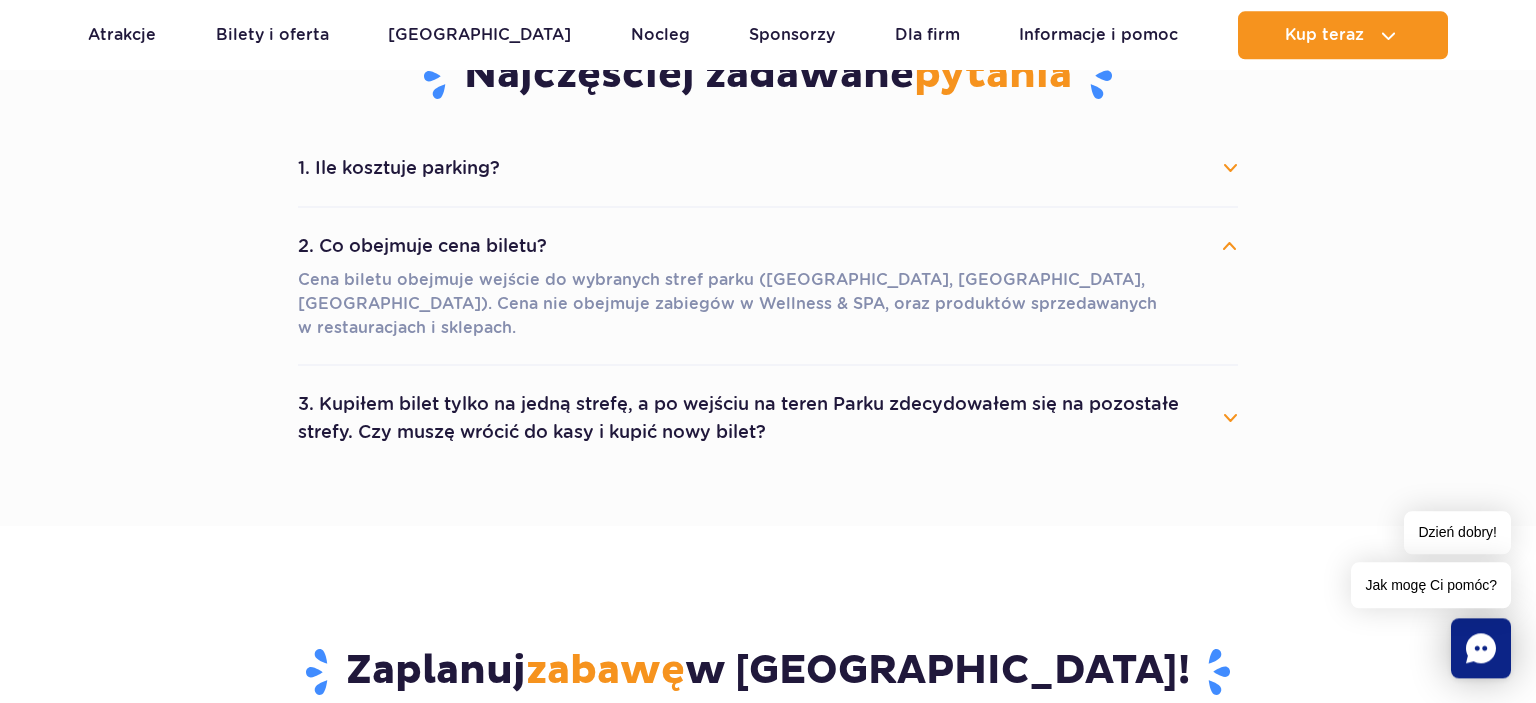 scroll, scrollTop: 1161, scrollLeft: 0, axis: vertical 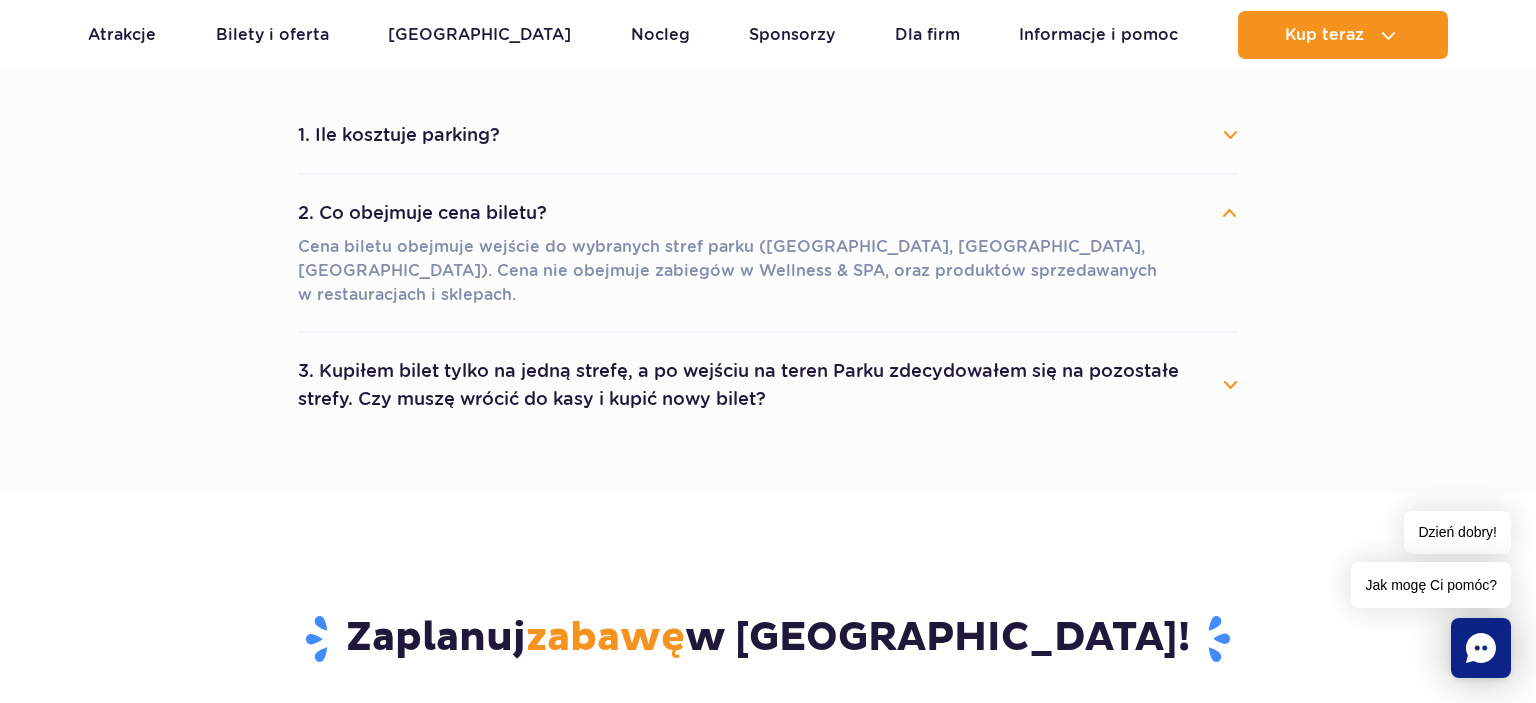 click on "3. Kupiłem bilet tylko na jedną strefę, a po wejściu na teren Parku zdecydowałem się na pozostałe strefy. Czy muszę wrócić do kasy i kupić nowy bilet?" at bounding box center (768, 385) 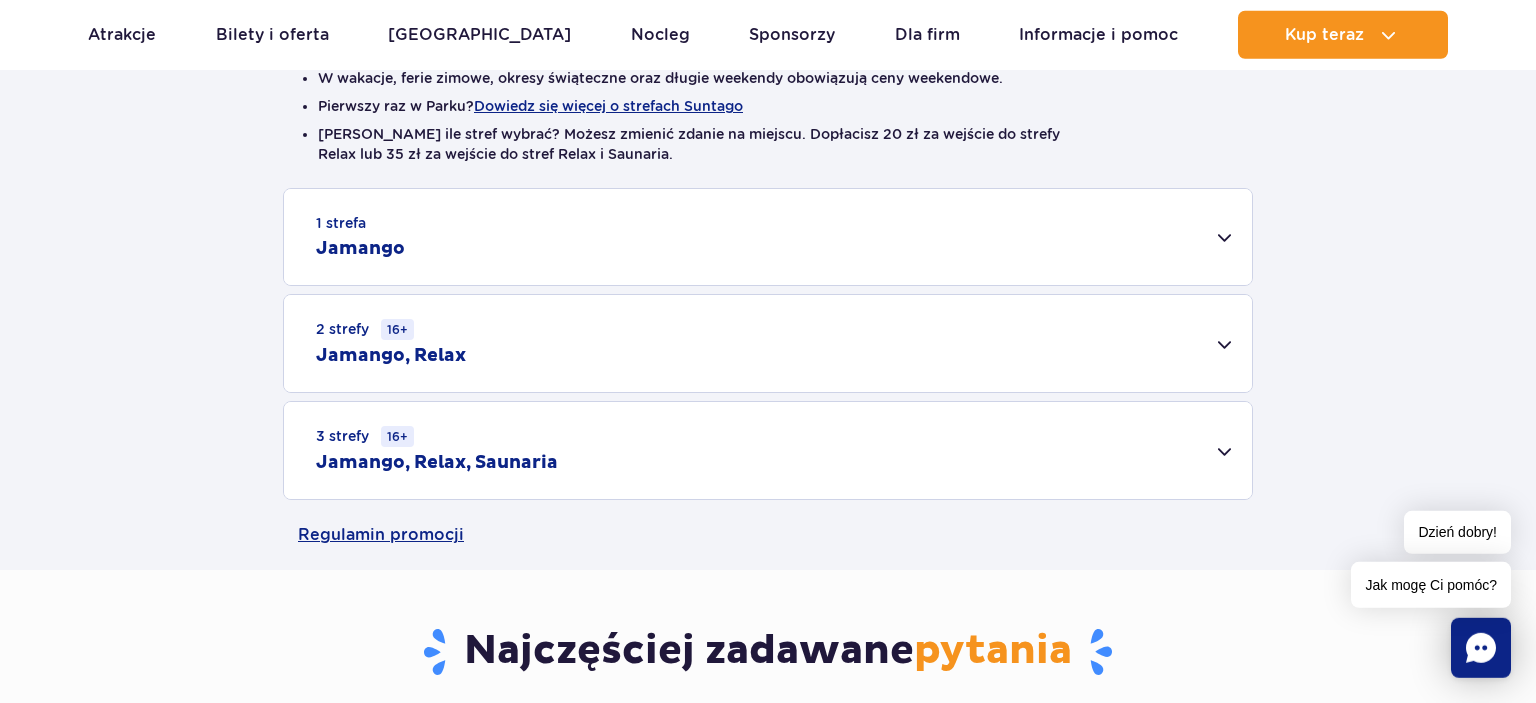 scroll, scrollTop: 528, scrollLeft: 0, axis: vertical 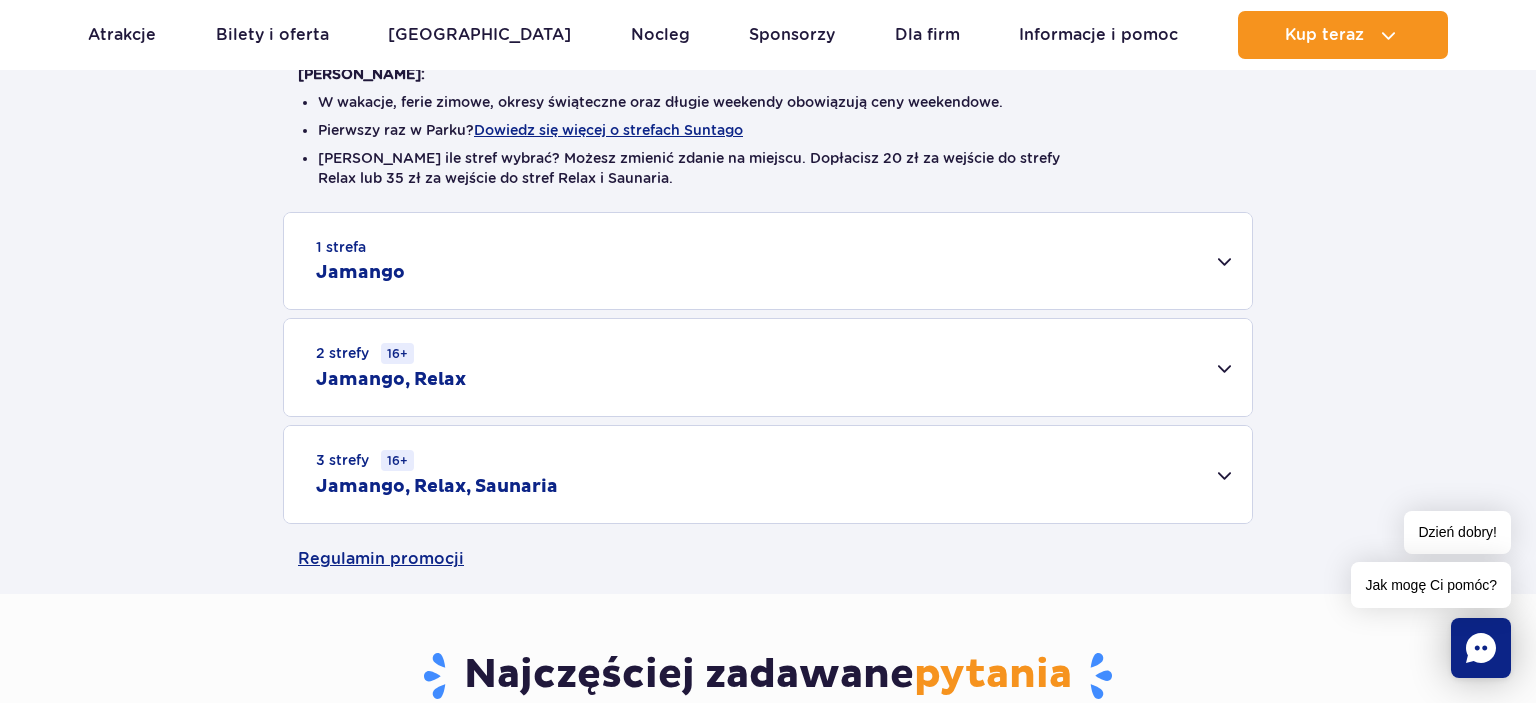 click on "1 strefa
Jamango" at bounding box center [768, 261] 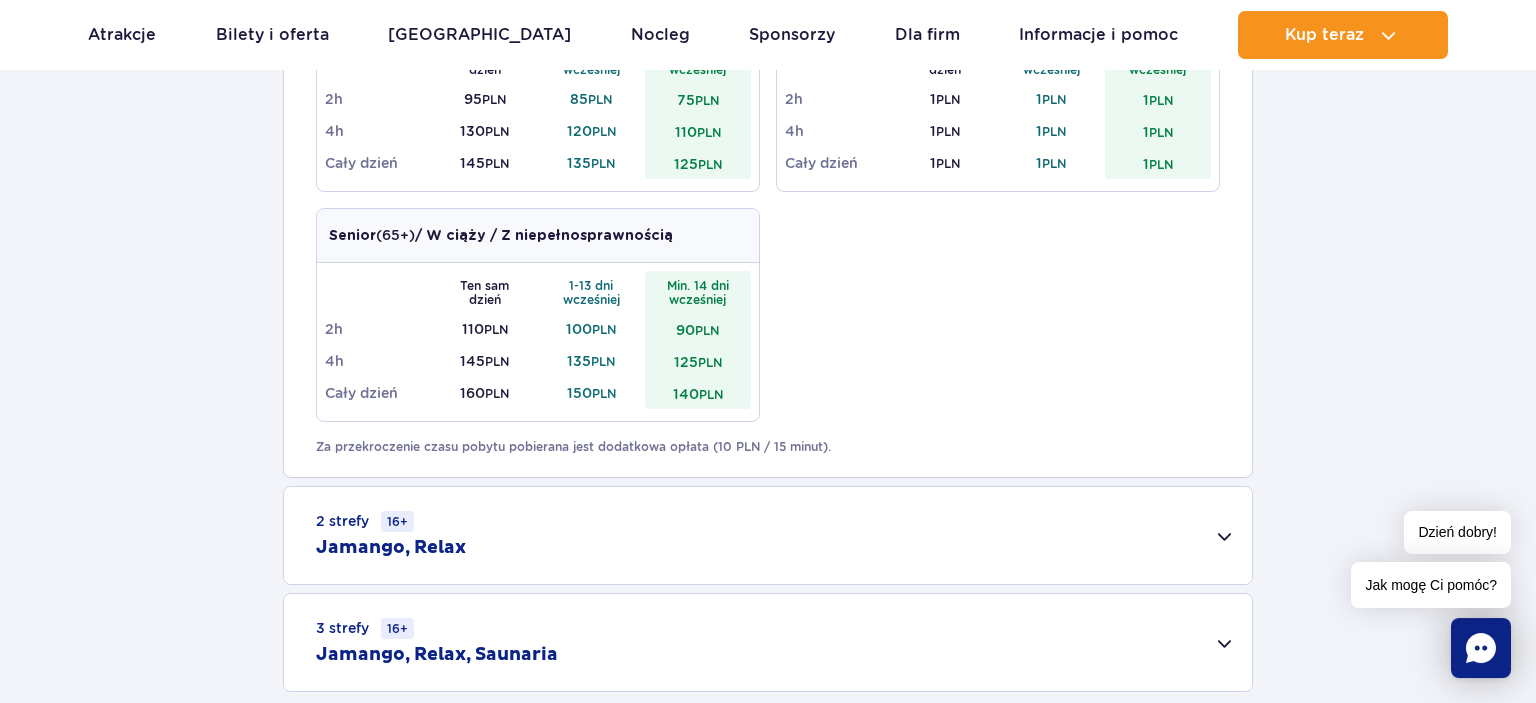 scroll, scrollTop: 1161, scrollLeft: 0, axis: vertical 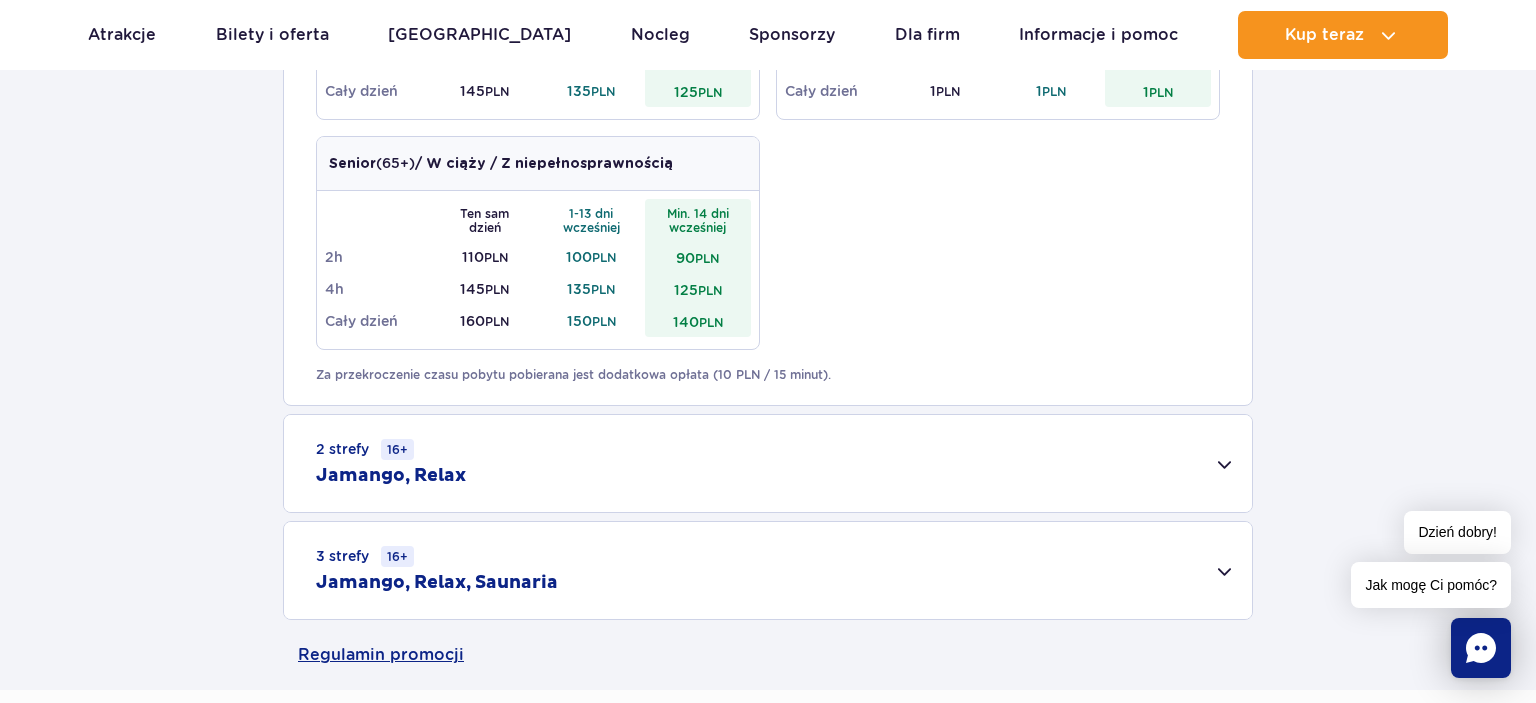 click on "2 strefy  16+
Jamango, Relax" at bounding box center [768, 463] 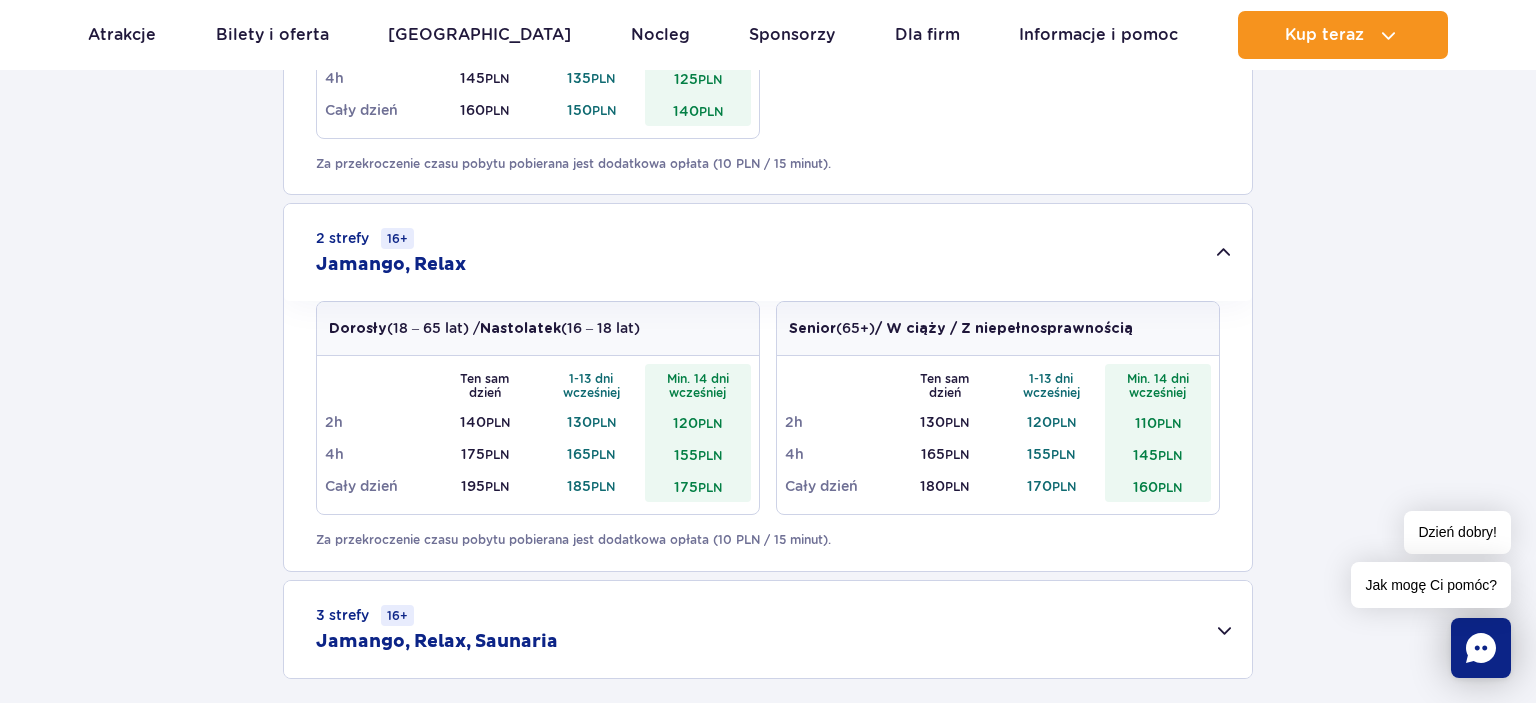 scroll, scrollTop: 1478, scrollLeft: 0, axis: vertical 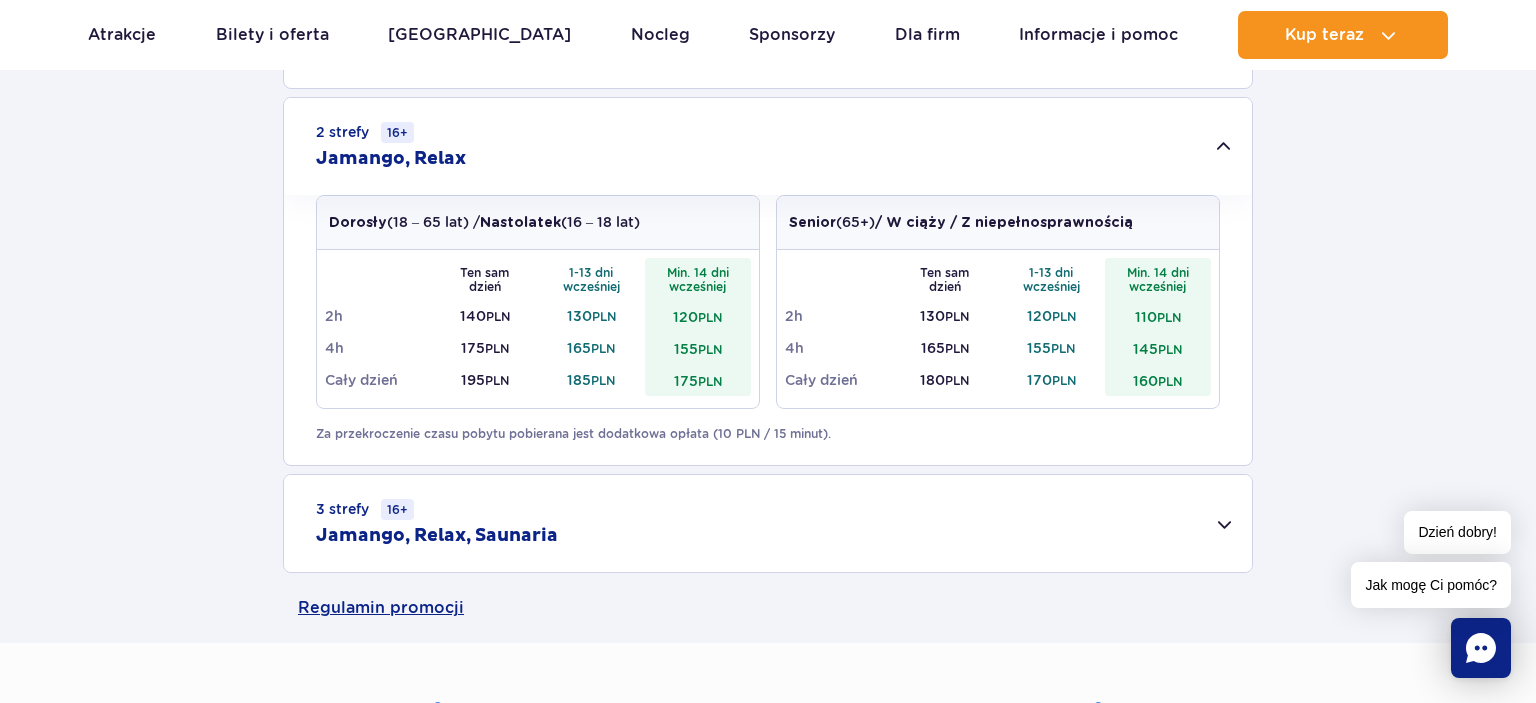 click on "3 strefy  16+
Jamango, Relax, Saunaria" at bounding box center [768, 523] 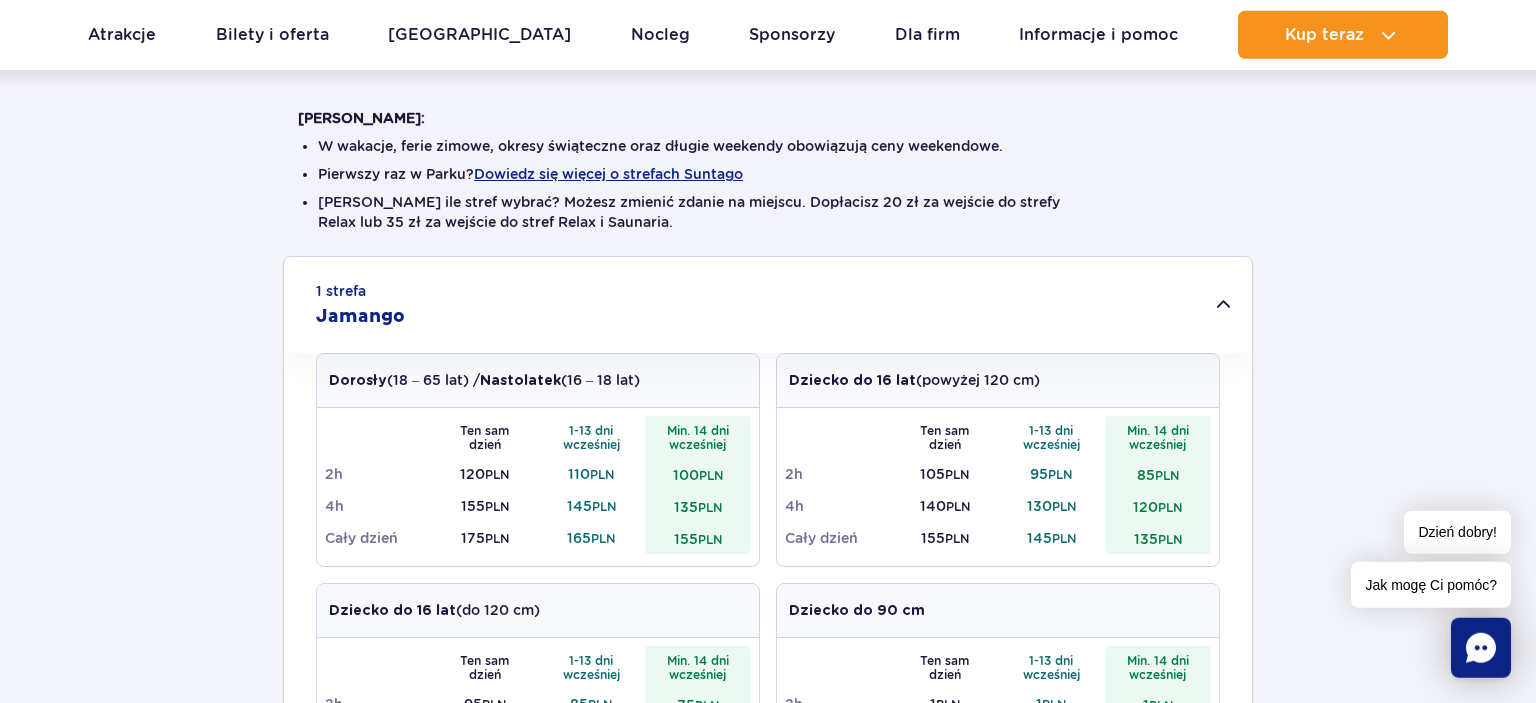scroll, scrollTop: 316, scrollLeft: 0, axis: vertical 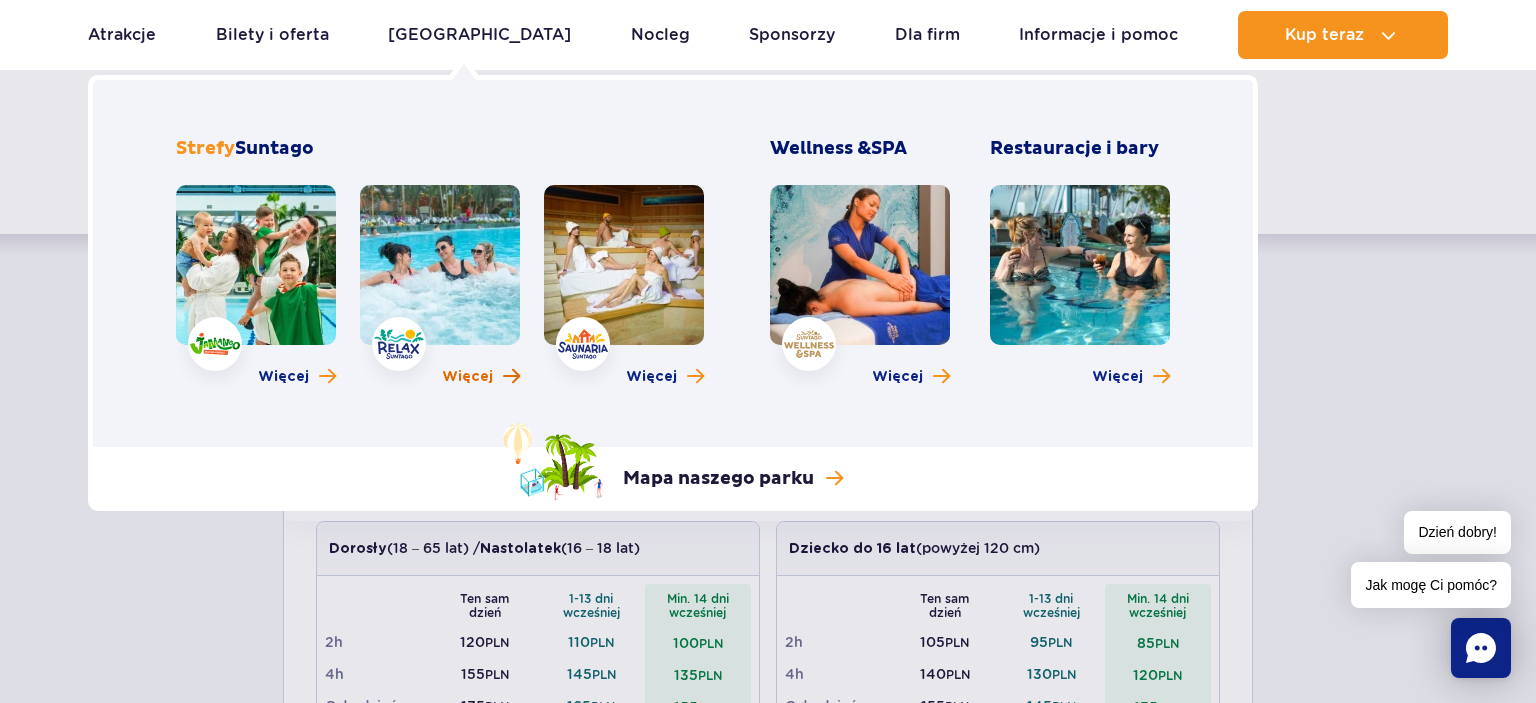 click on "Więcej" at bounding box center (467, 377) 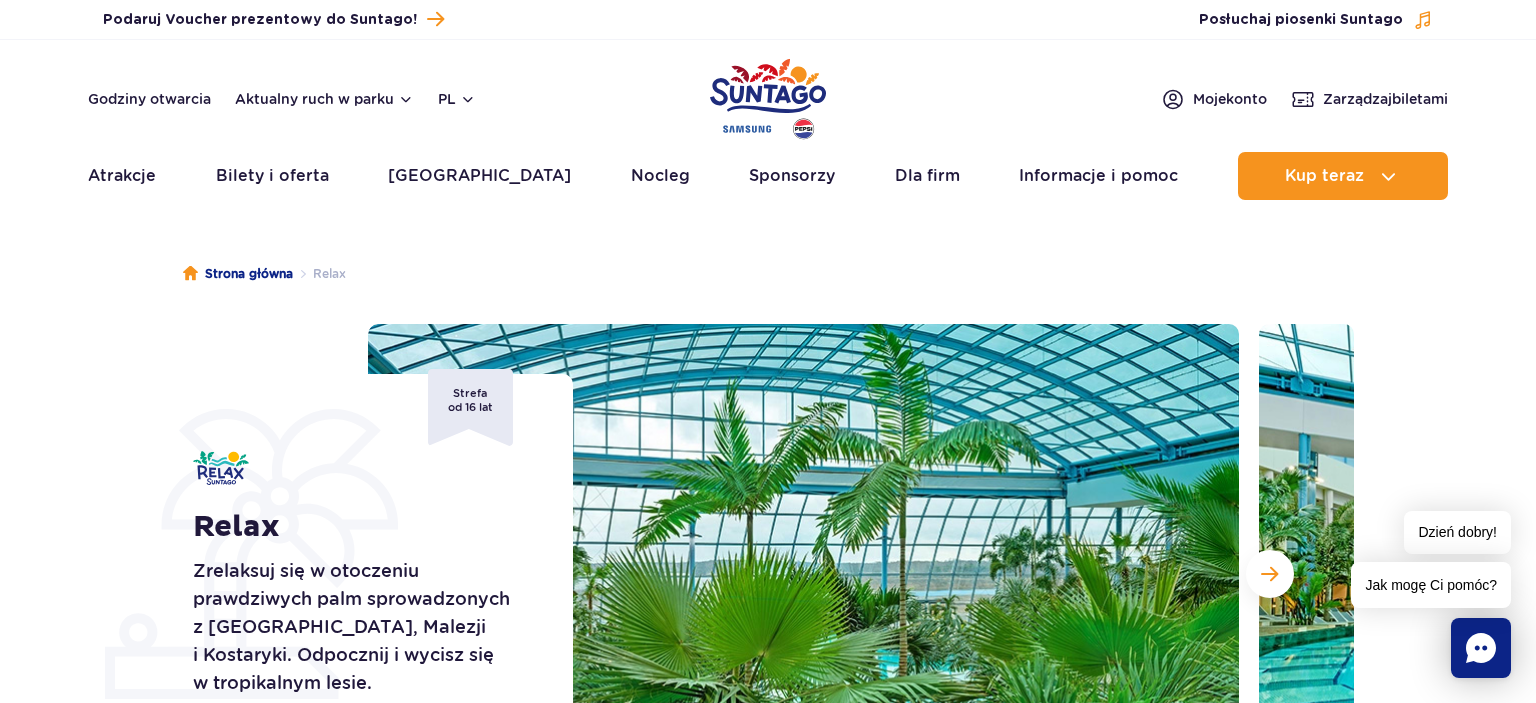 scroll, scrollTop: 0, scrollLeft: 0, axis: both 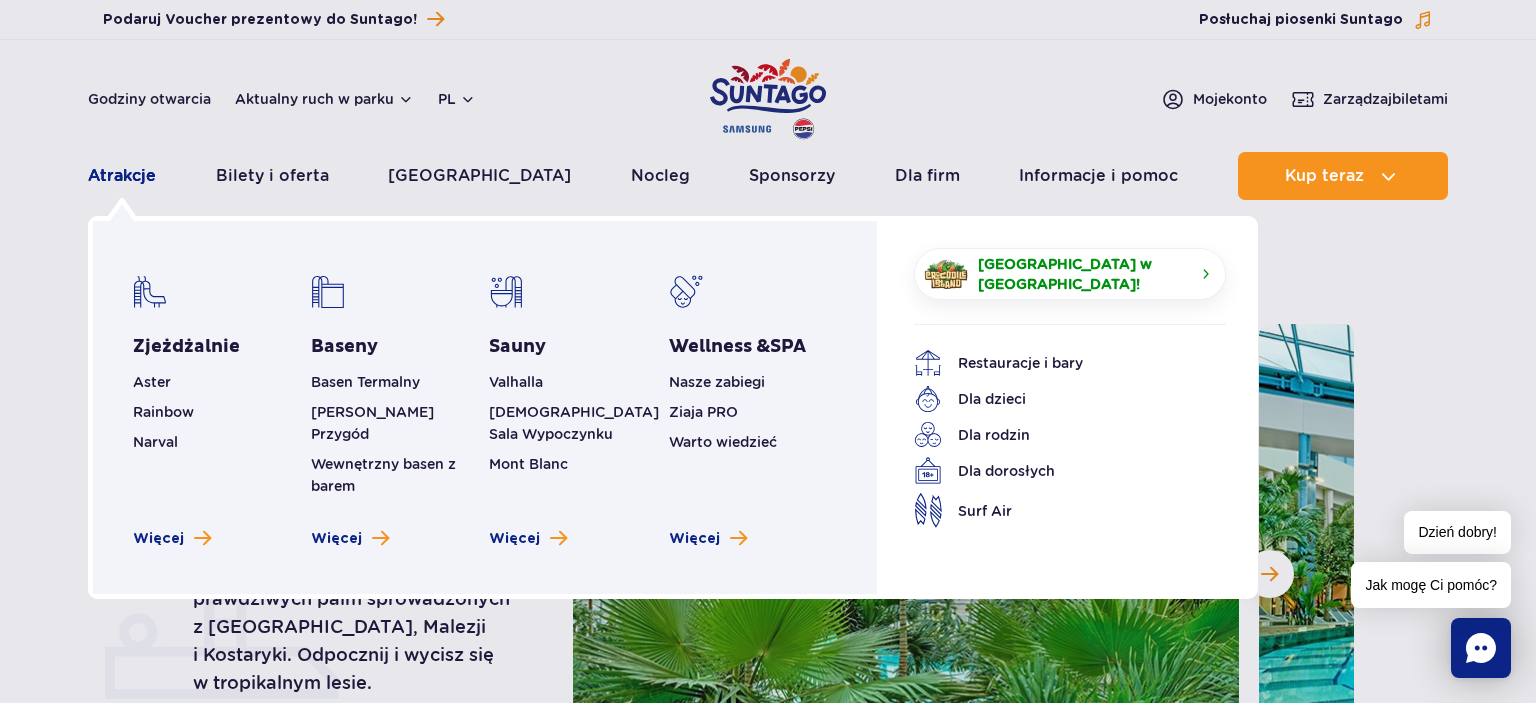 click on "Atrakcje" at bounding box center (122, 176) 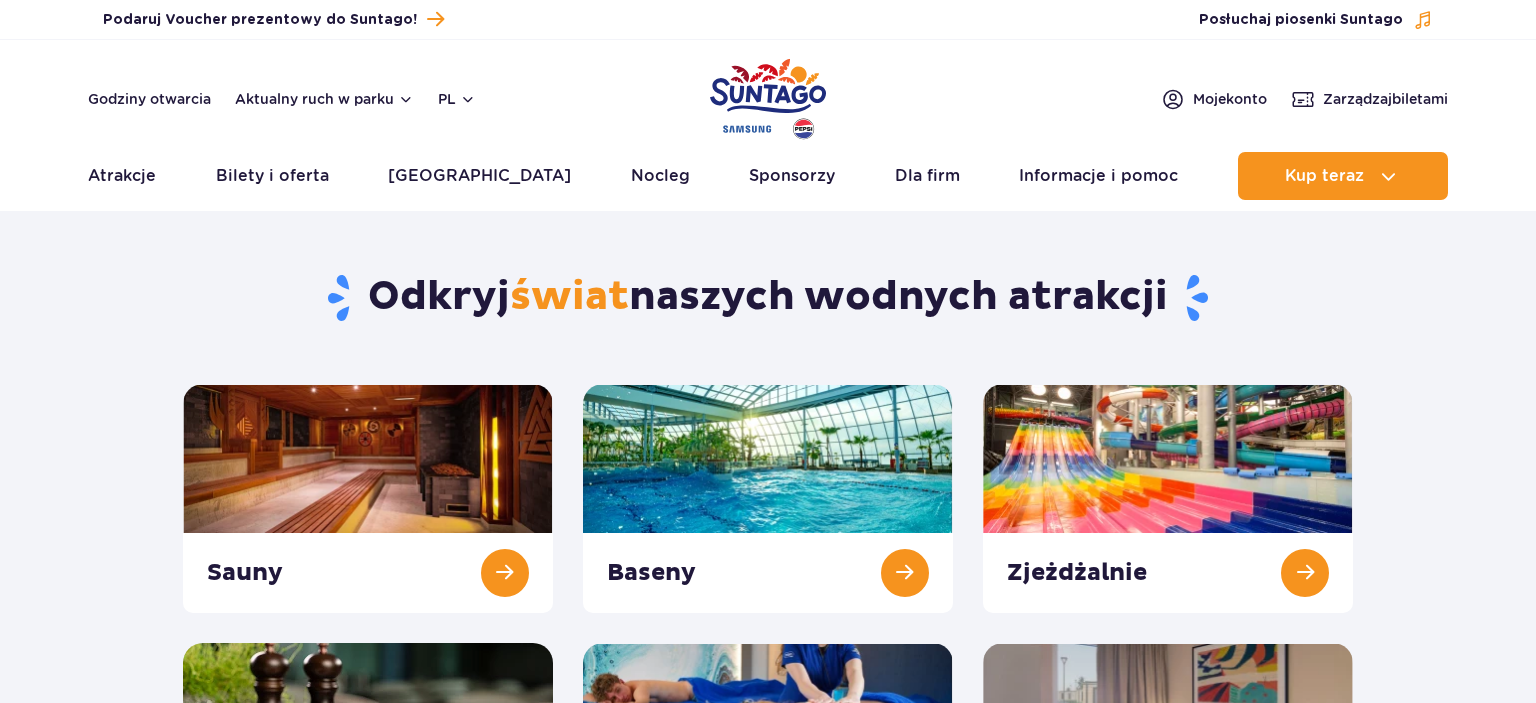 scroll, scrollTop: 0, scrollLeft: 0, axis: both 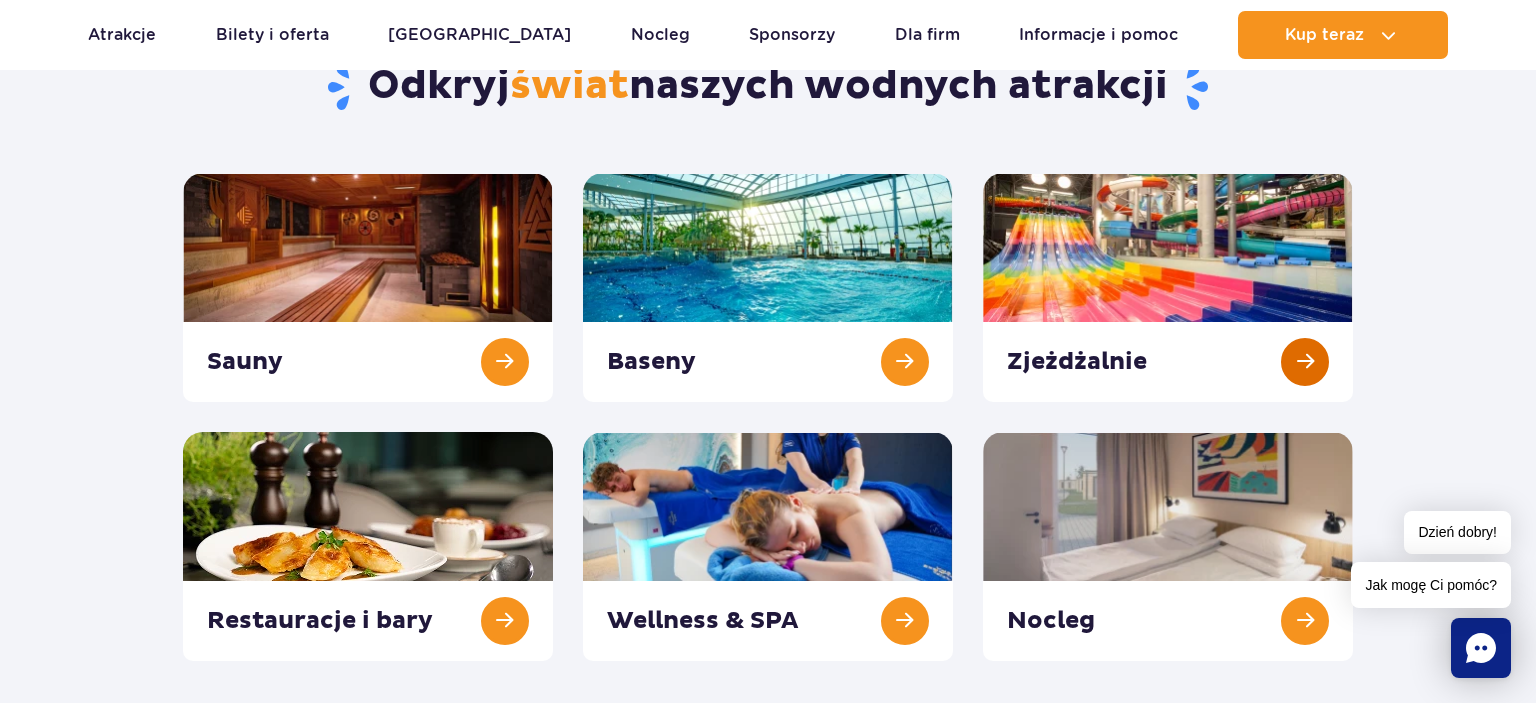 click at bounding box center [1168, 287] 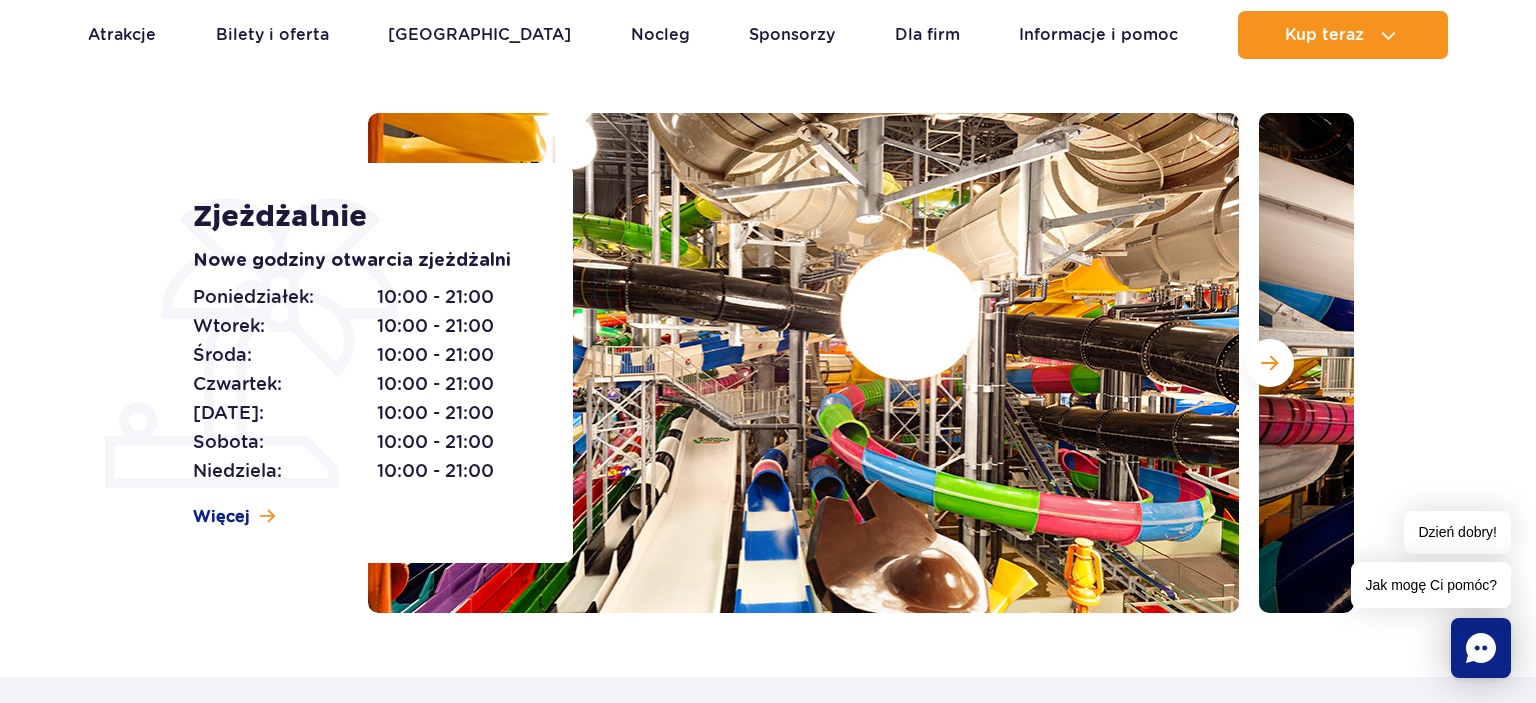 scroll, scrollTop: 211, scrollLeft: 0, axis: vertical 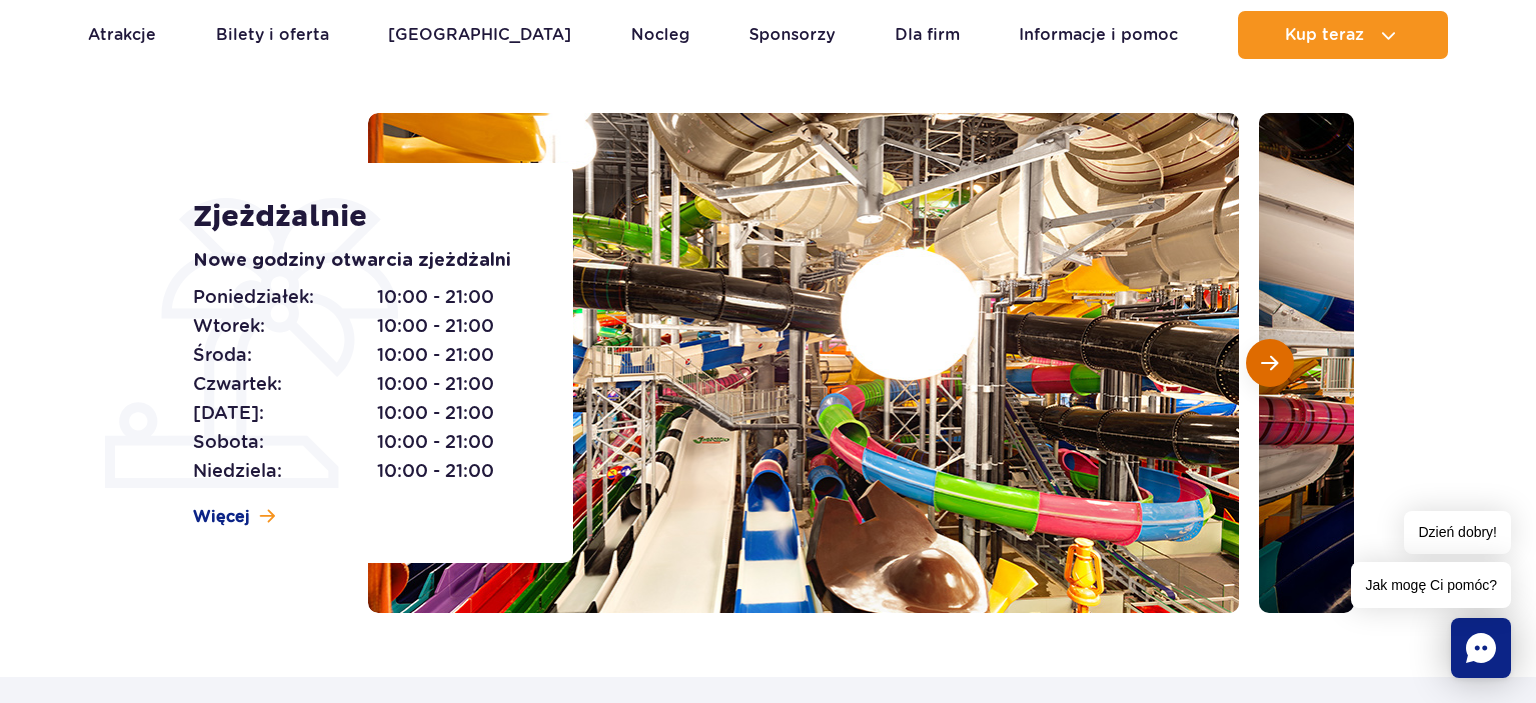 click at bounding box center (1270, 363) 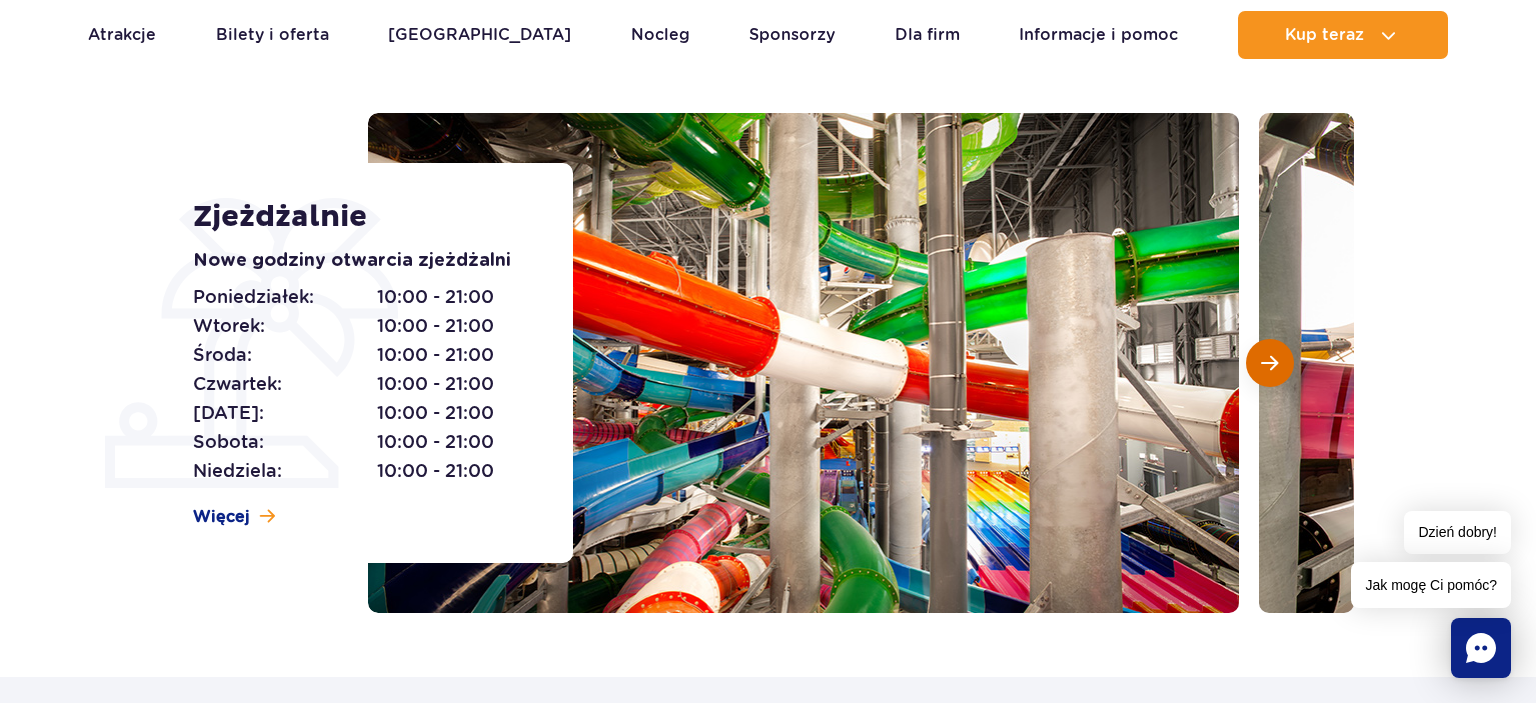 click at bounding box center (1270, 363) 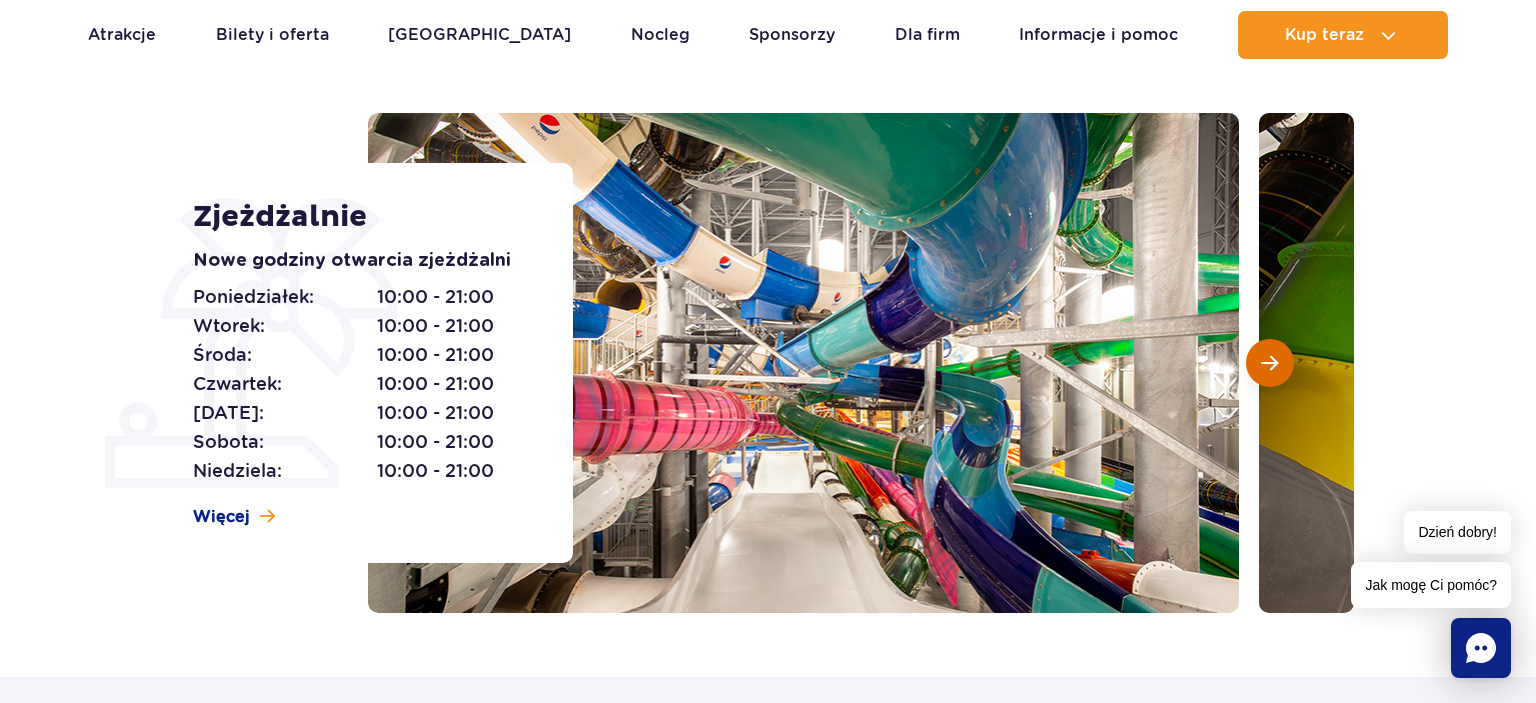 click at bounding box center (1270, 363) 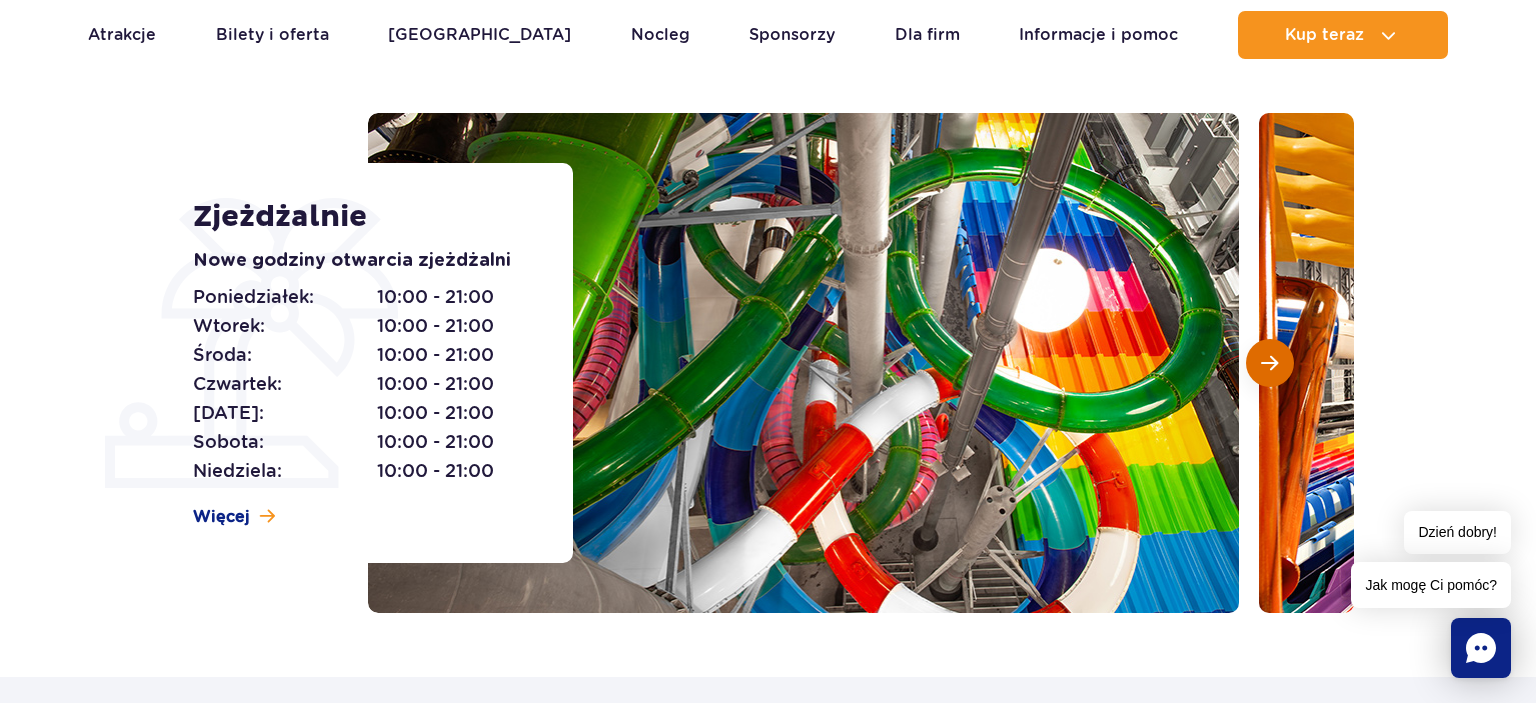 click at bounding box center (1270, 363) 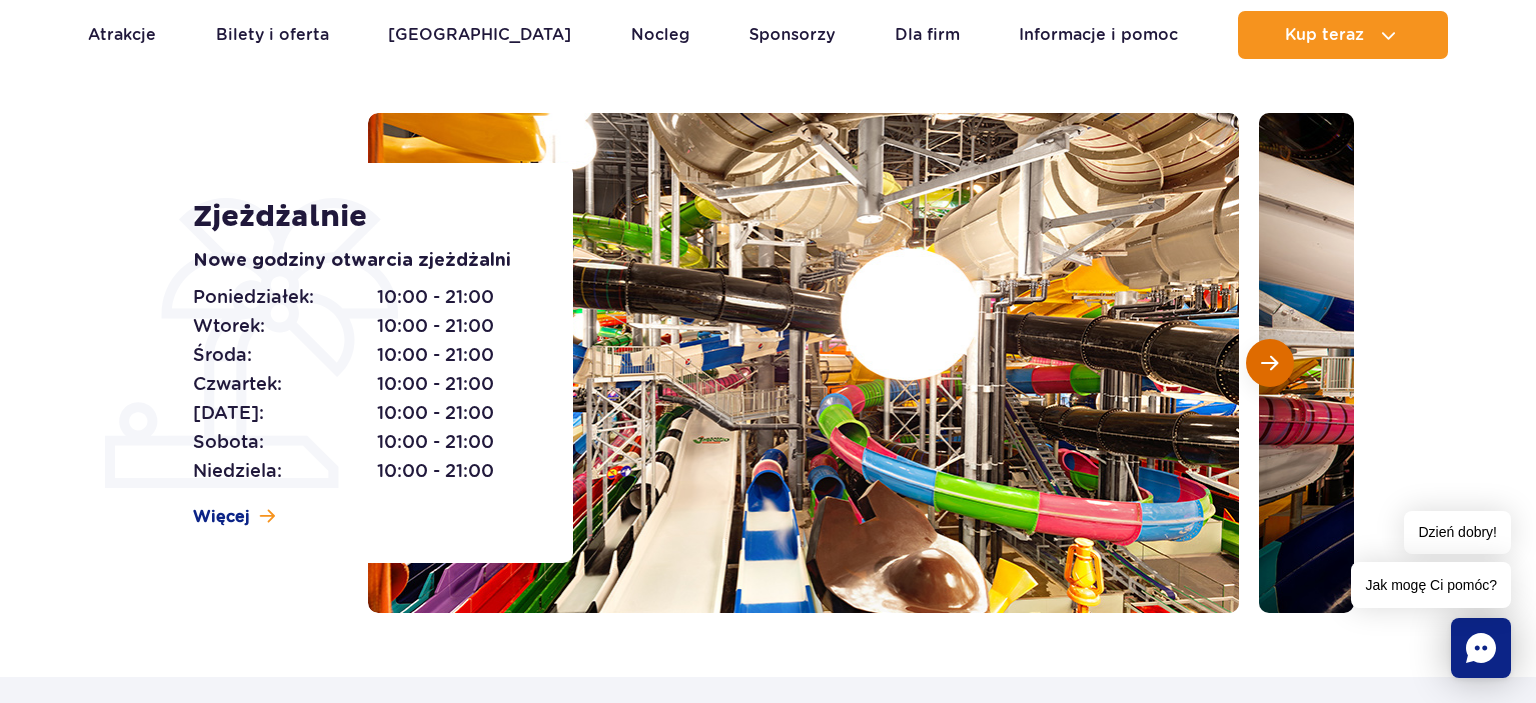 click at bounding box center (1270, 363) 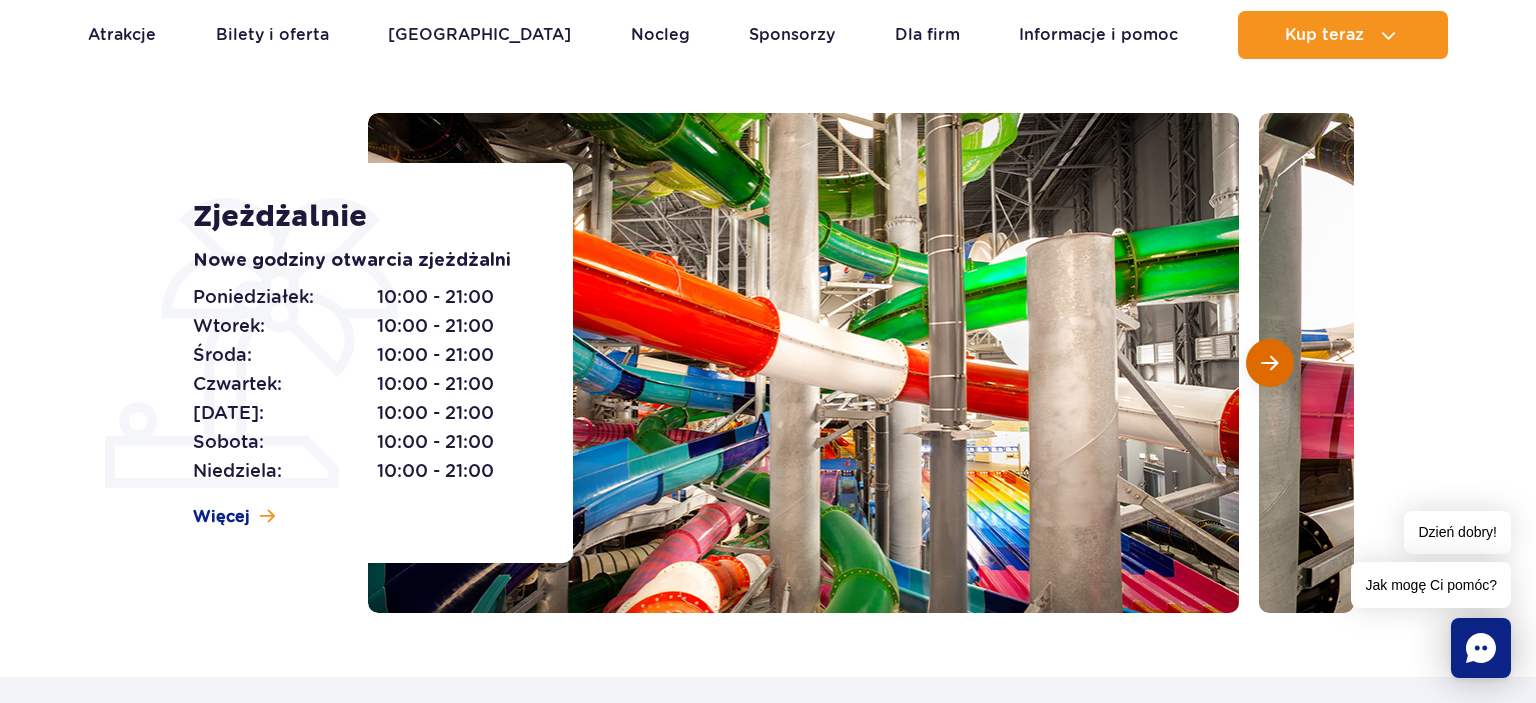 click at bounding box center (1270, 363) 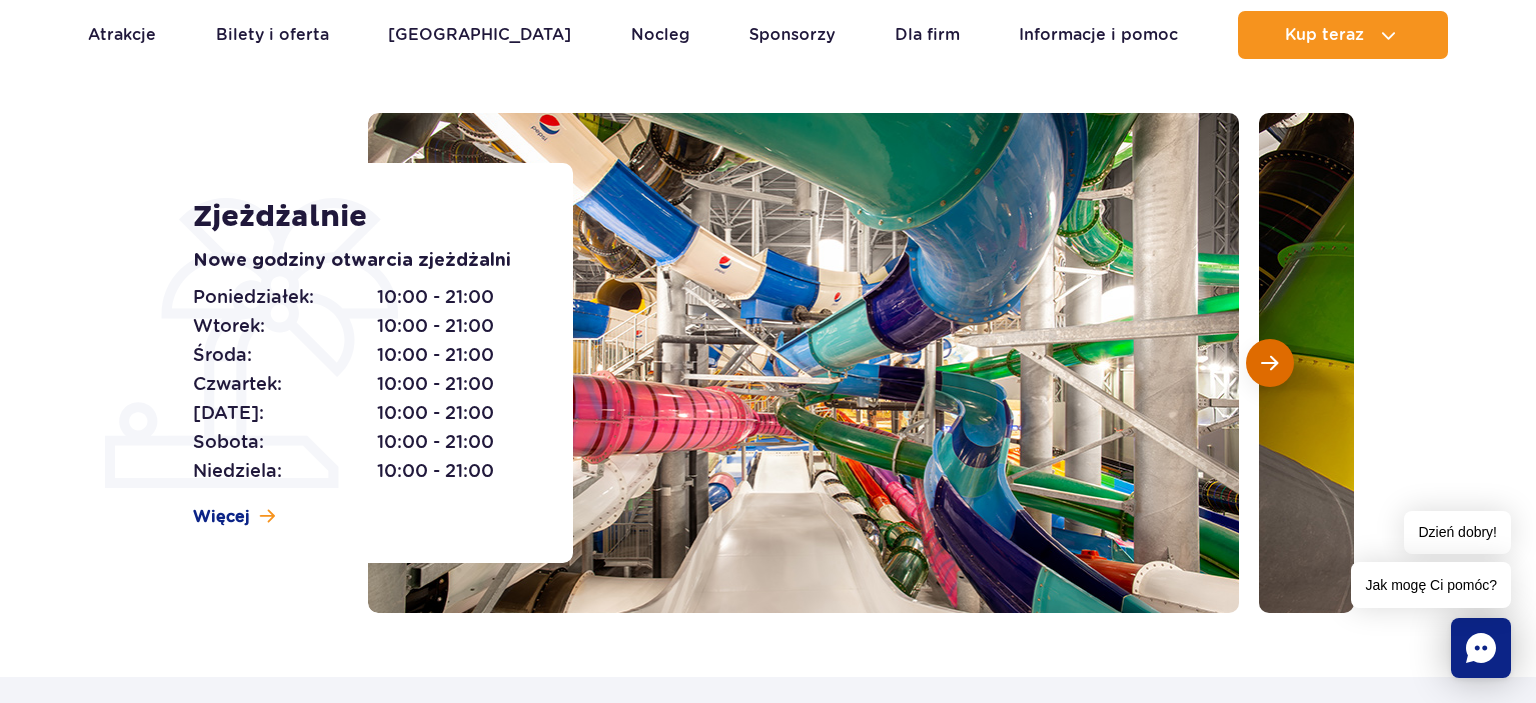 click at bounding box center (1270, 363) 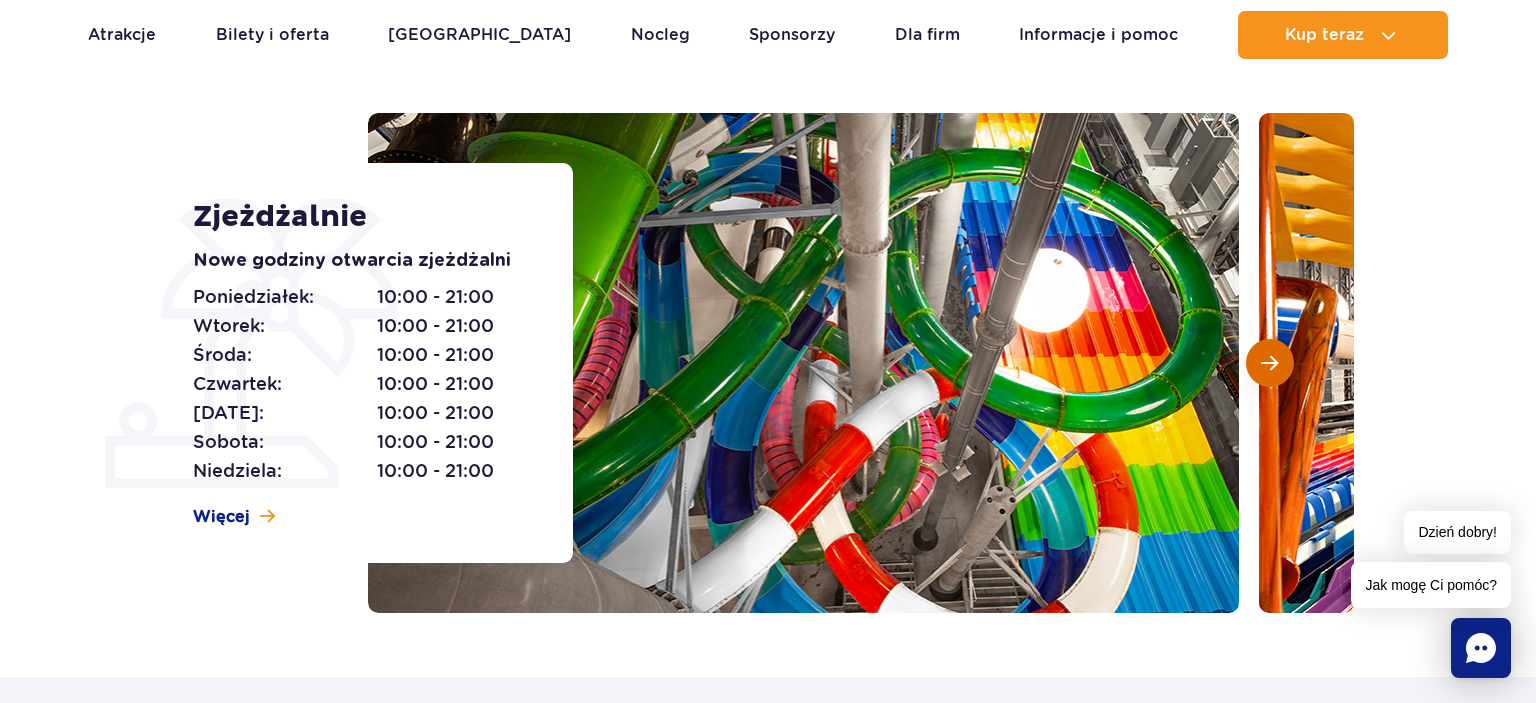 click at bounding box center [1270, 363] 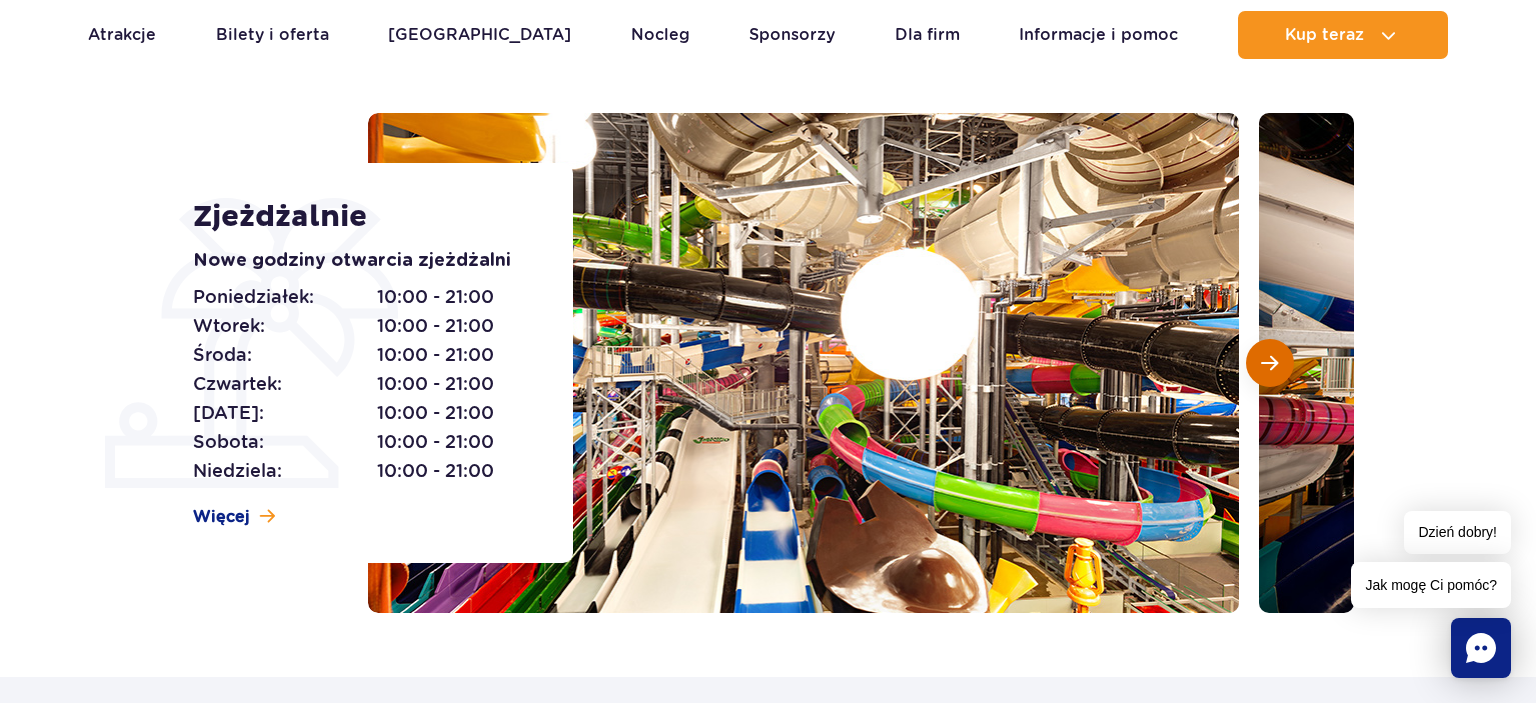 click at bounding box center [1270, 363] 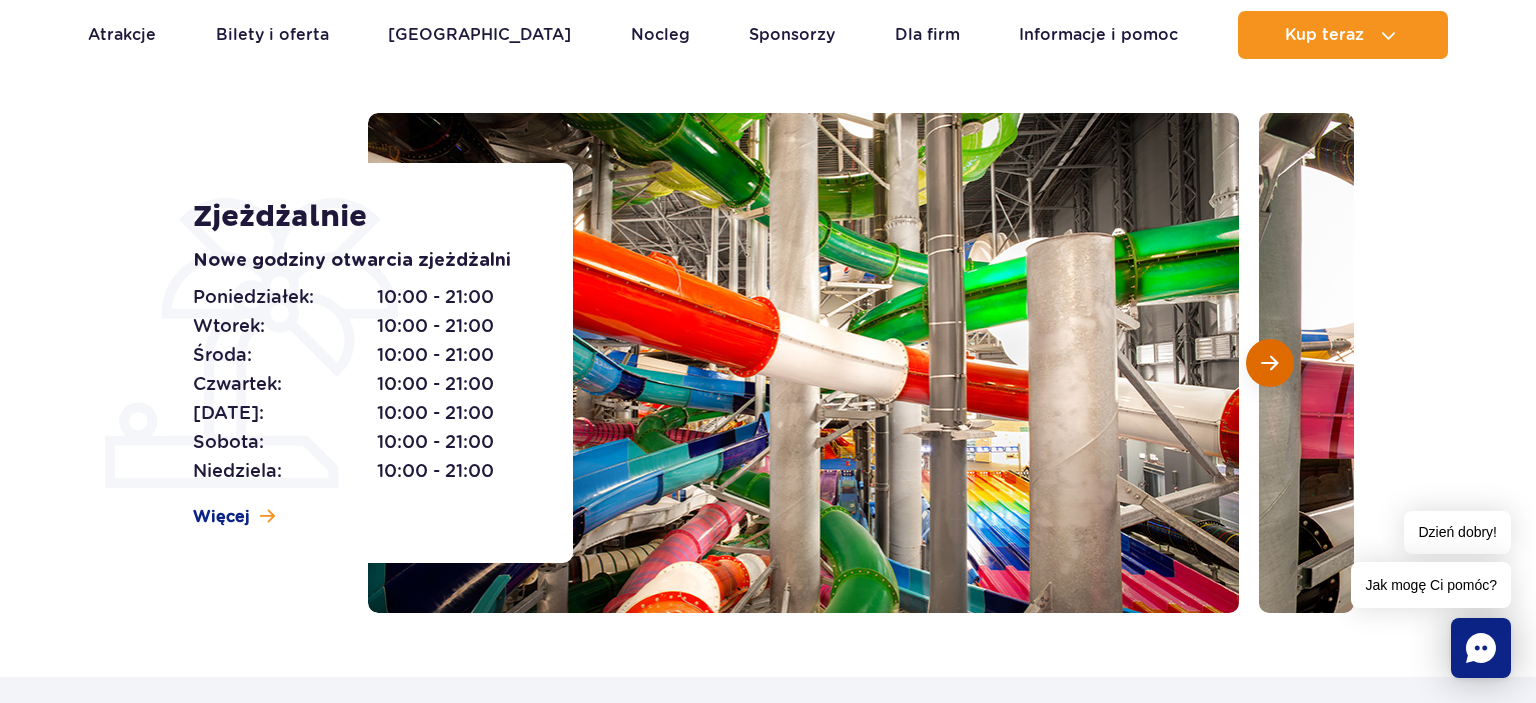 click at bounding box center [1270, 363] 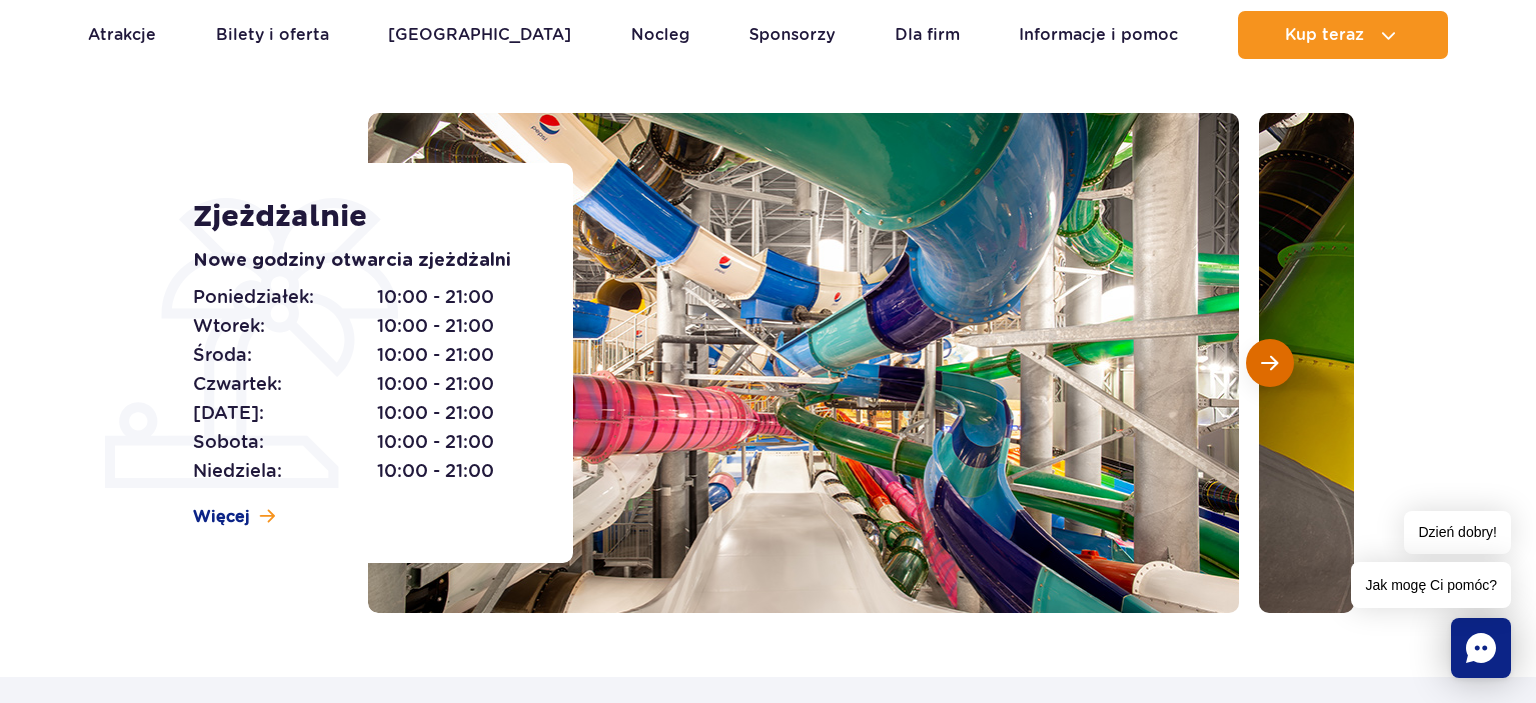 click at bounding box center [1270, 363] 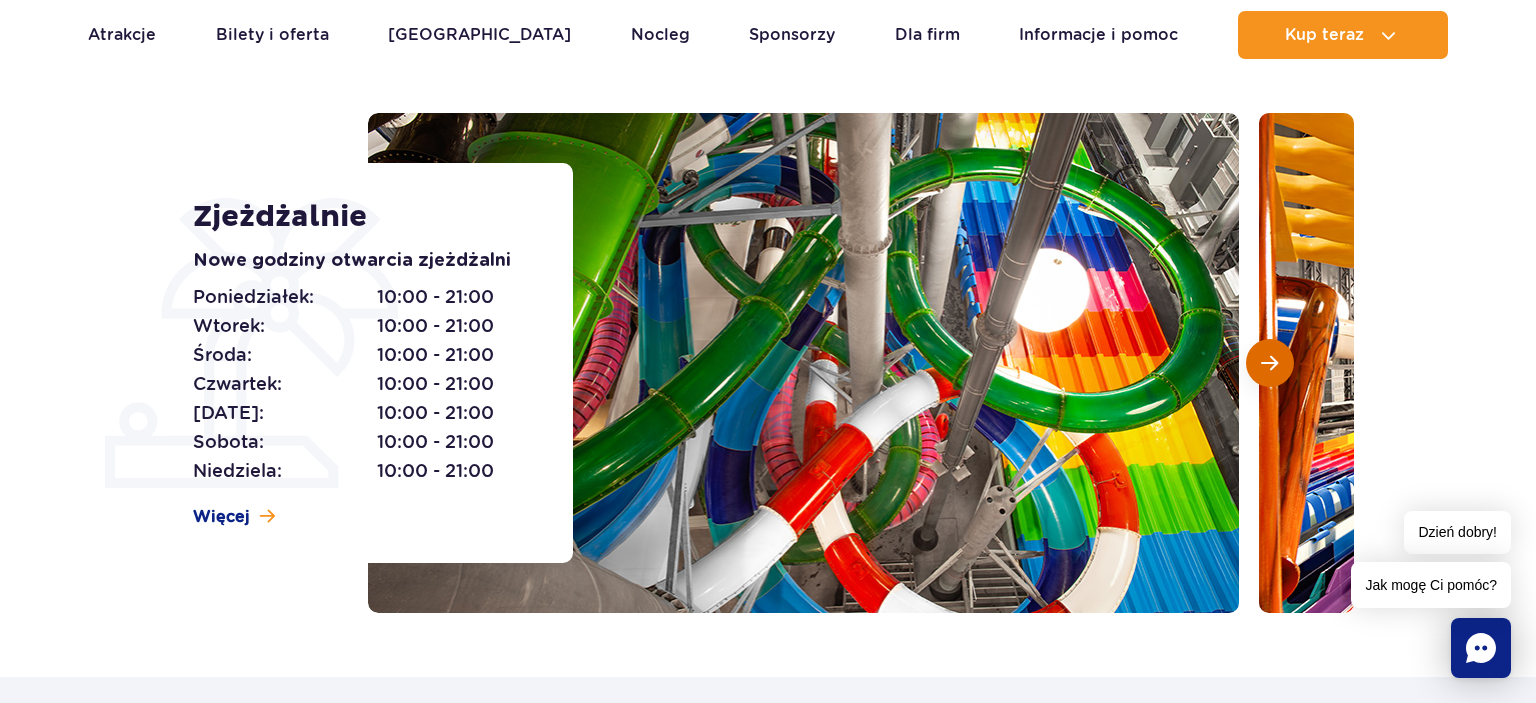 click at bounding box center (1270, 363) 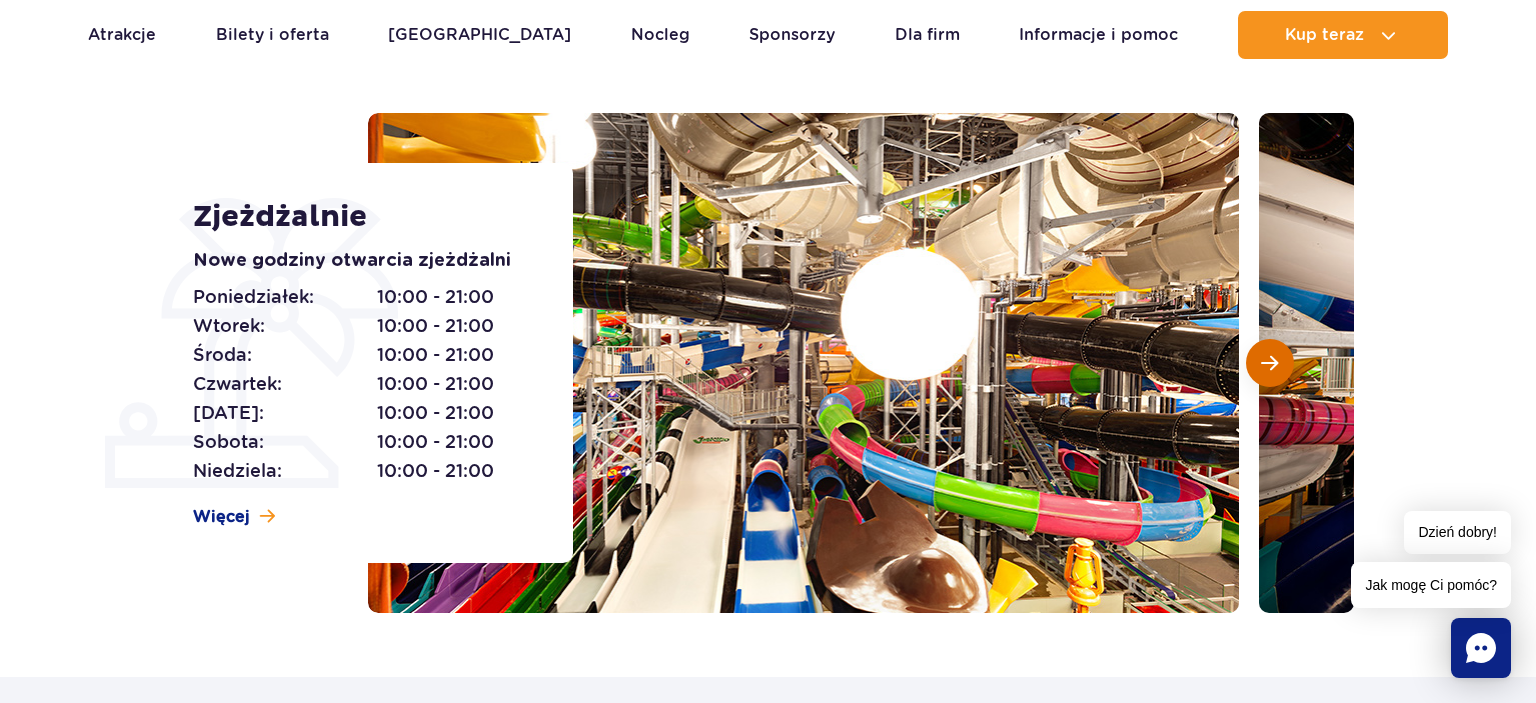 click at bounding box center (1269, 363) 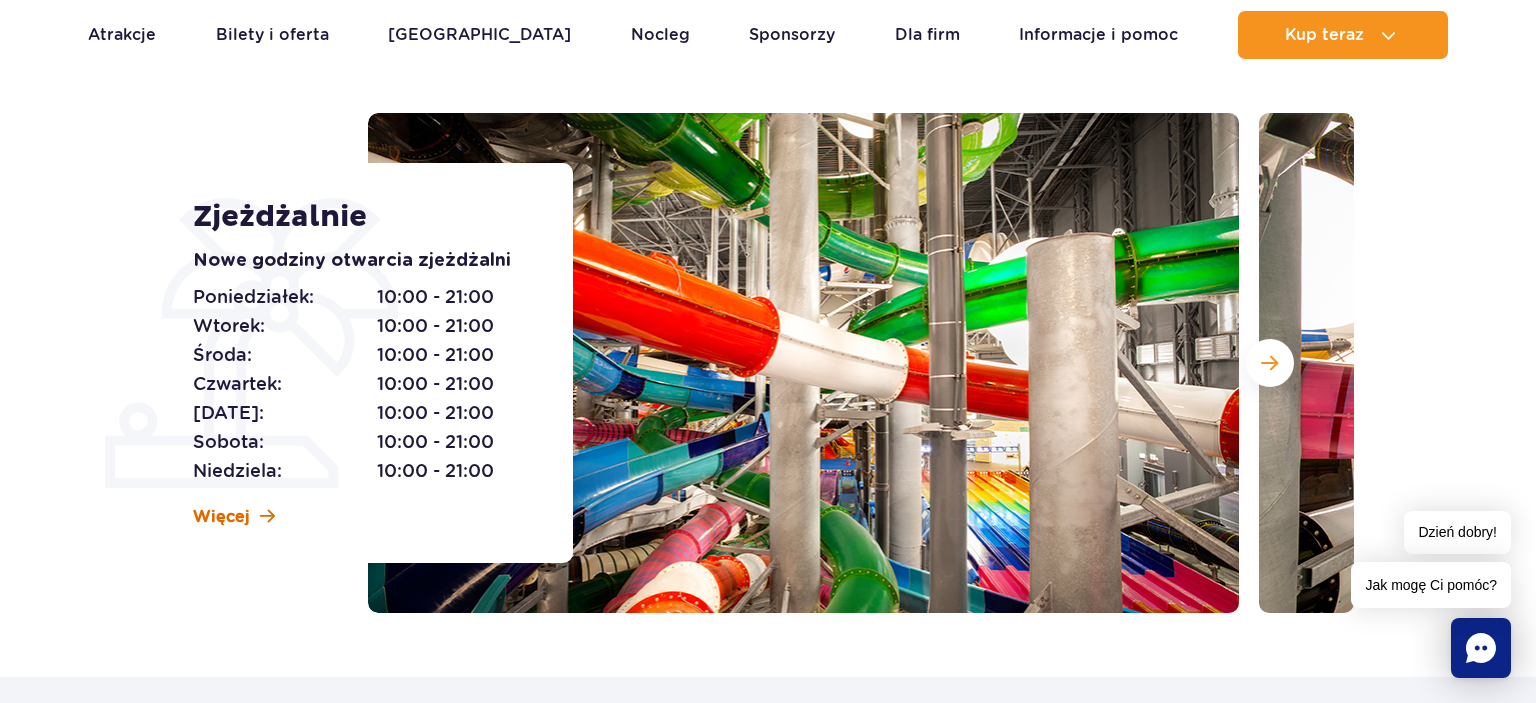 click on "Więcej" at bounding box center (221, 517) 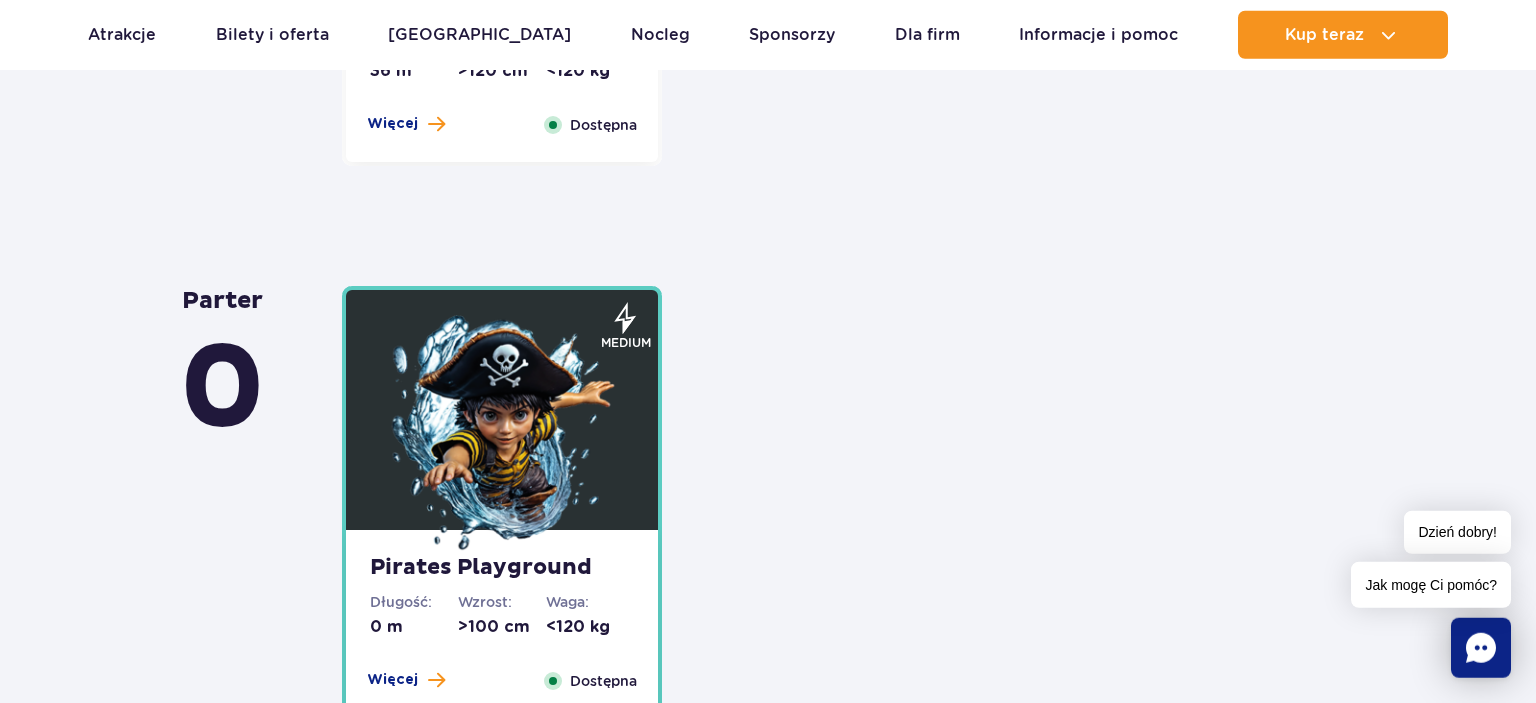 scroll, scrollTop: 4646, scrollLeft: 0, axis: vertical 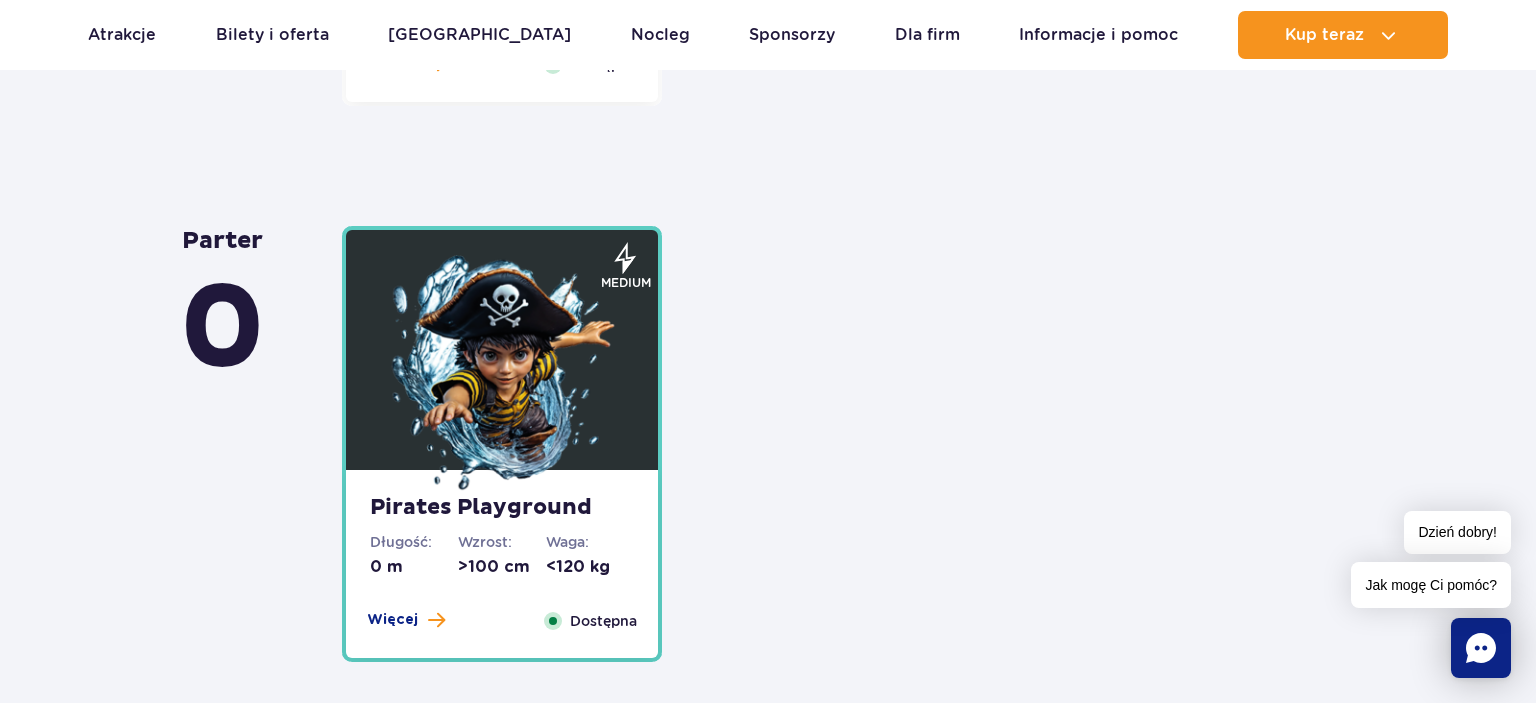 click at bounding box center (502, 375) 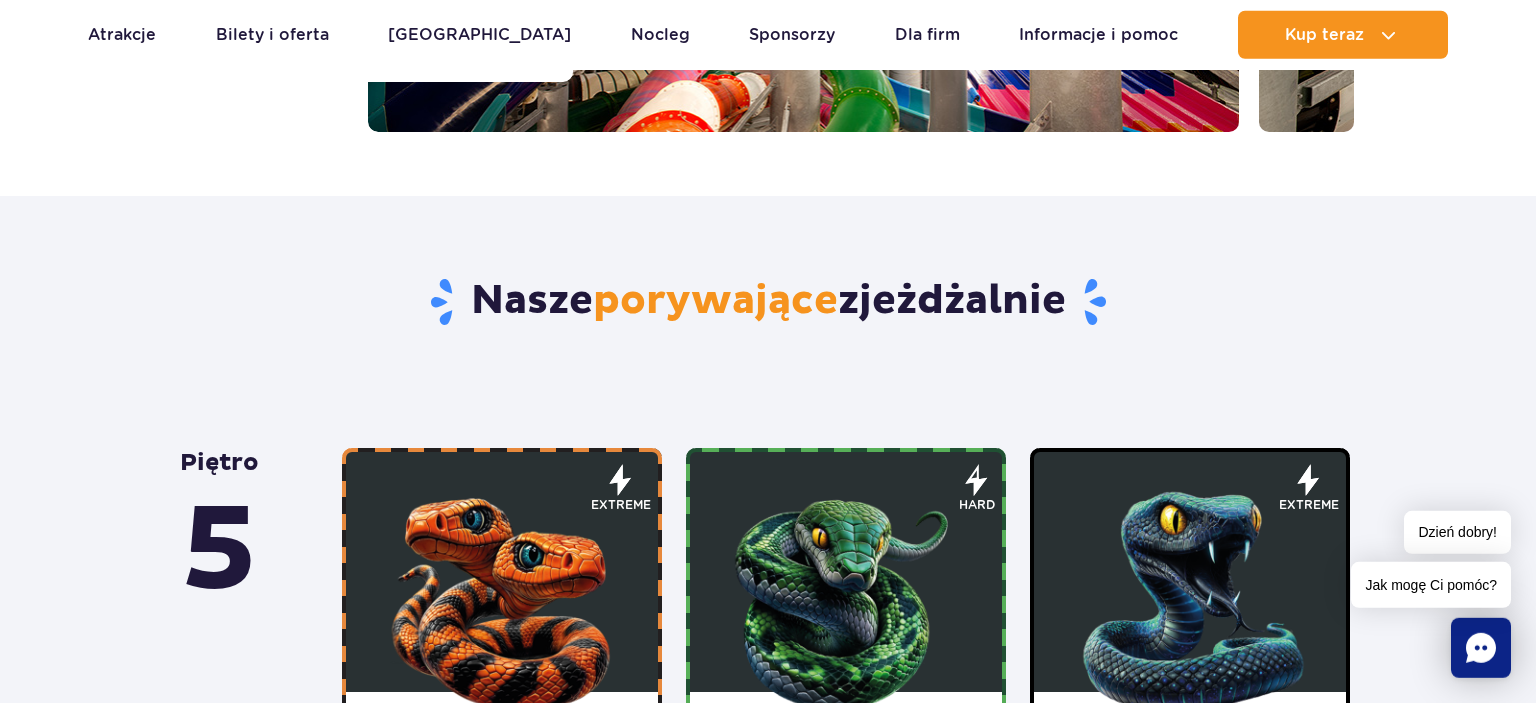 click at bounding box center [846, 597] 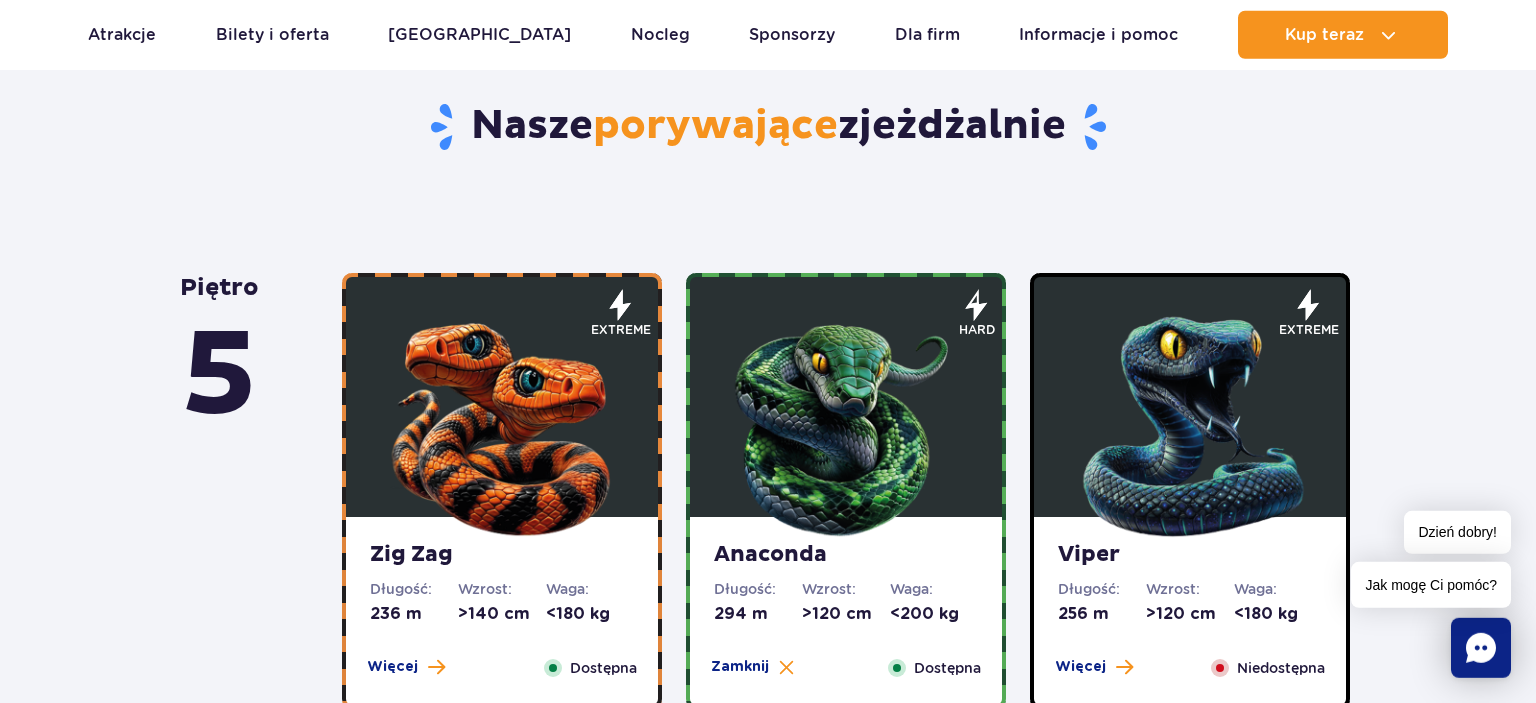 click at bounding box center [502, 422] 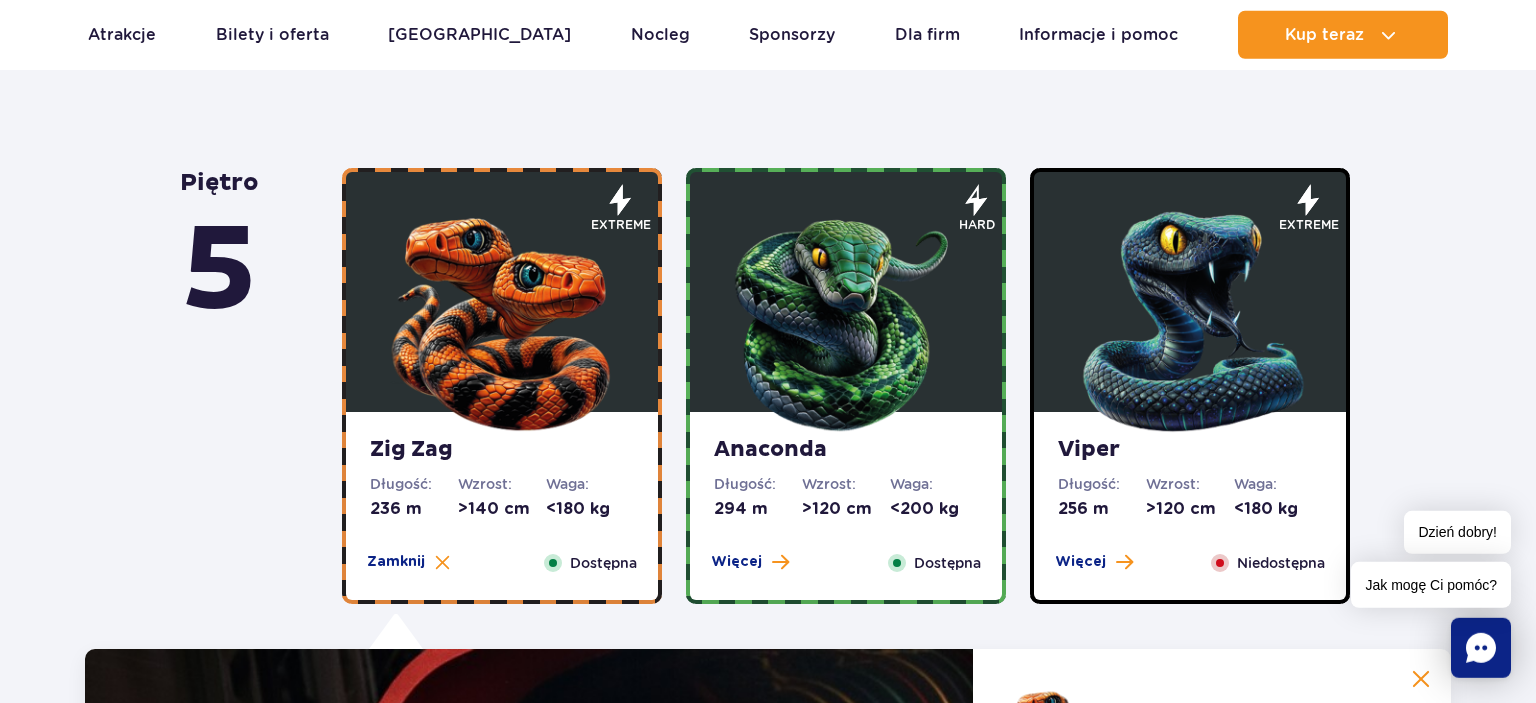 click at bounding box center [1190, 317] 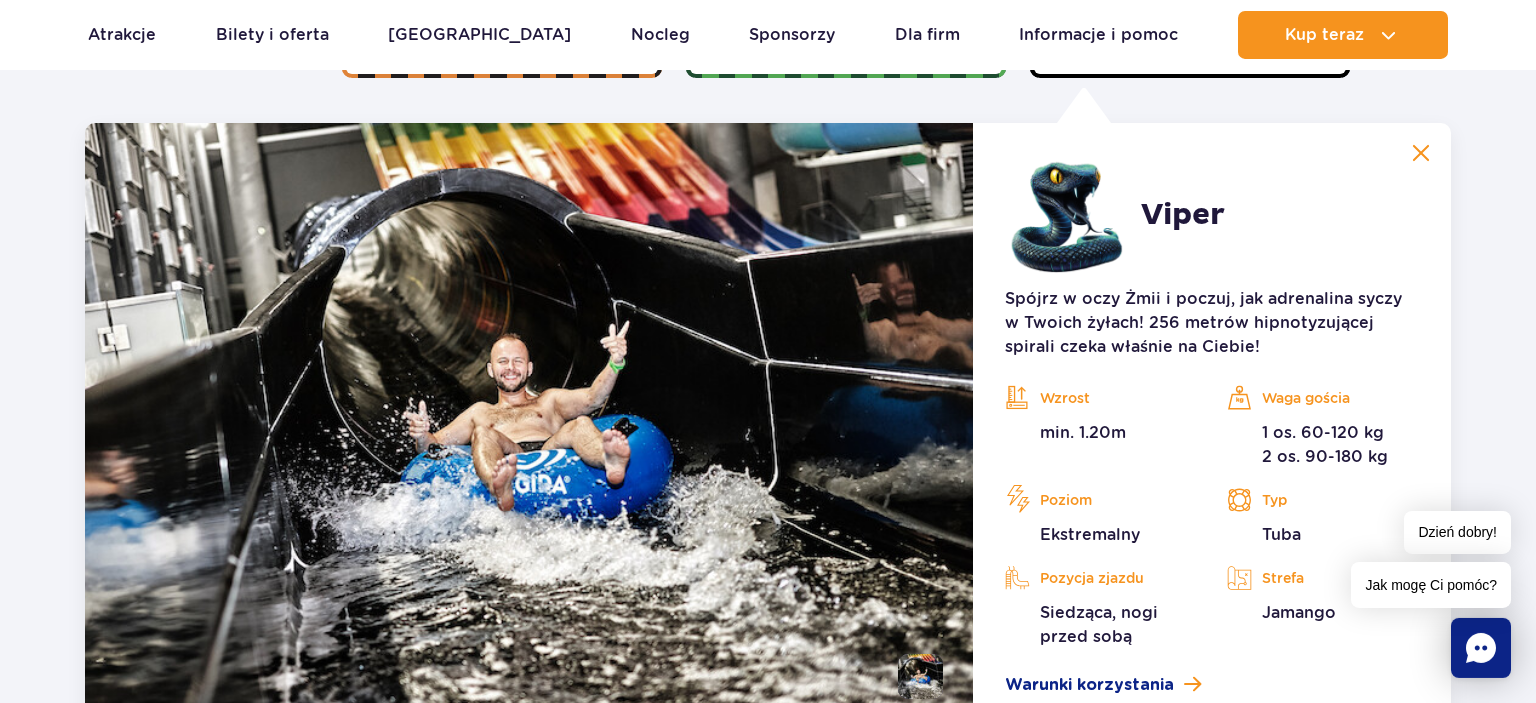 scroll, scrollTop: 1500, scrollLeft: 0, axis: vertical 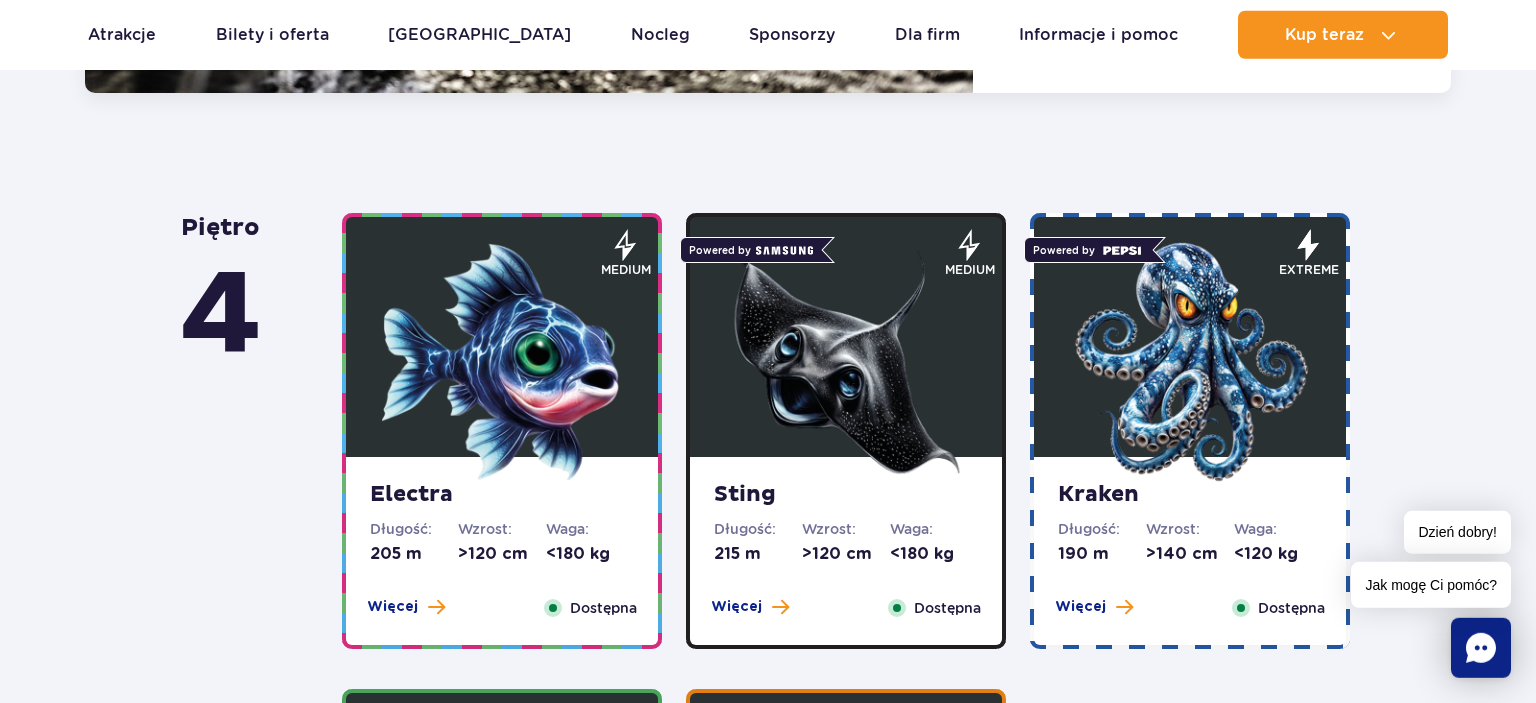 click at bounding box center [502, 362] 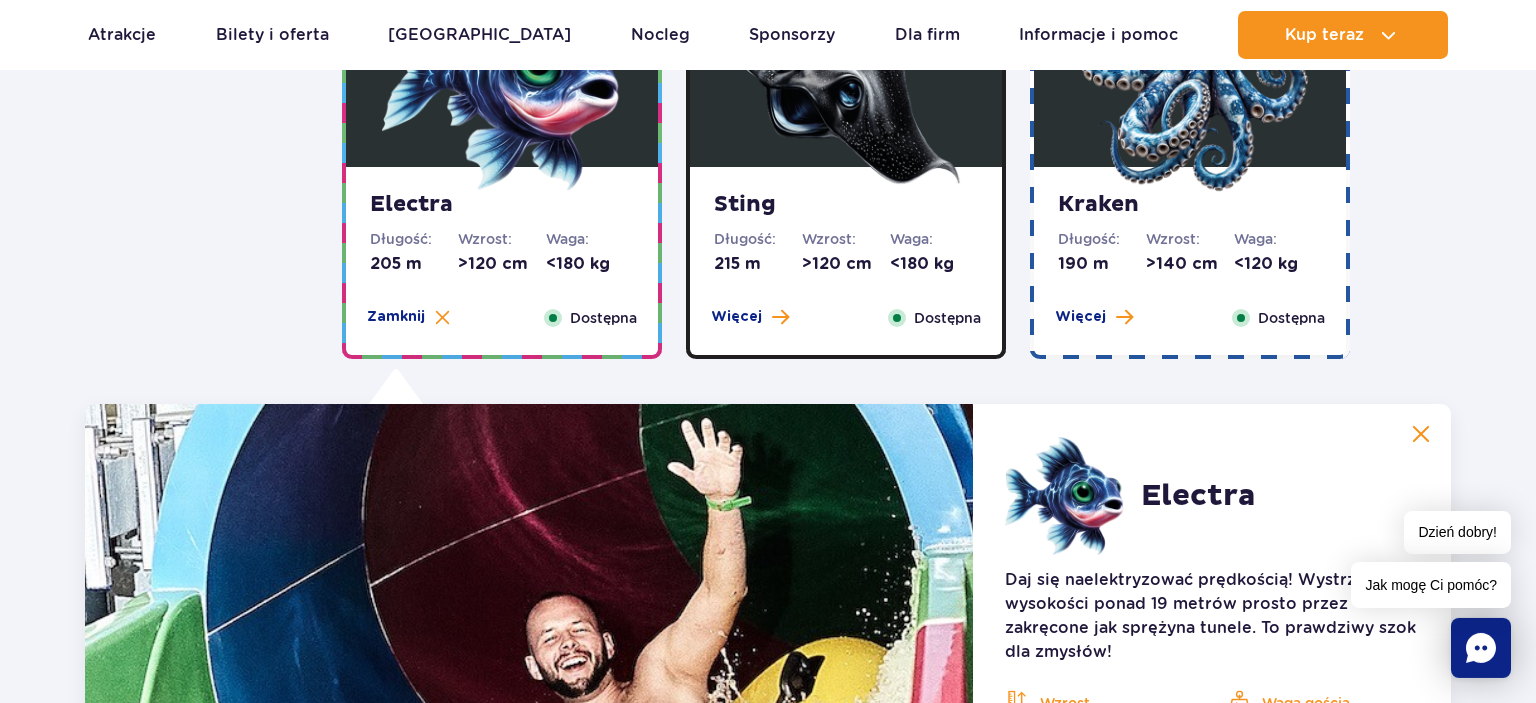 scroll, scrollTop: 1740, scrollLeft: 0, axis: vertical 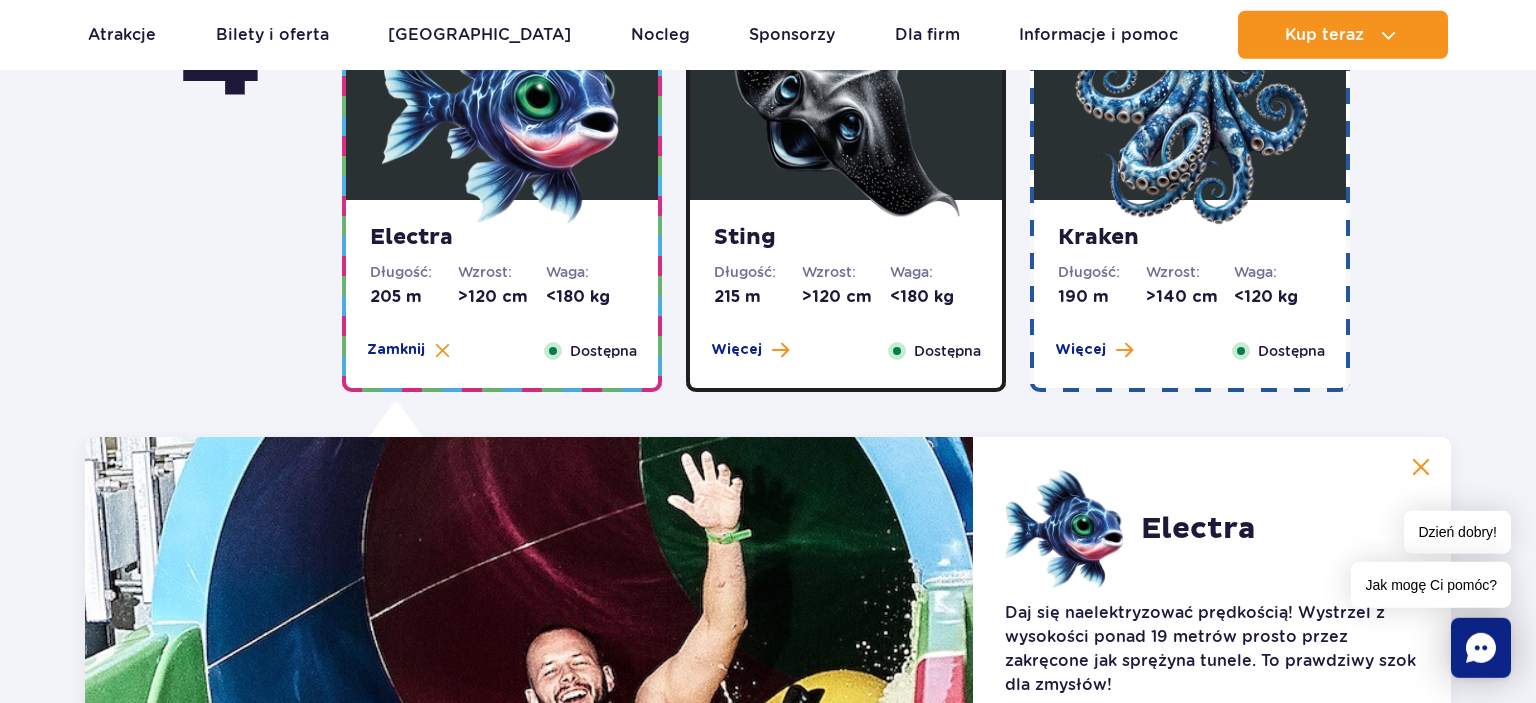 click on "Sting
Długość:
215 m
Wzrost:
>120 cm
Waga:
<180 kg
Więcej
Zamknij
Dostępna" at bounding box center (846, 294) 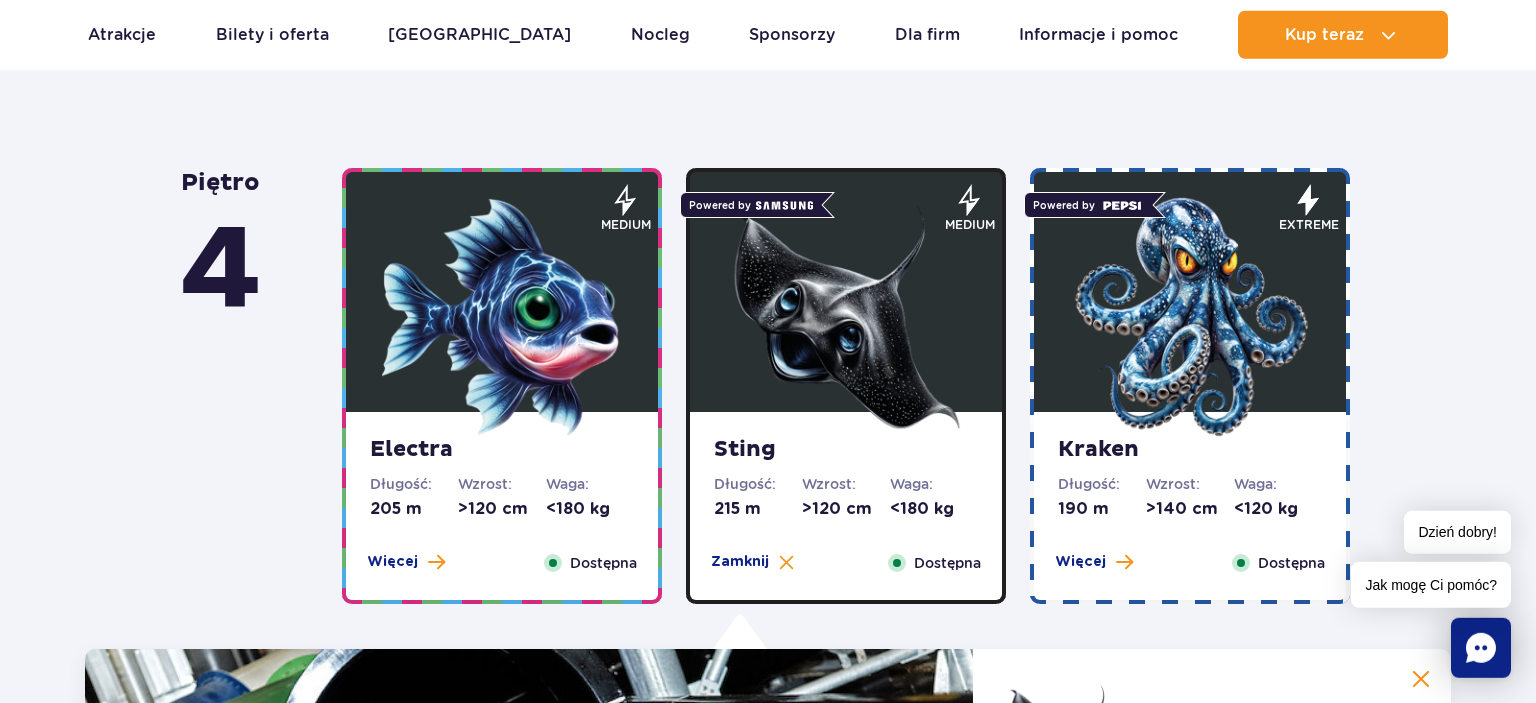 click at bounding box center (1190, 292) 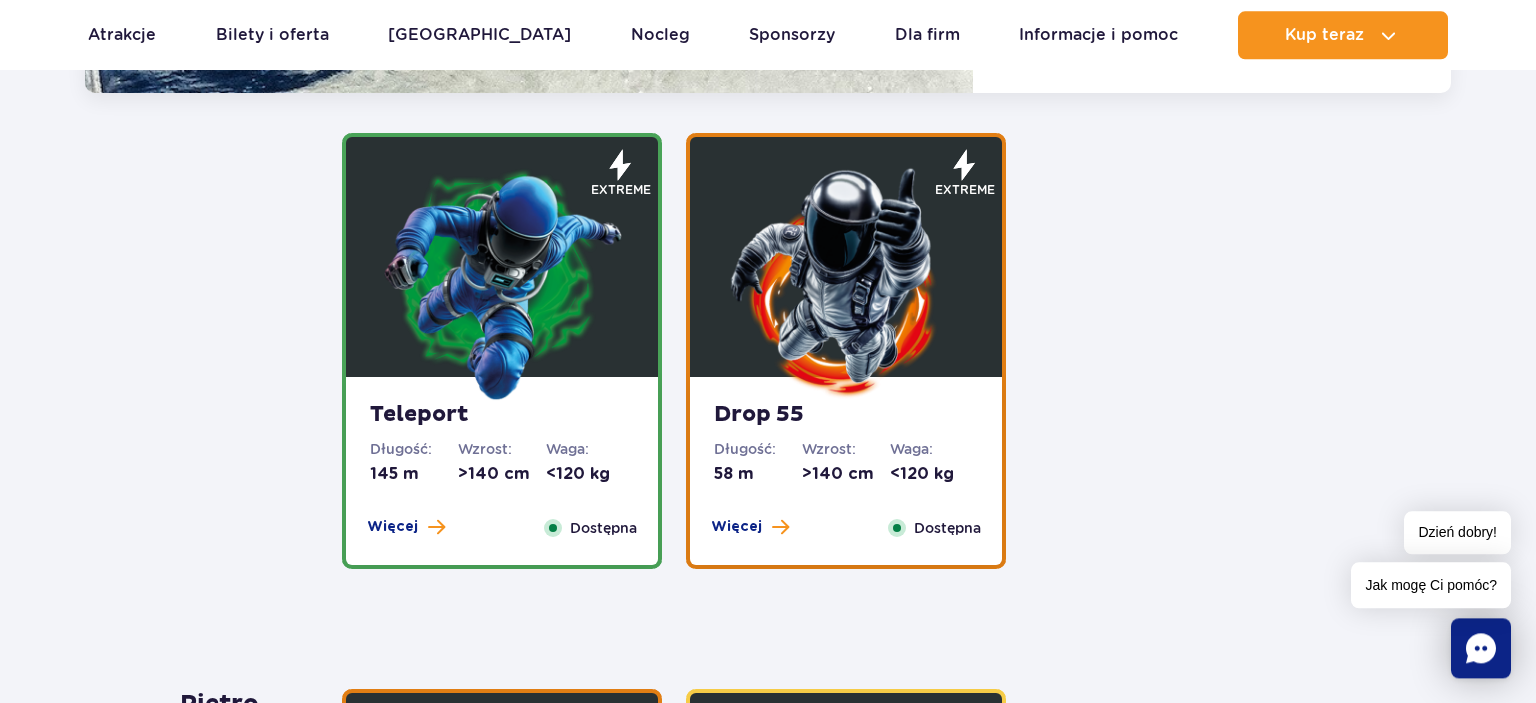 click at bounding box center [502, 282] 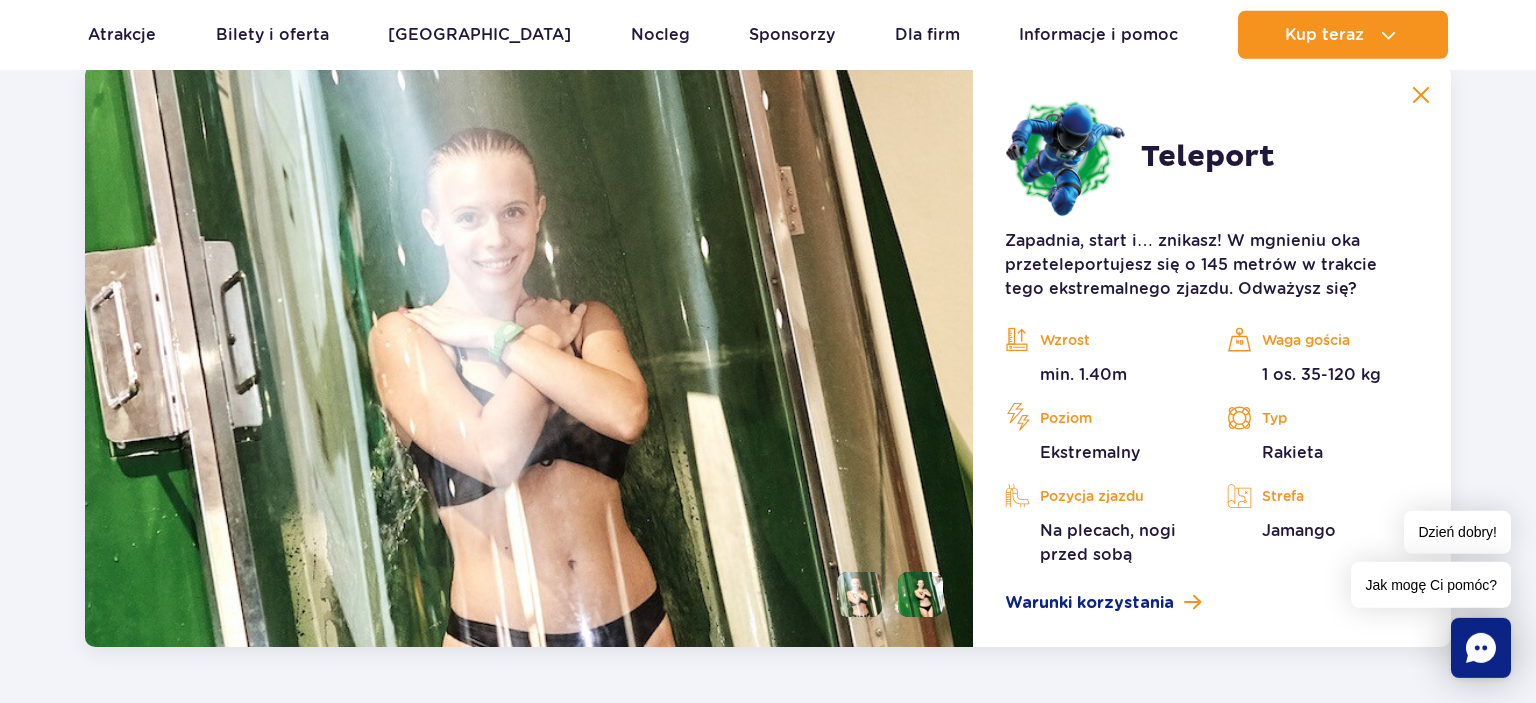 scroll, scrollTop: 2638, scrollLeft: 0, axis: vertical 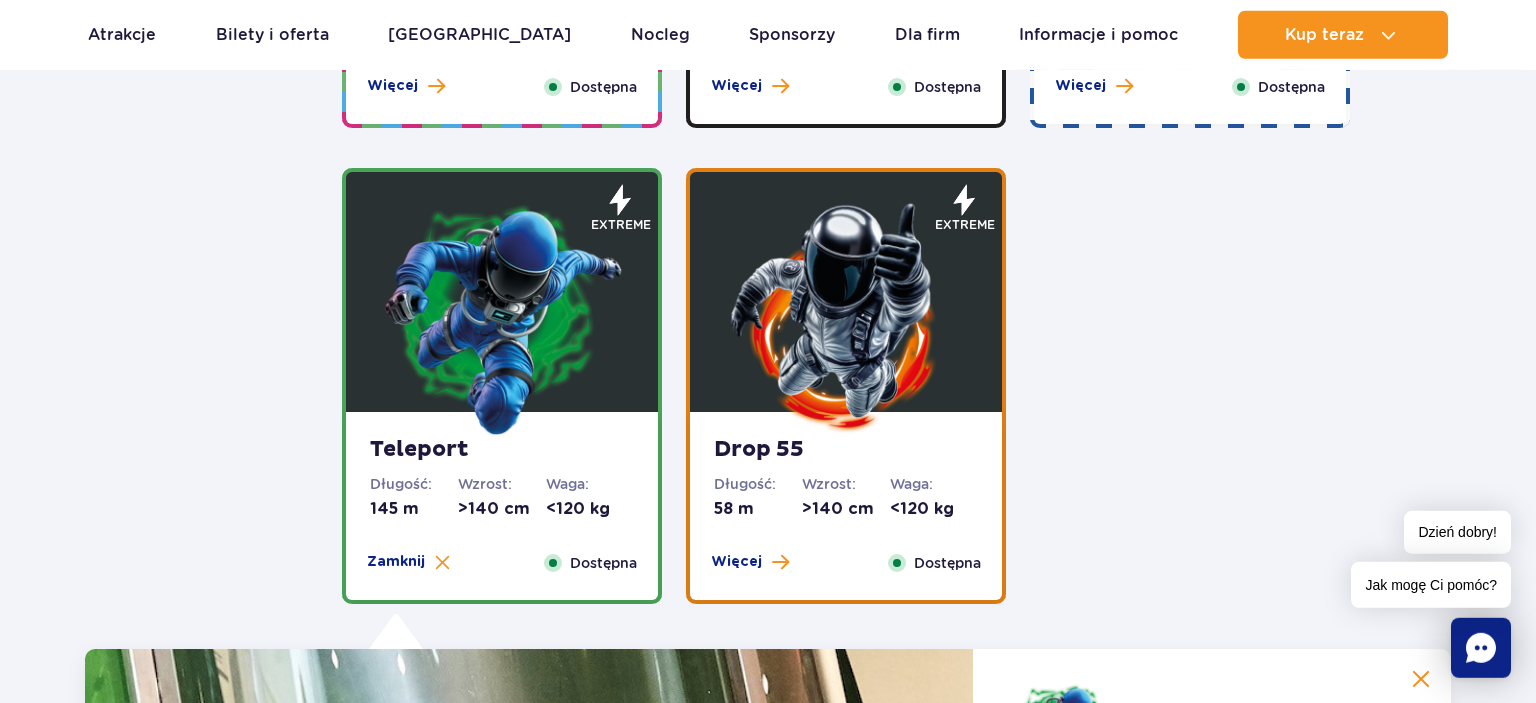 click at bounding box center (846, 317) 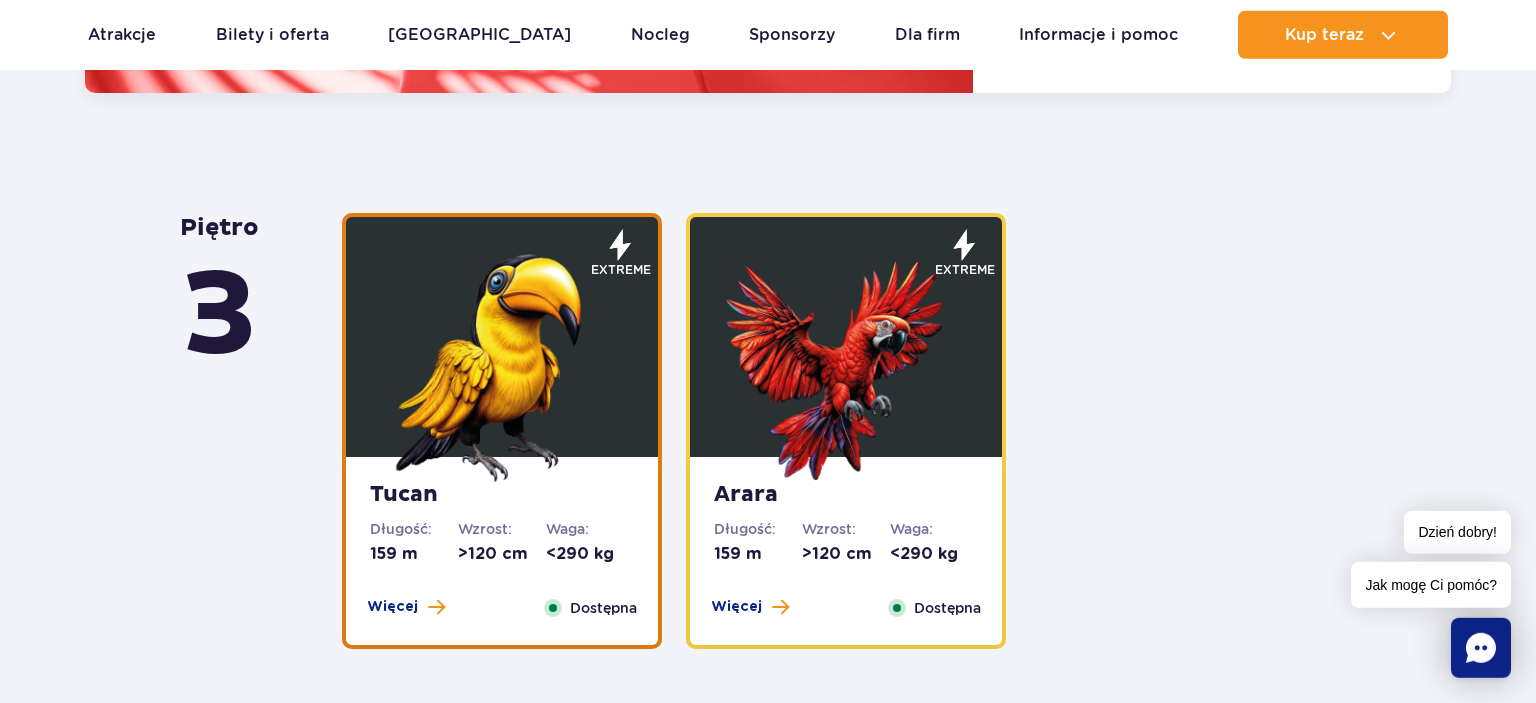 click at bounding box center [502, 362] 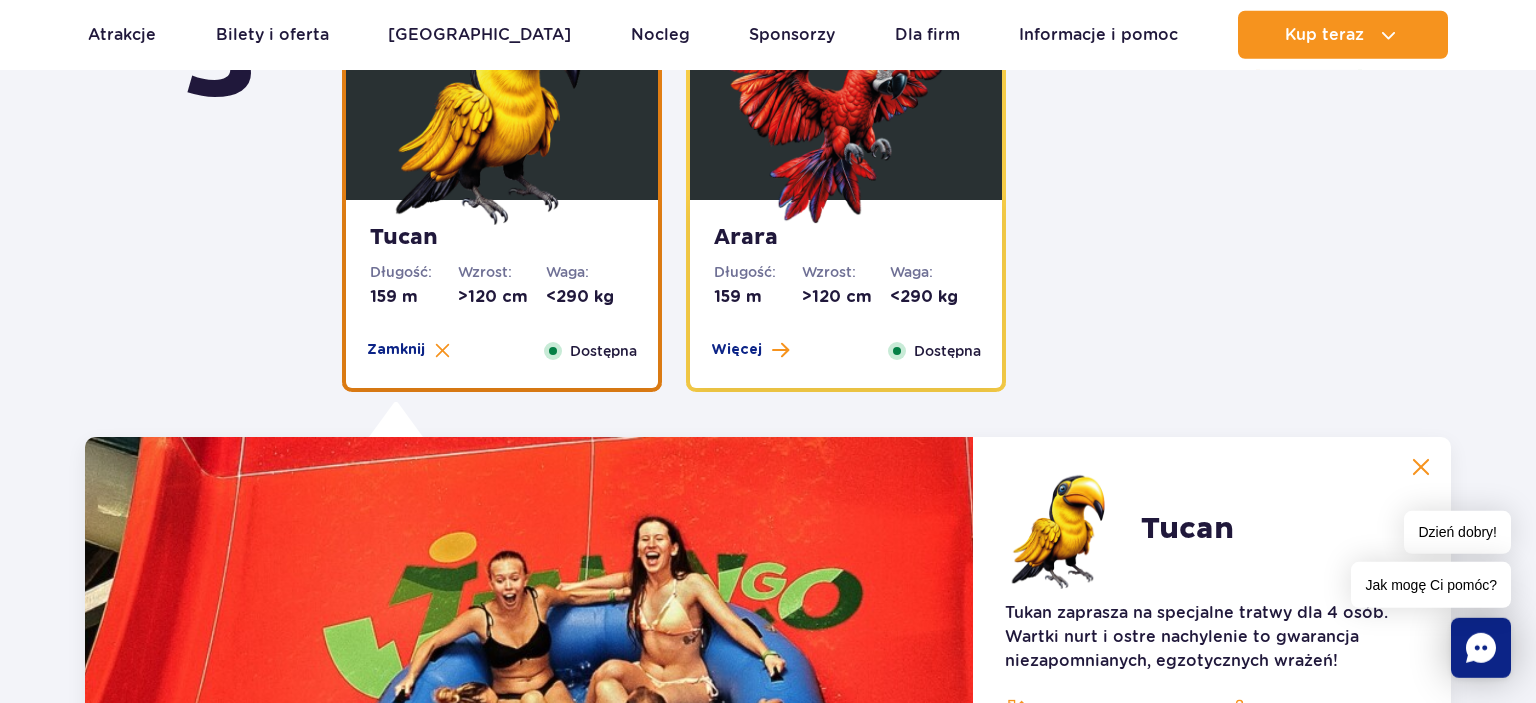 click on "Arara" at bounding box center (846, 238) 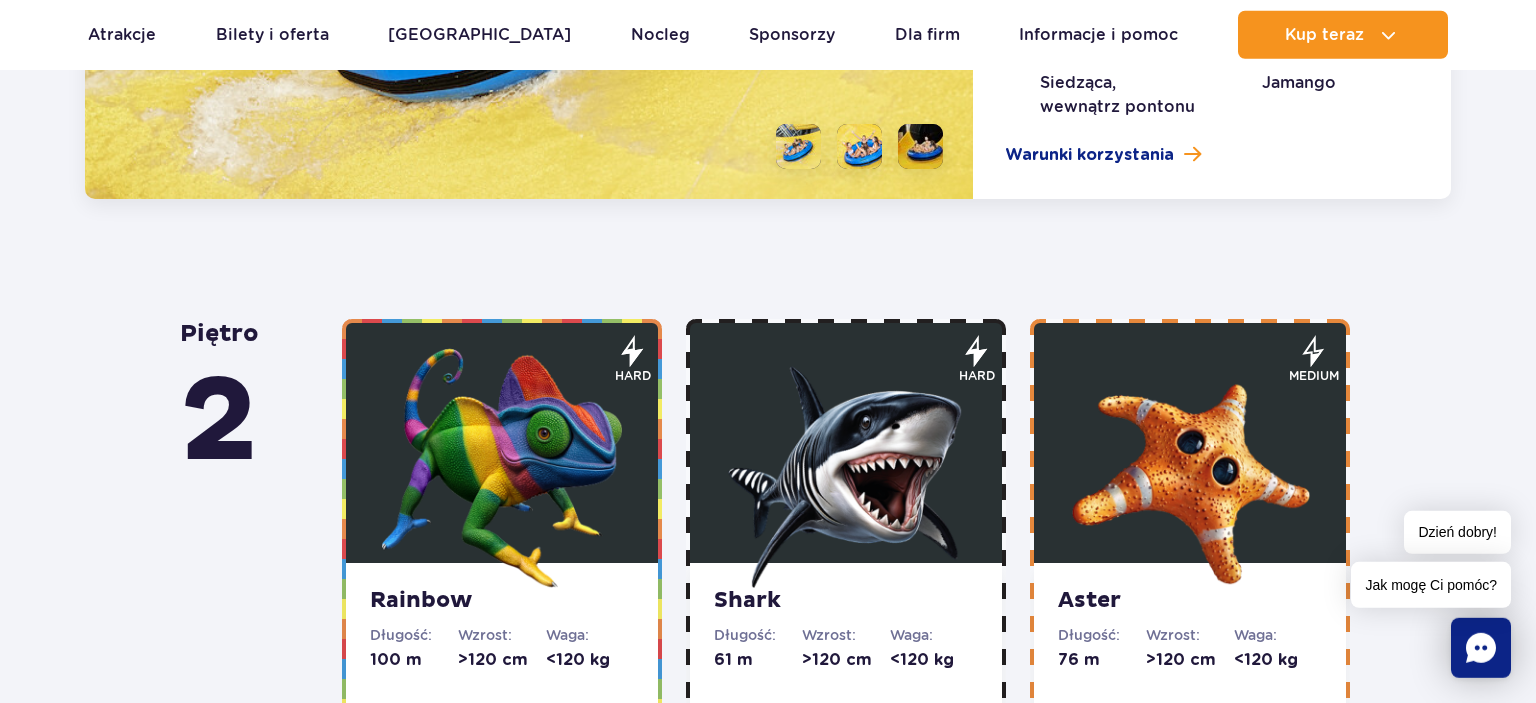 click at bounding box center [502, 468] 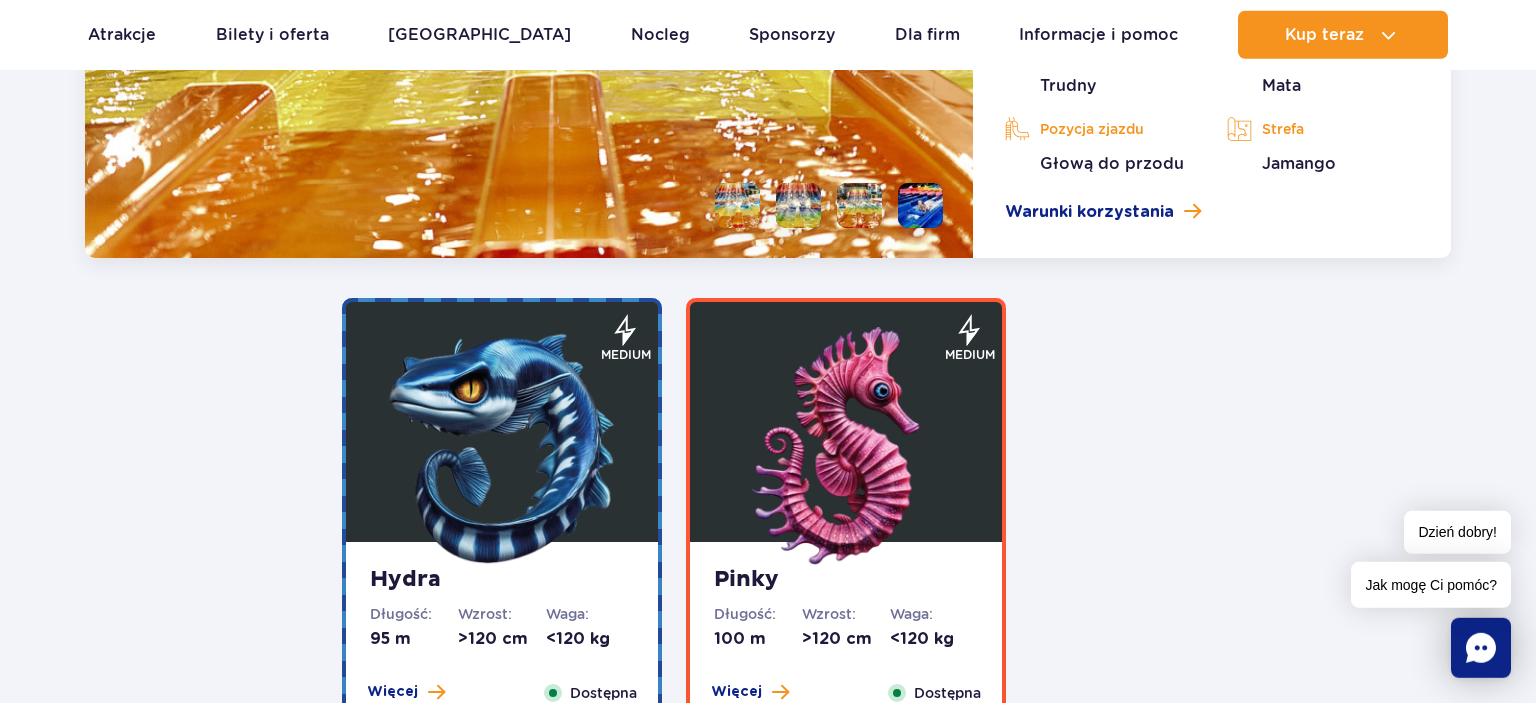 click at bounding box center [502, 447] 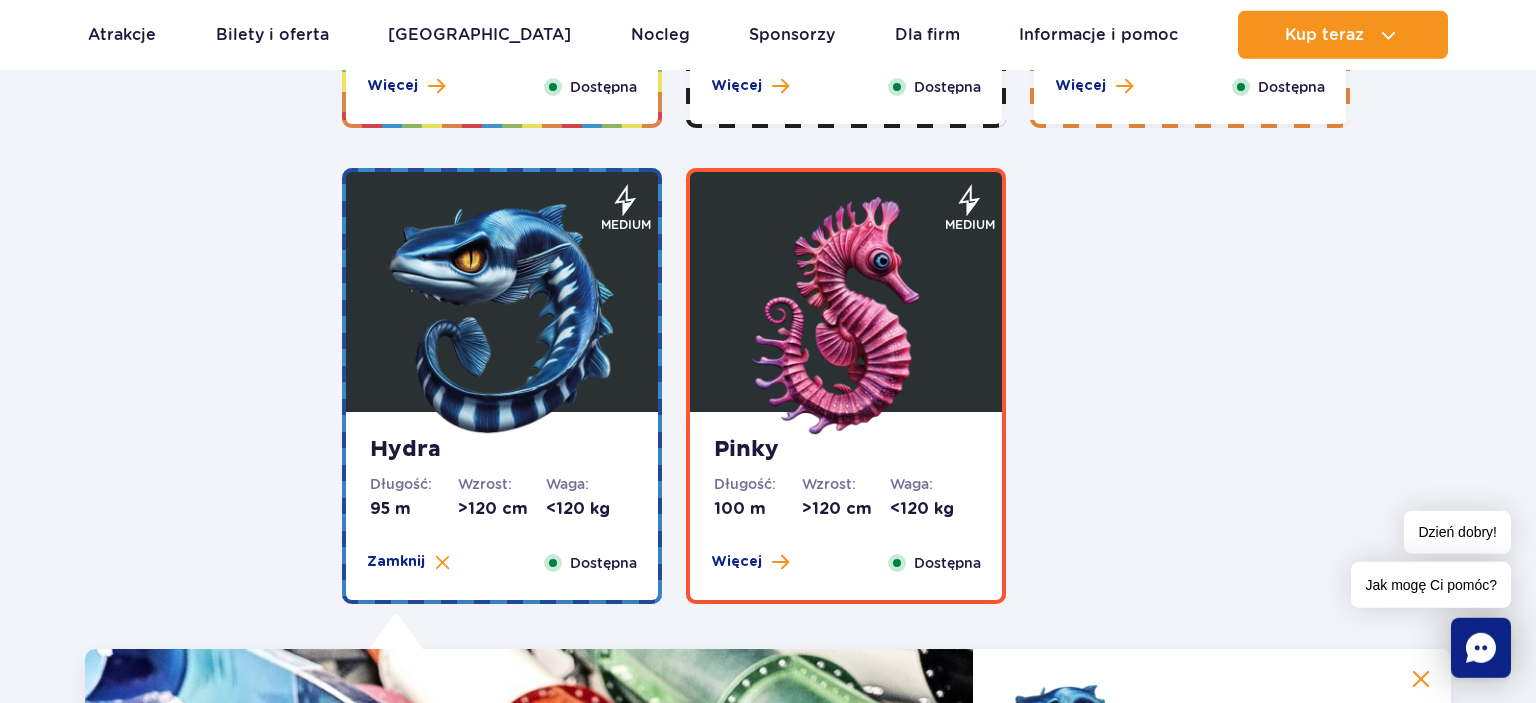 click at bounding box center [846, 317] 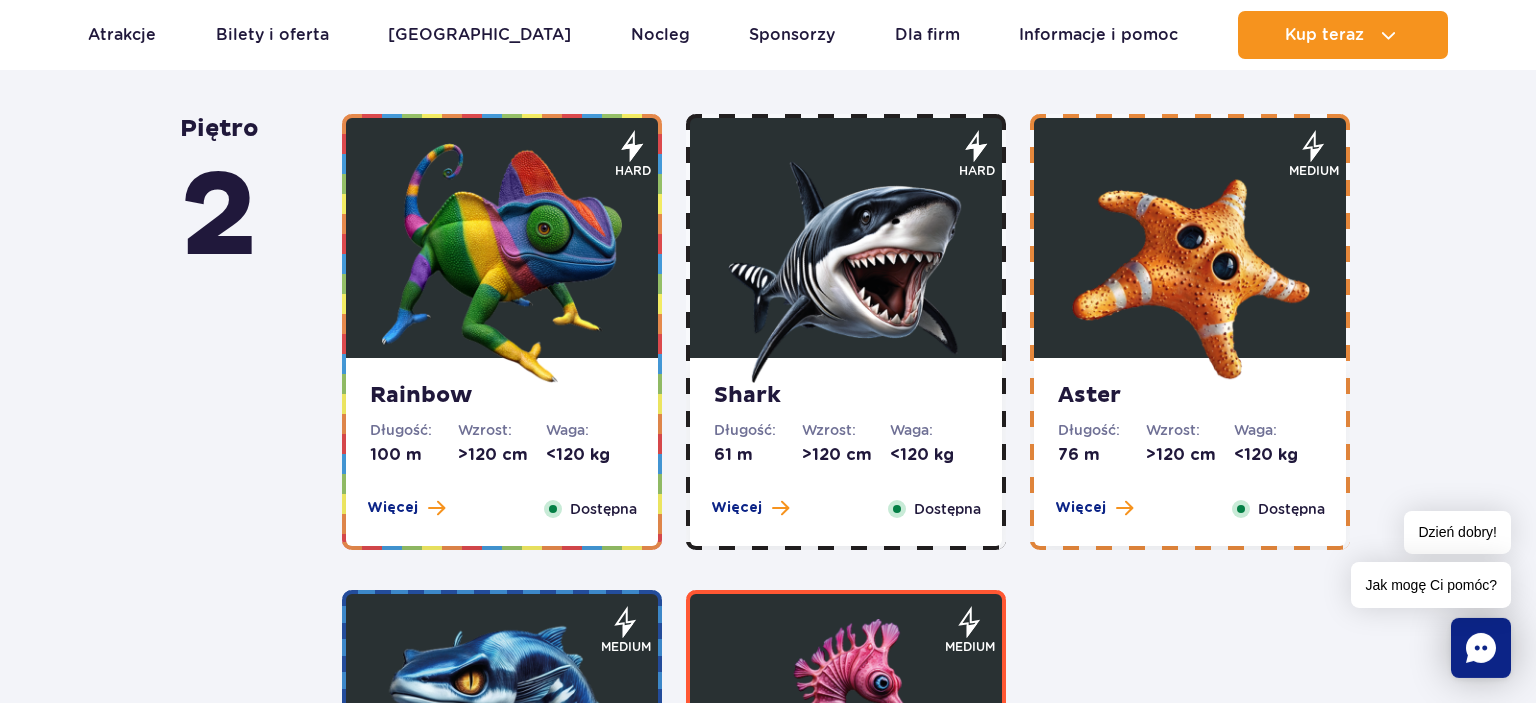 click at bounding box center [846, 263] 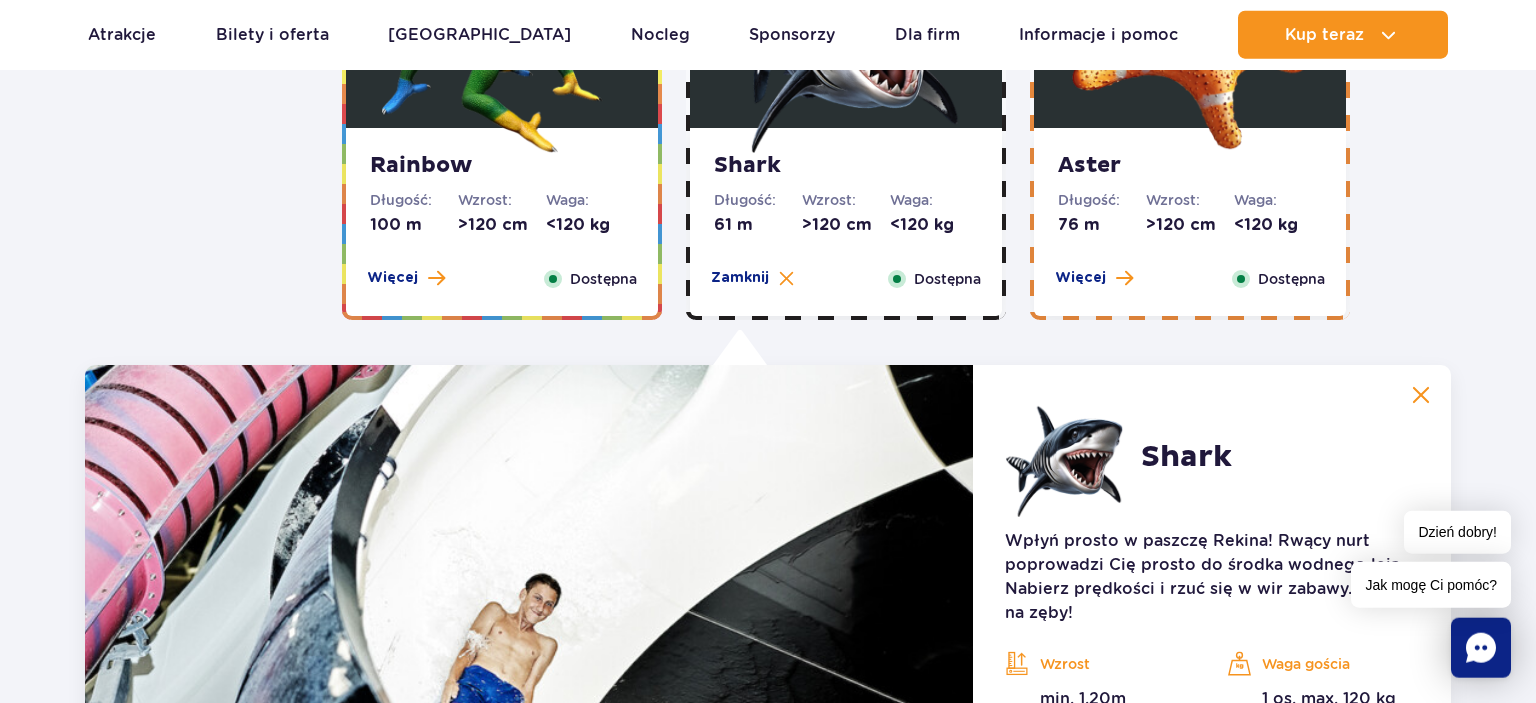scroll, scrollTop: 3222, scrollLeft: 0, axis: vertical 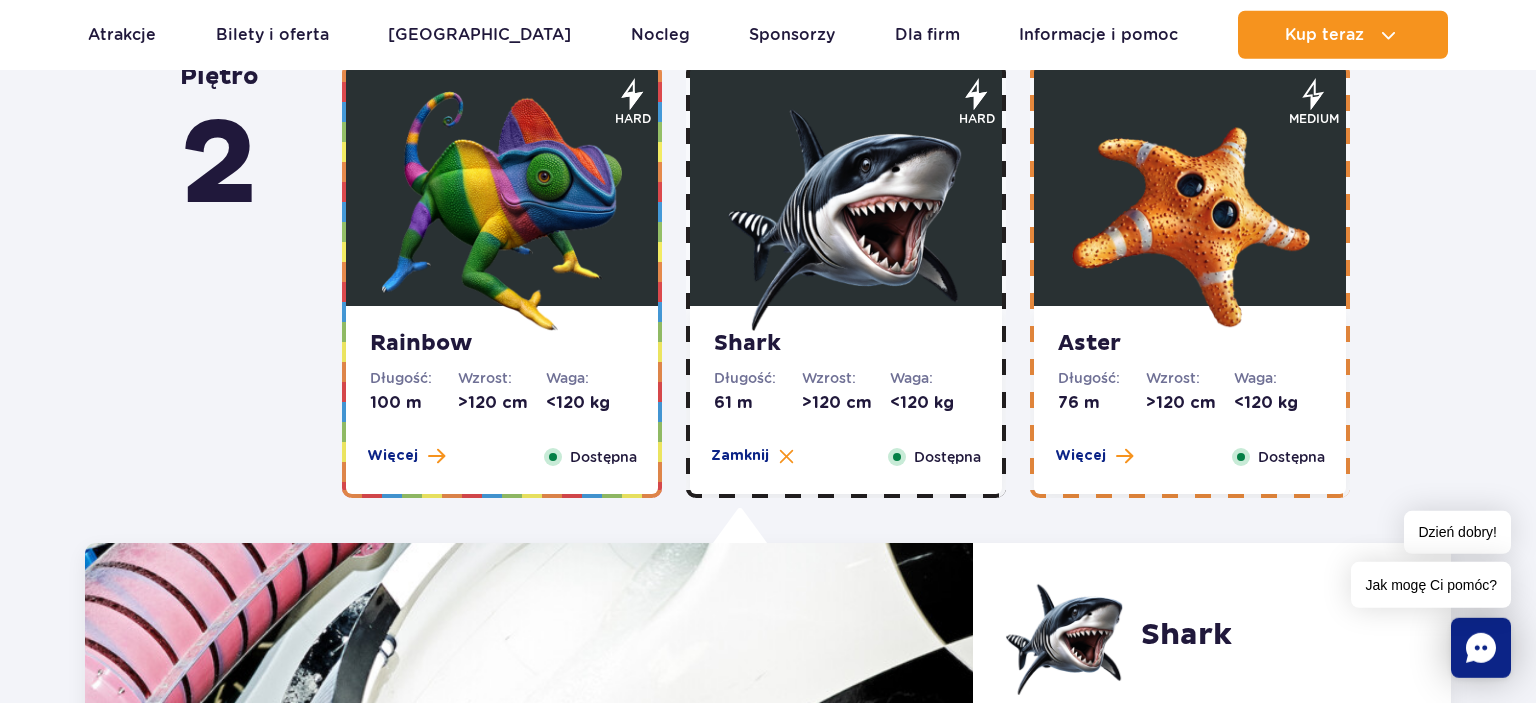 click at bounding box center (1190, 211) 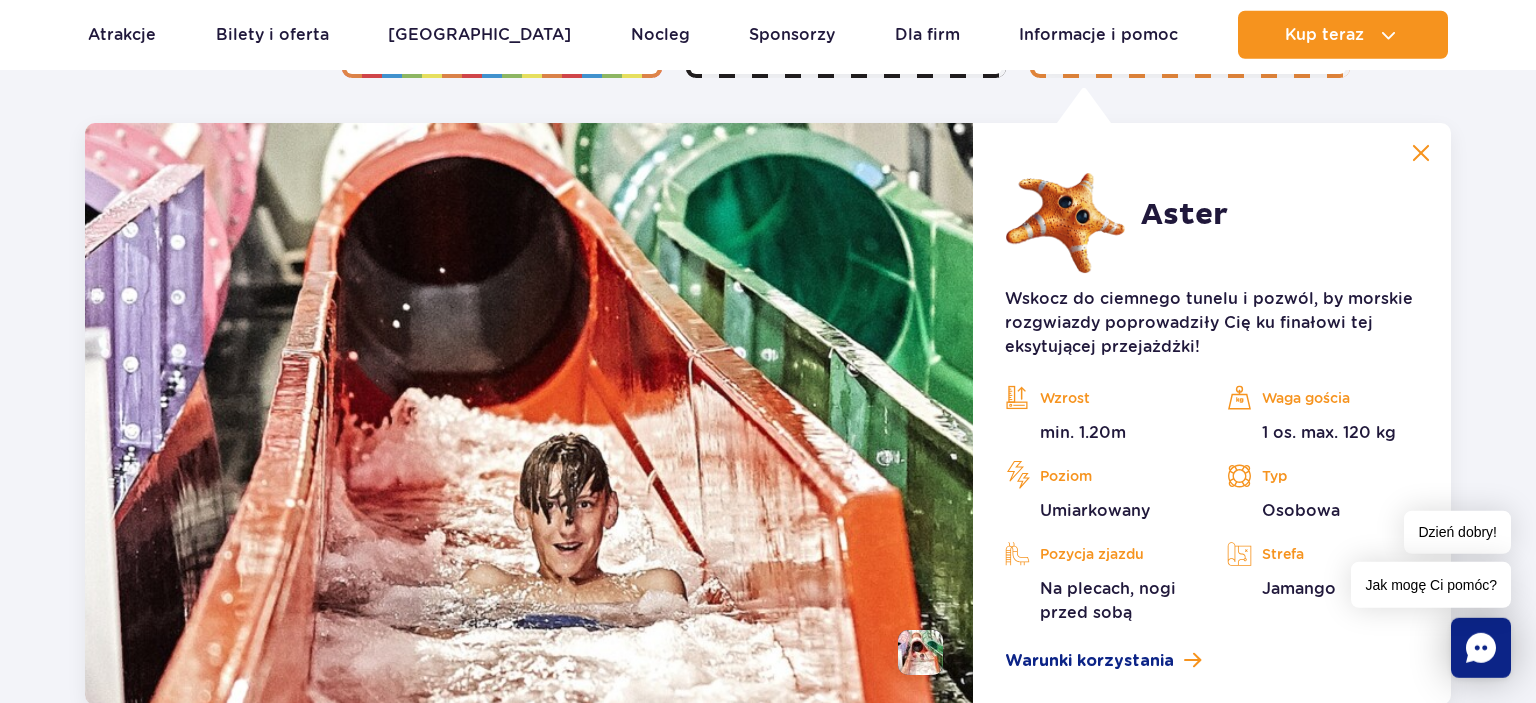 scroll, scrollTop: 3644, scrollLeft: 0, axis: vertical 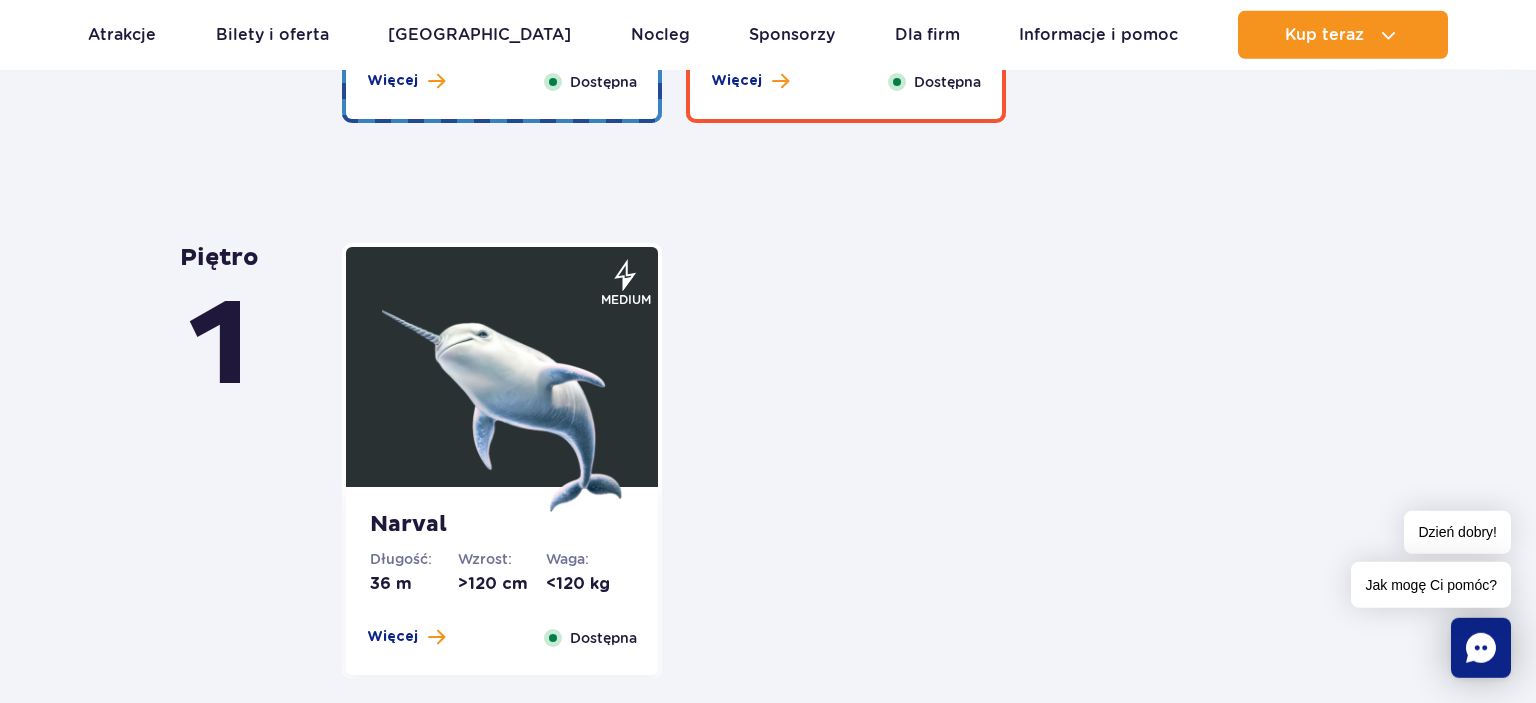 click at bounding box center (502, 392) 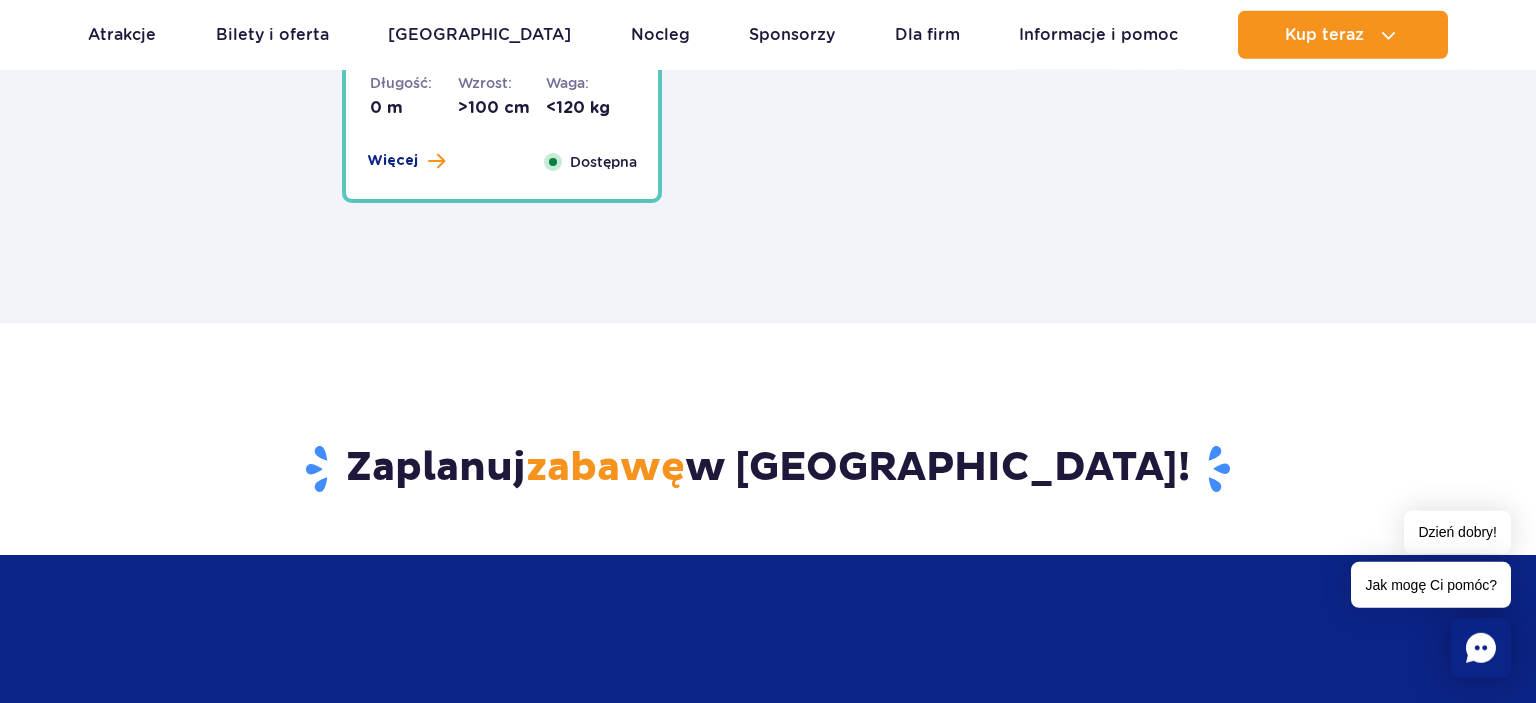 click on "<120 kg" at bounding box center (590, 108) 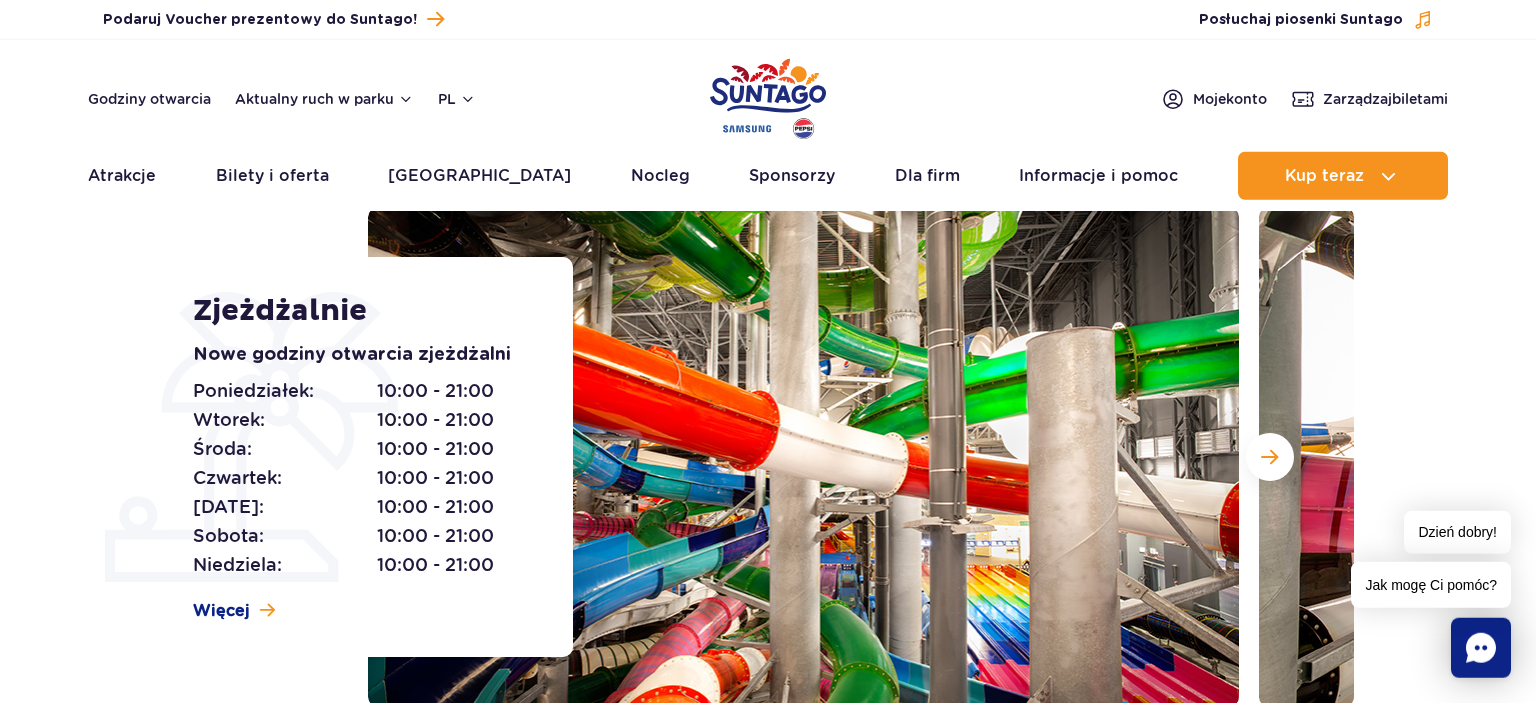 scroll, scrollTop: 0, scrollLeft: 0, axis: both 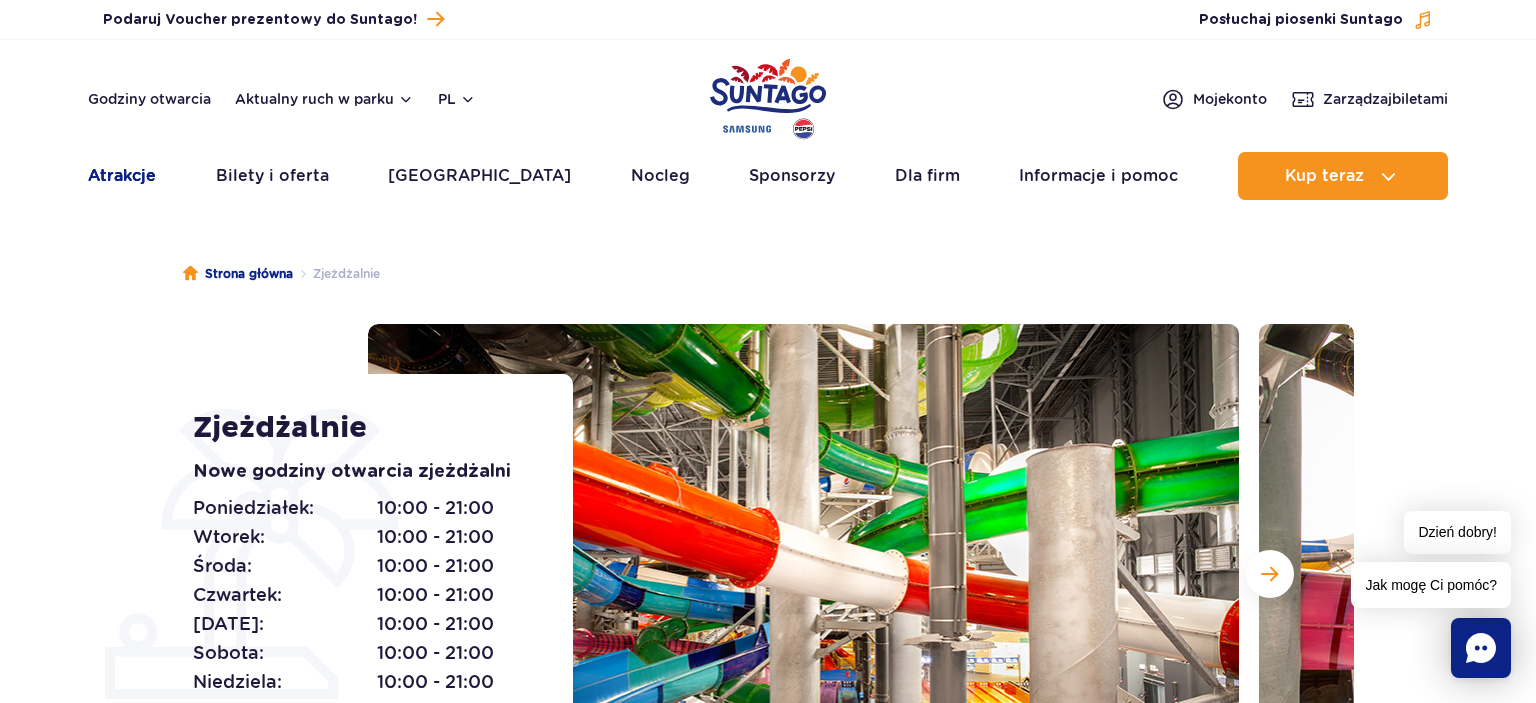 click on "Atrakcje" at bounding box center (122, 176) 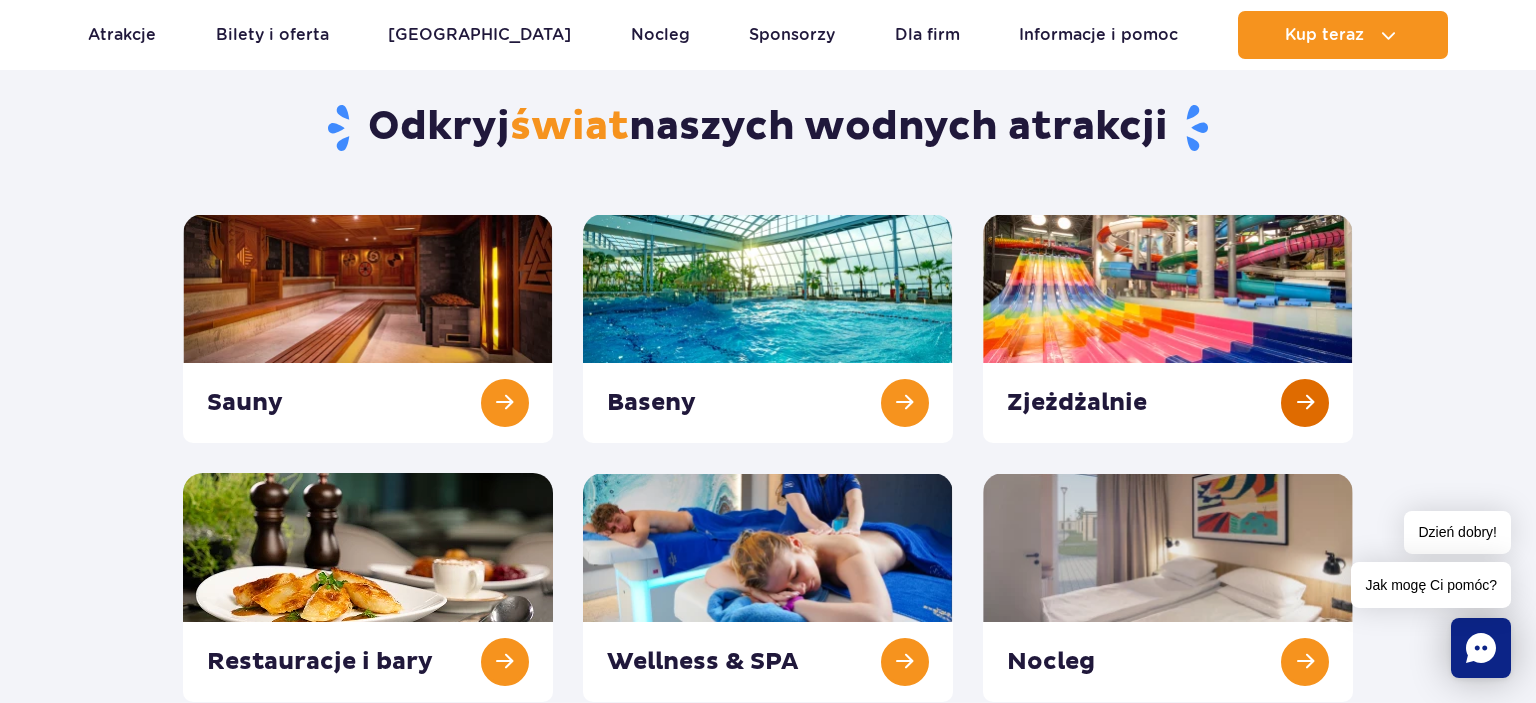 scroll, scrollTop: 211, scrollLeft: 0, axis: vertical 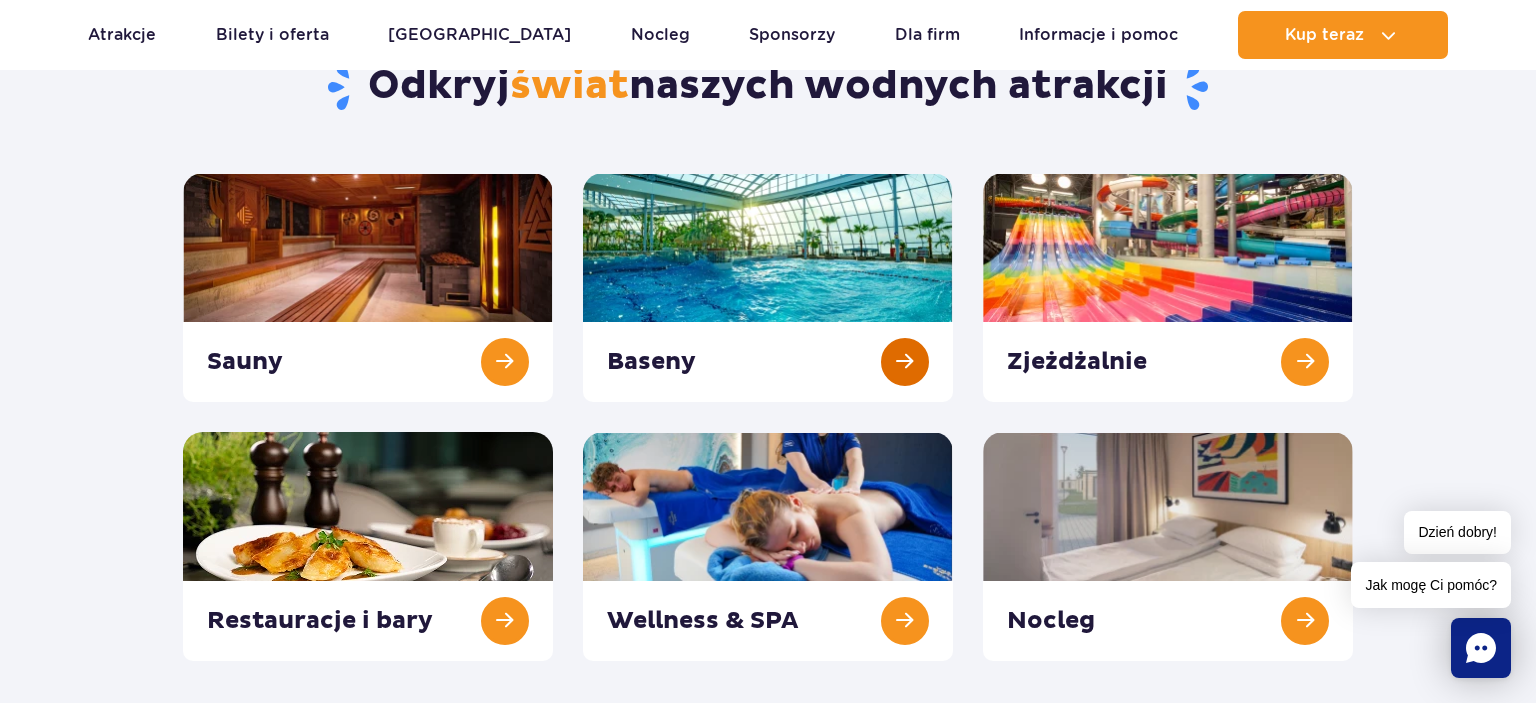 click at bounding box center (768, 287) 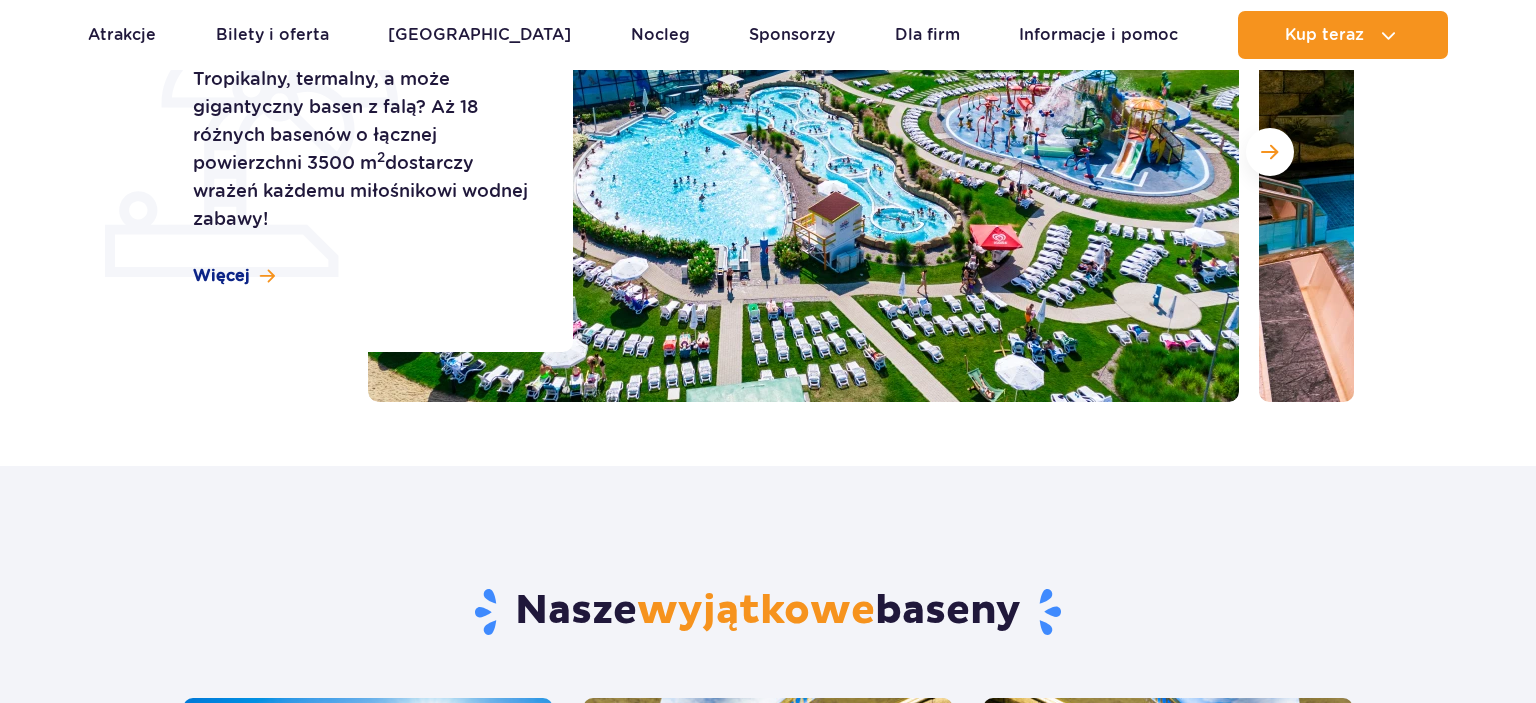 scroll, scrollTop: 422, scrollLeft: 0, axis: vertical 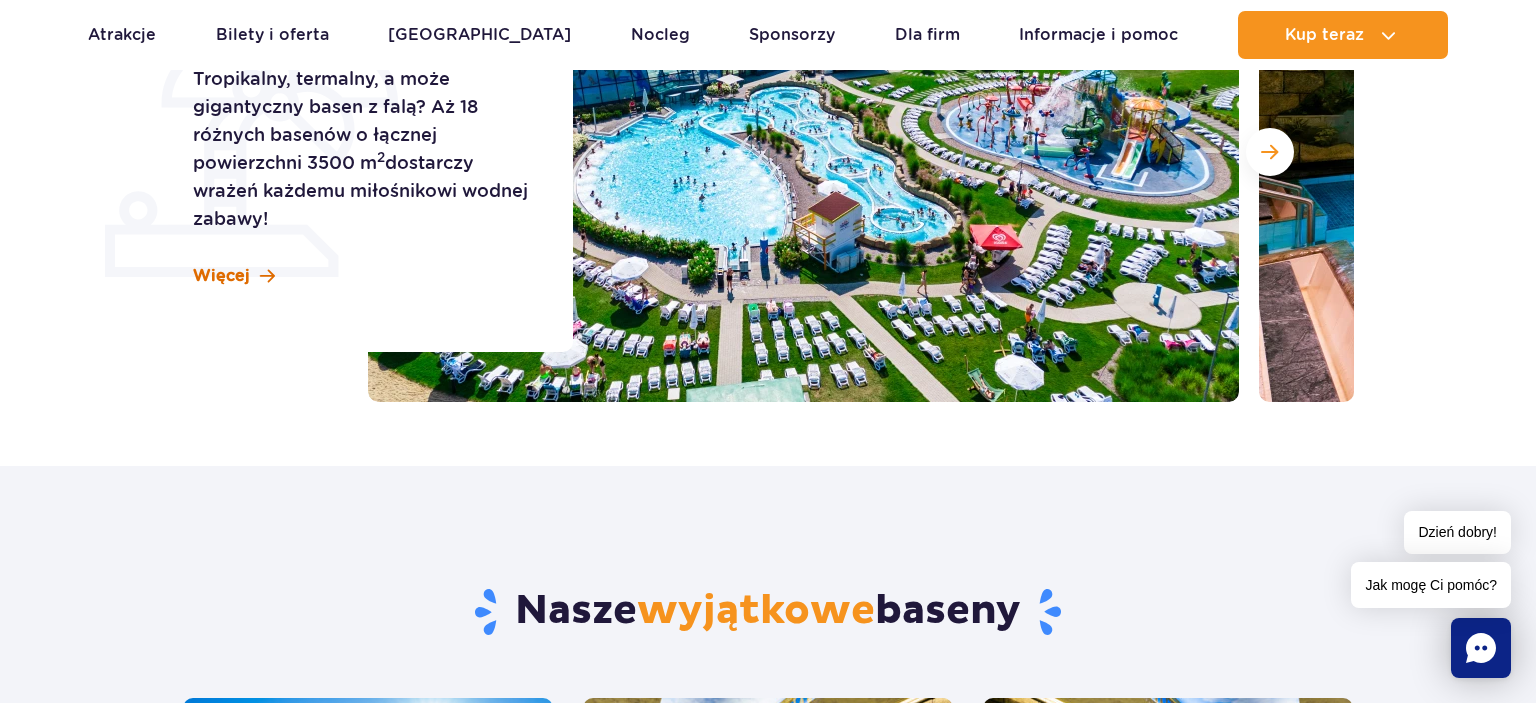 click on "Więcej" at bounding box center (234, 276) 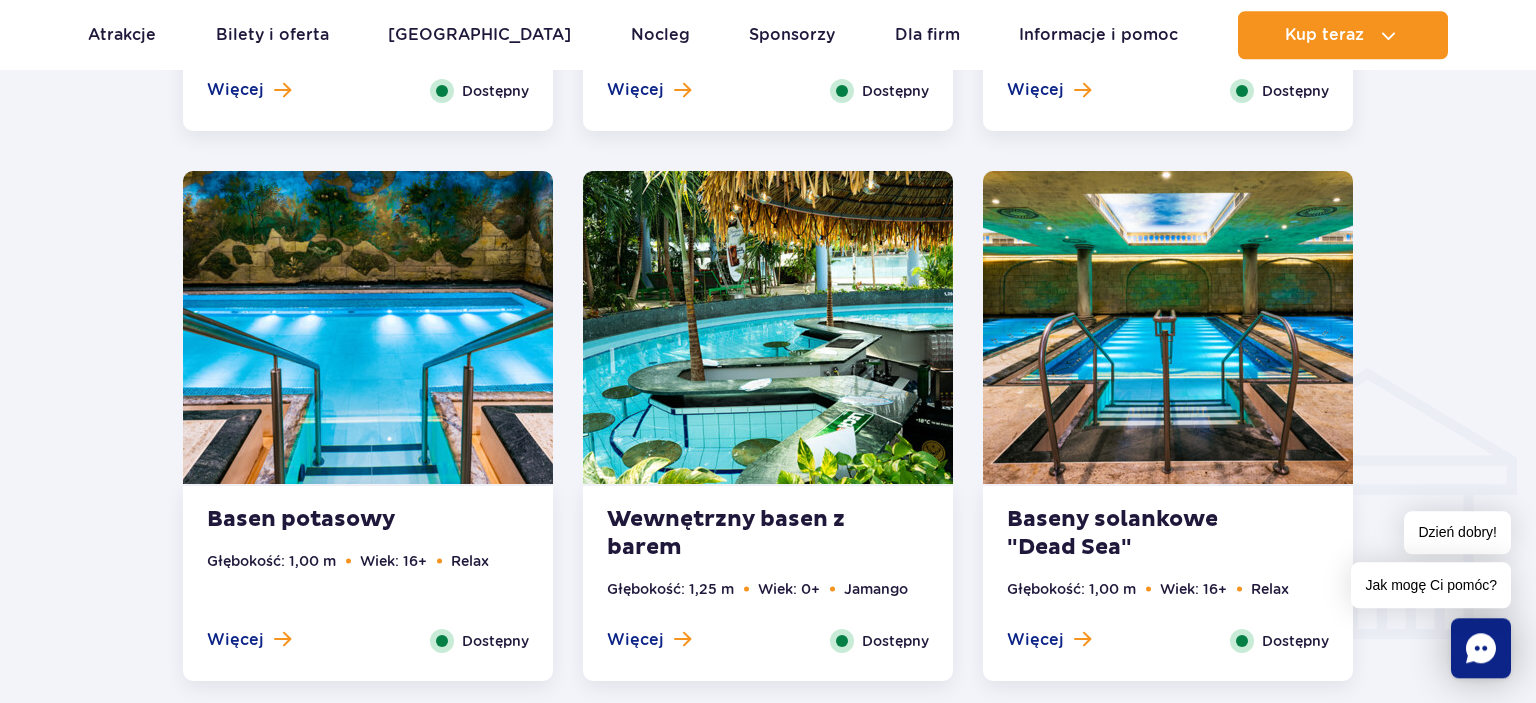 scroll, scrollTop: 2049, scrollLeft: 0, axis: vertical 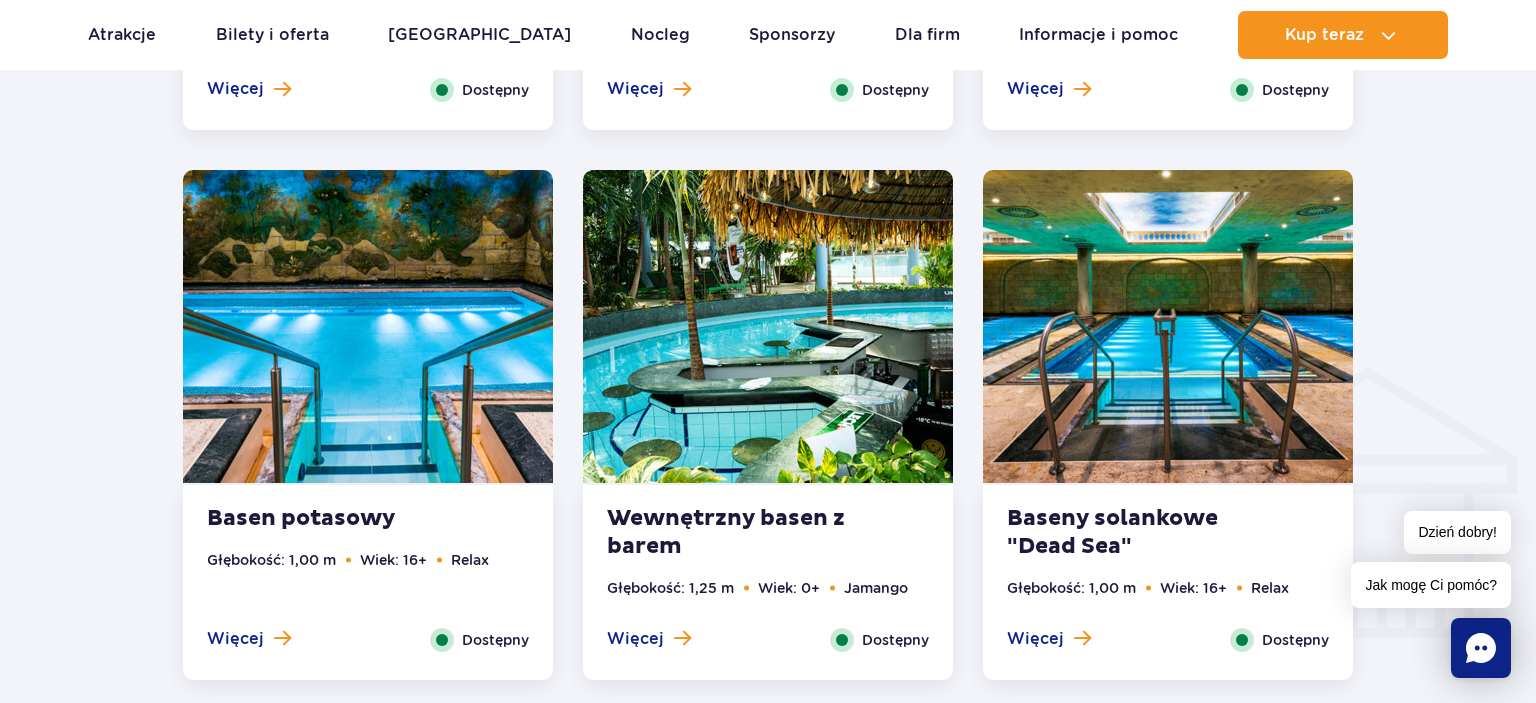 click at bounding box center [768, 329] 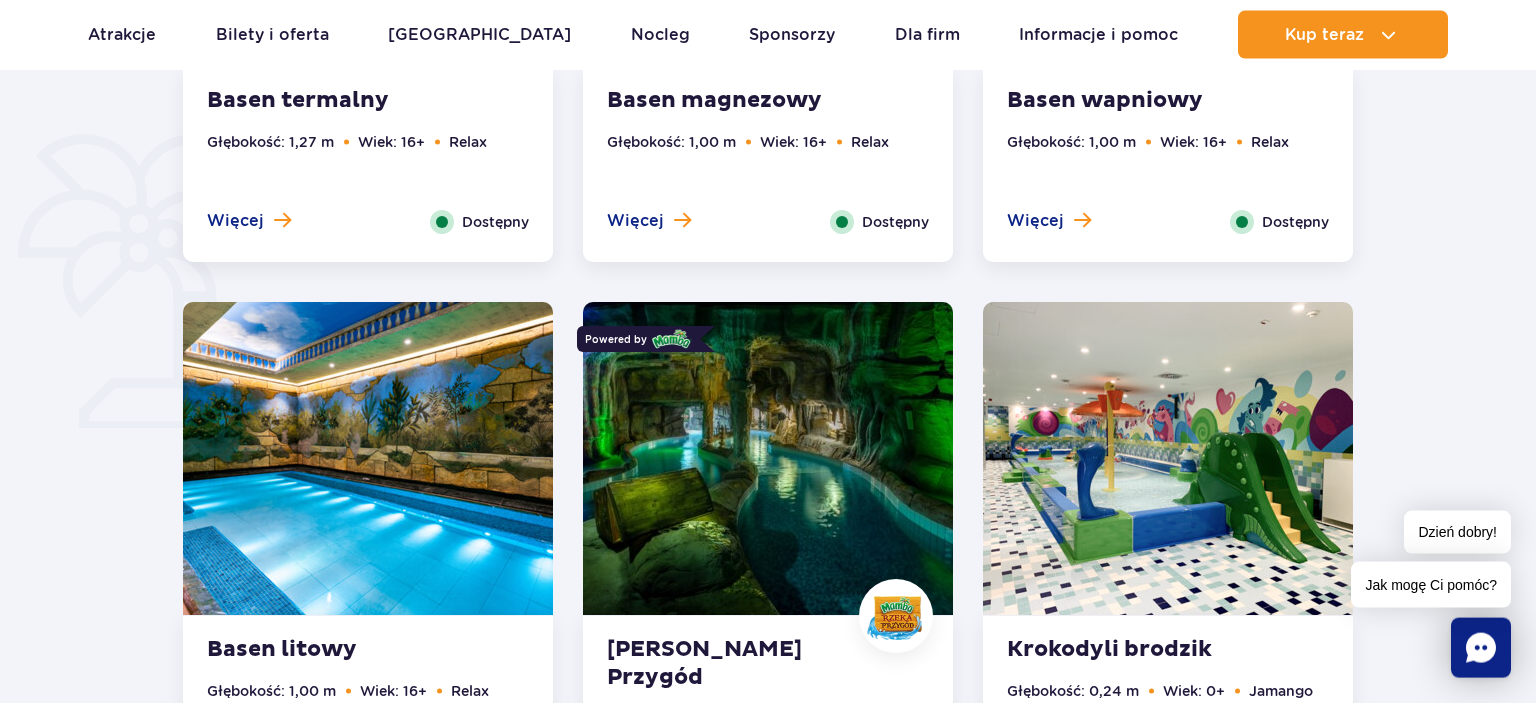 scroll, scrollTop: 1416, scrollLeft: 0, axis: vertical 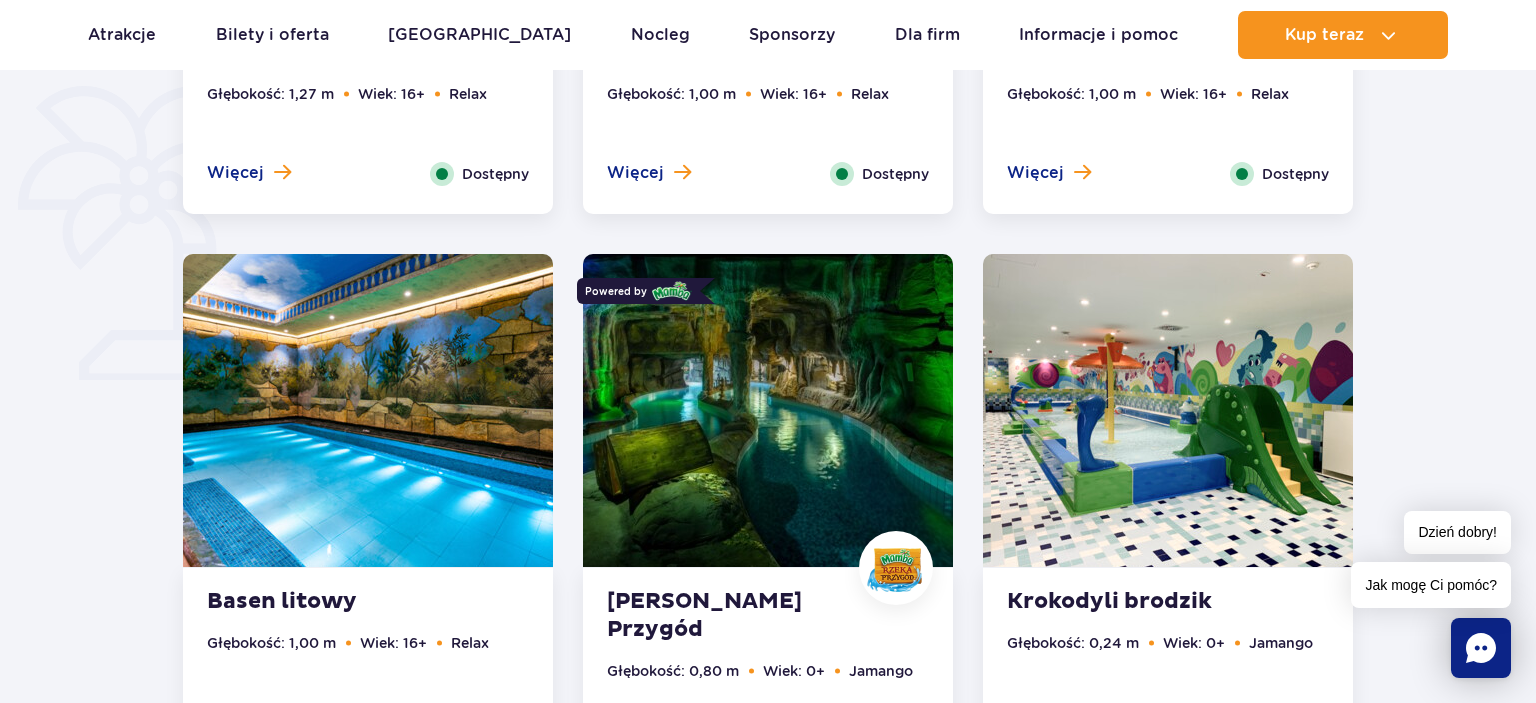 click at bounding box center (768, 410) 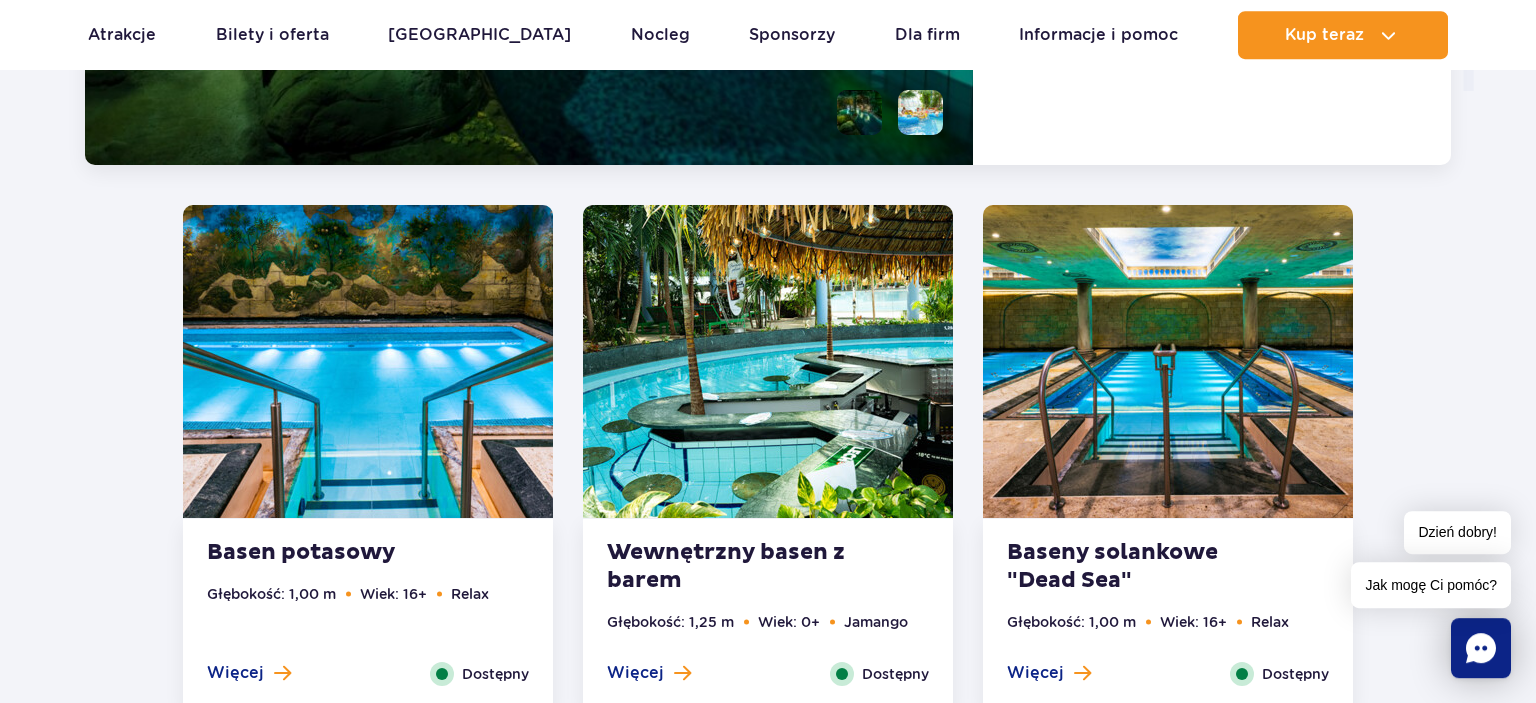 scroll, scrollTop: 2632, scrollLeft: 0, axis: vertical 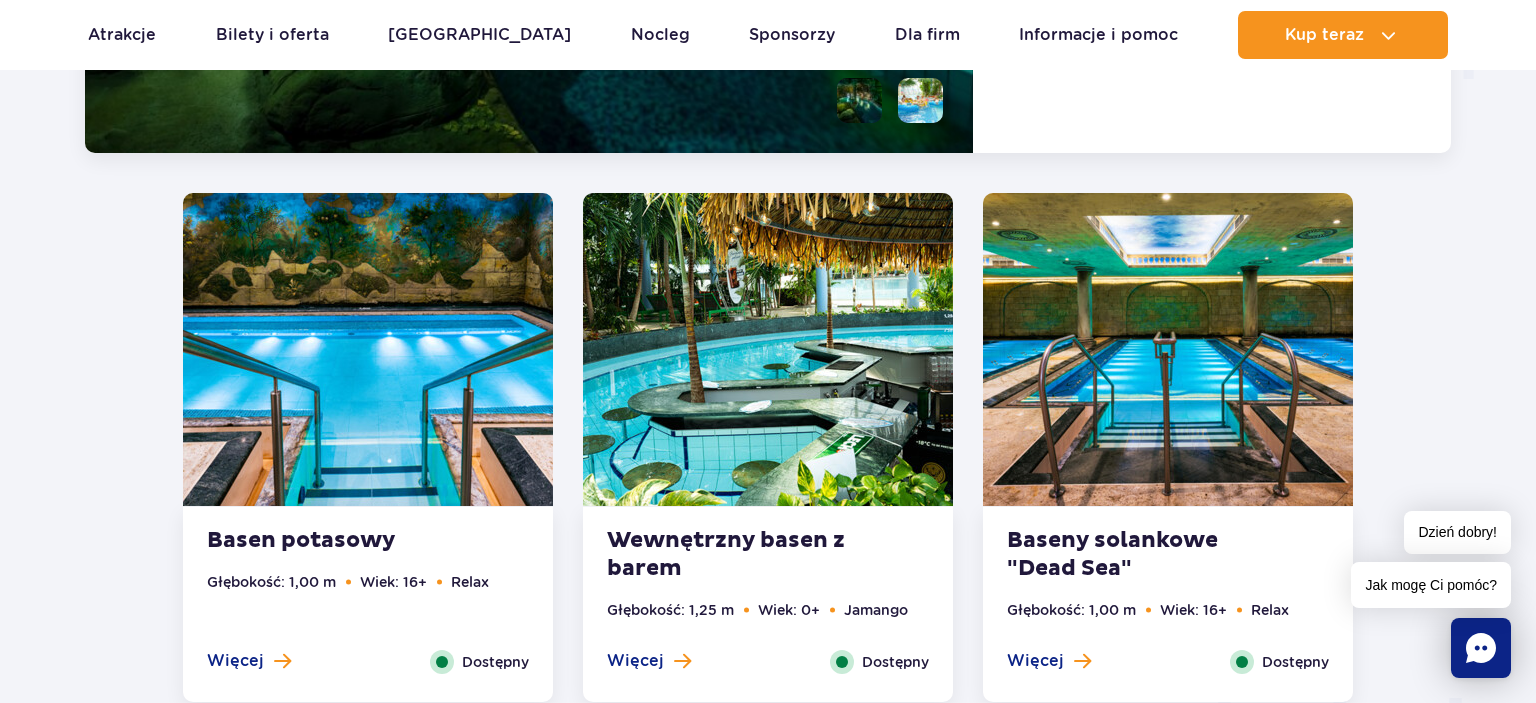 click at bounding box center [768, 349] 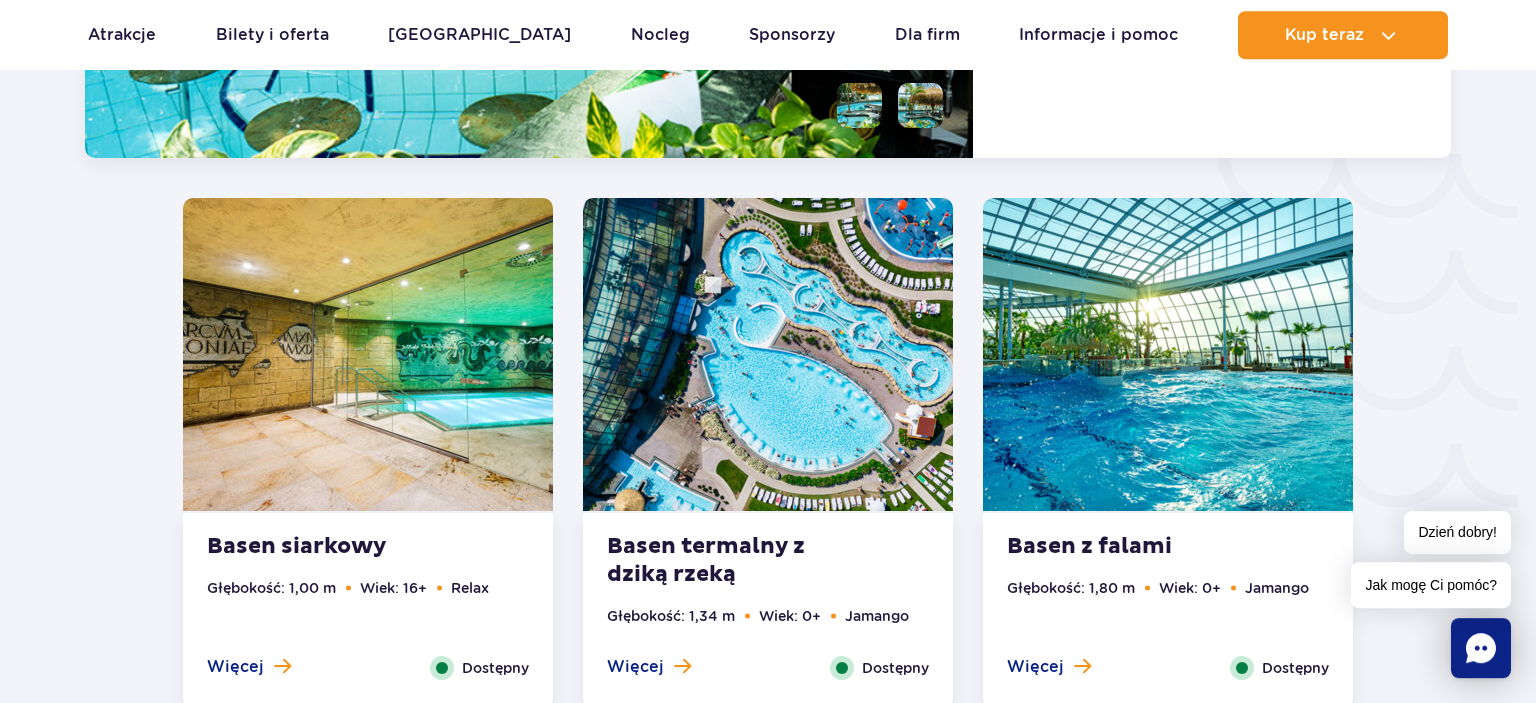 scroll, scrollTop: 3182, scrollLeft: 0, axis: vertical 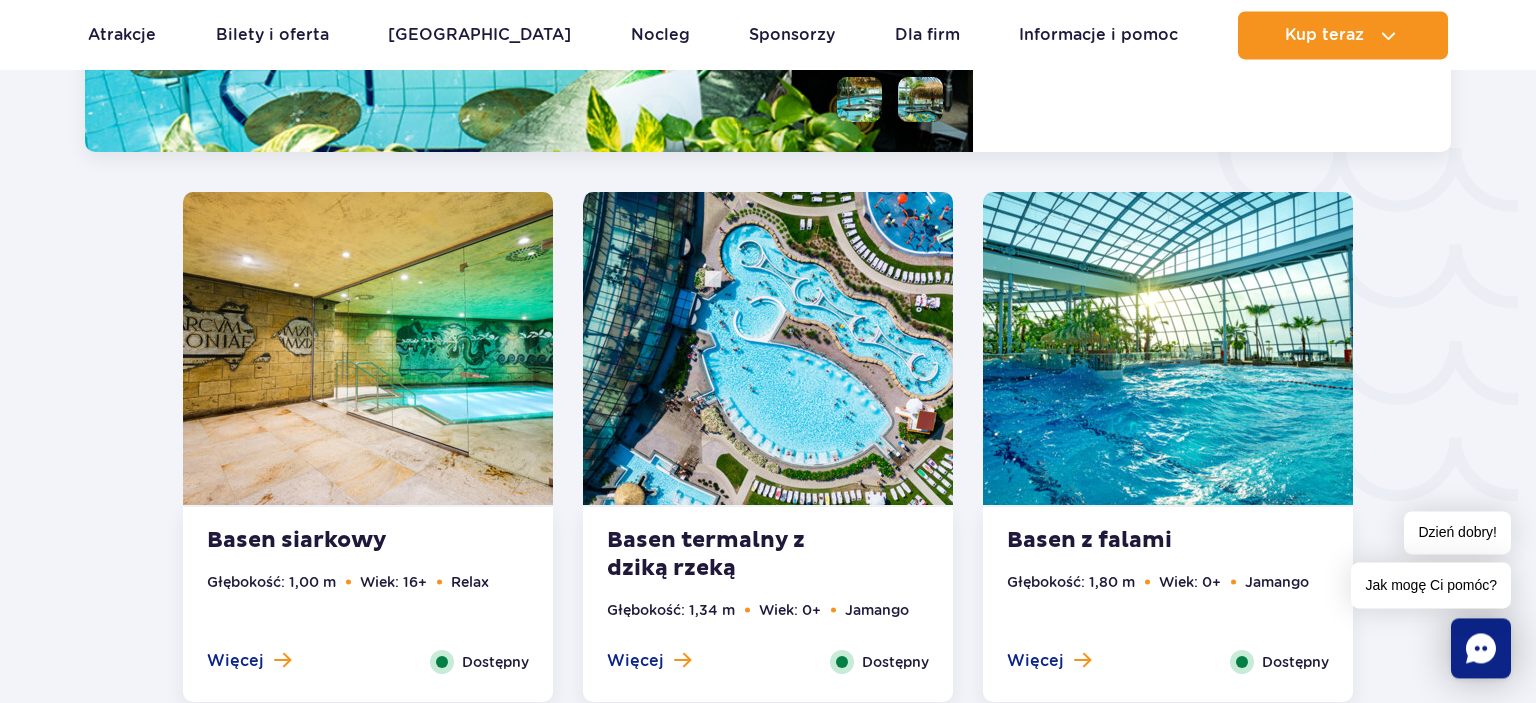 click at bounding box center (1168, 348) 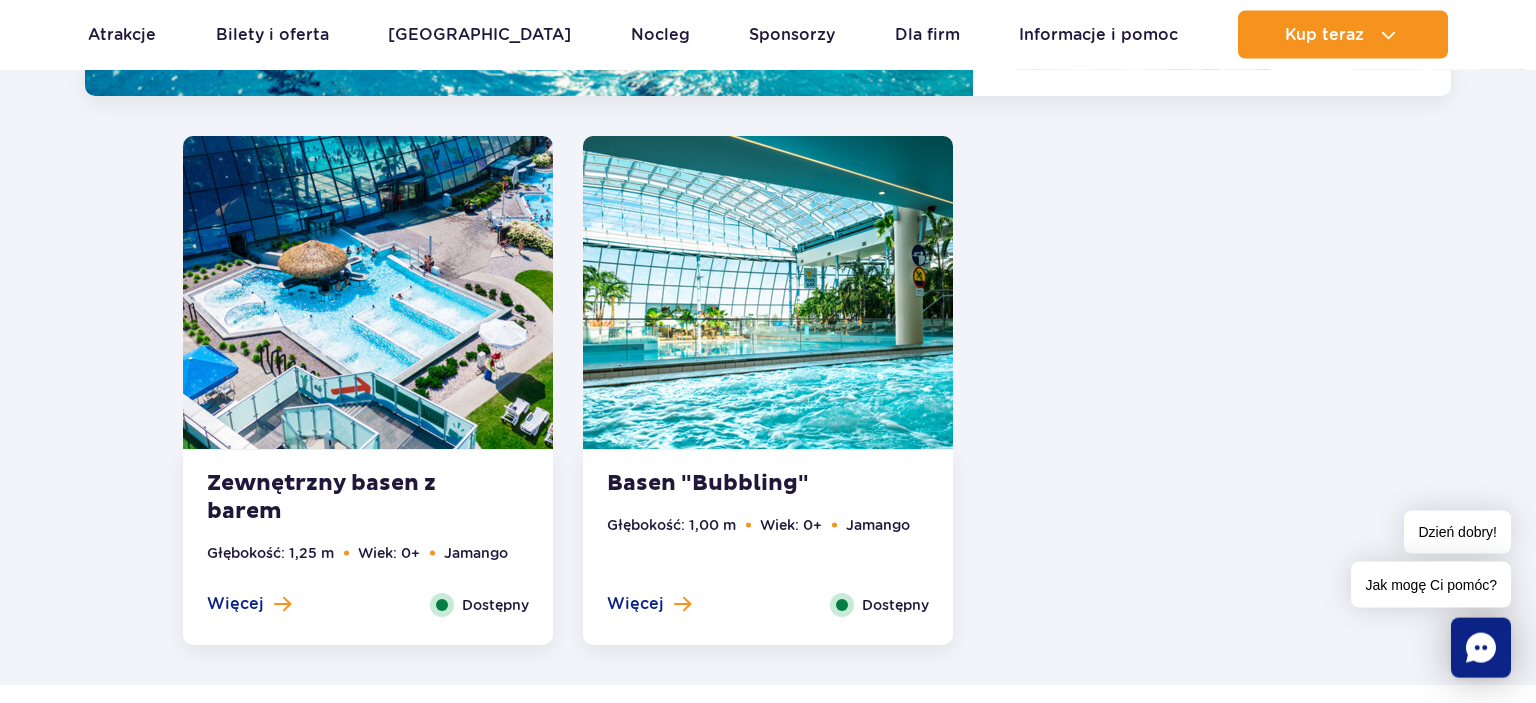 scroll, scrollTop: 3731, scrollLeft: 0, axis: vertical 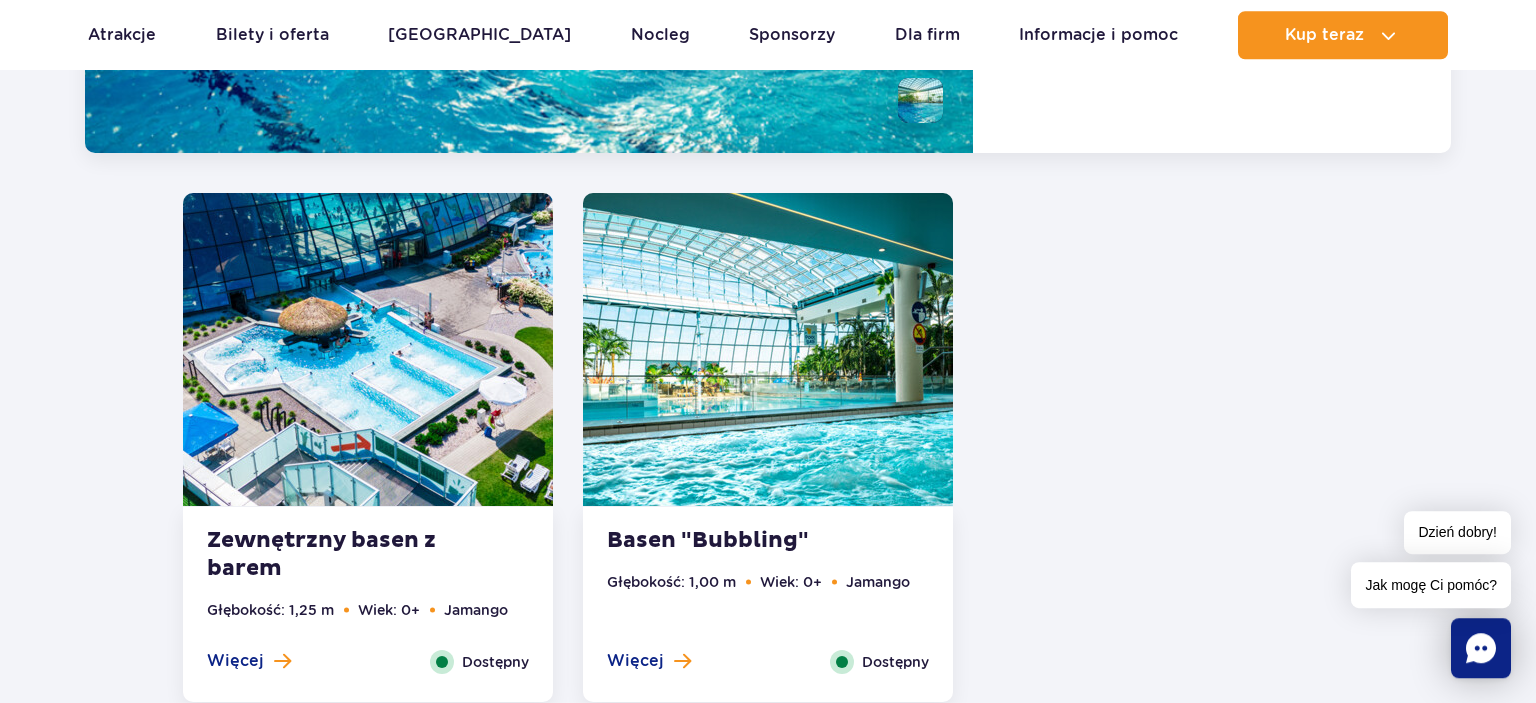 click at bounding box center (368, 349) 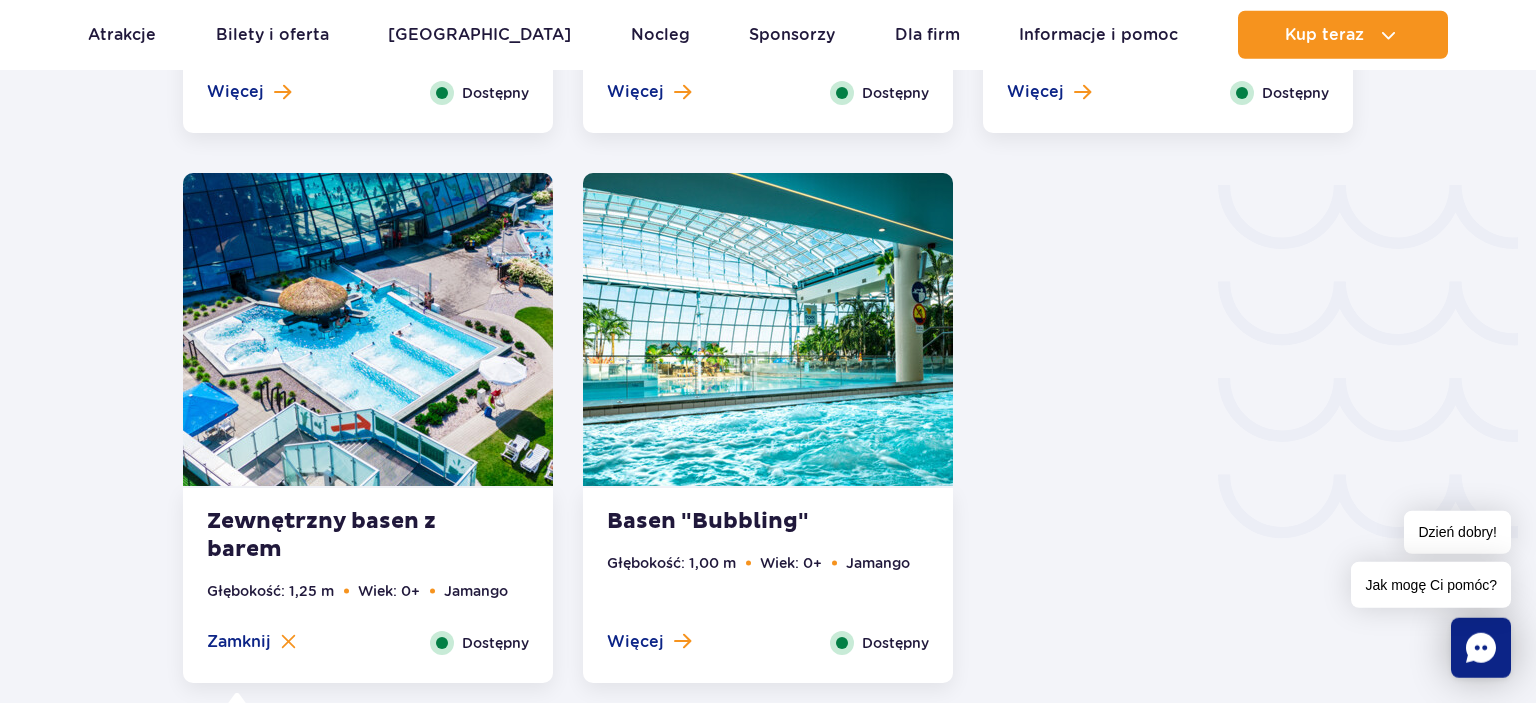 scroll, scrollTop: 3119, scrollLeft: 0, axis: vertical 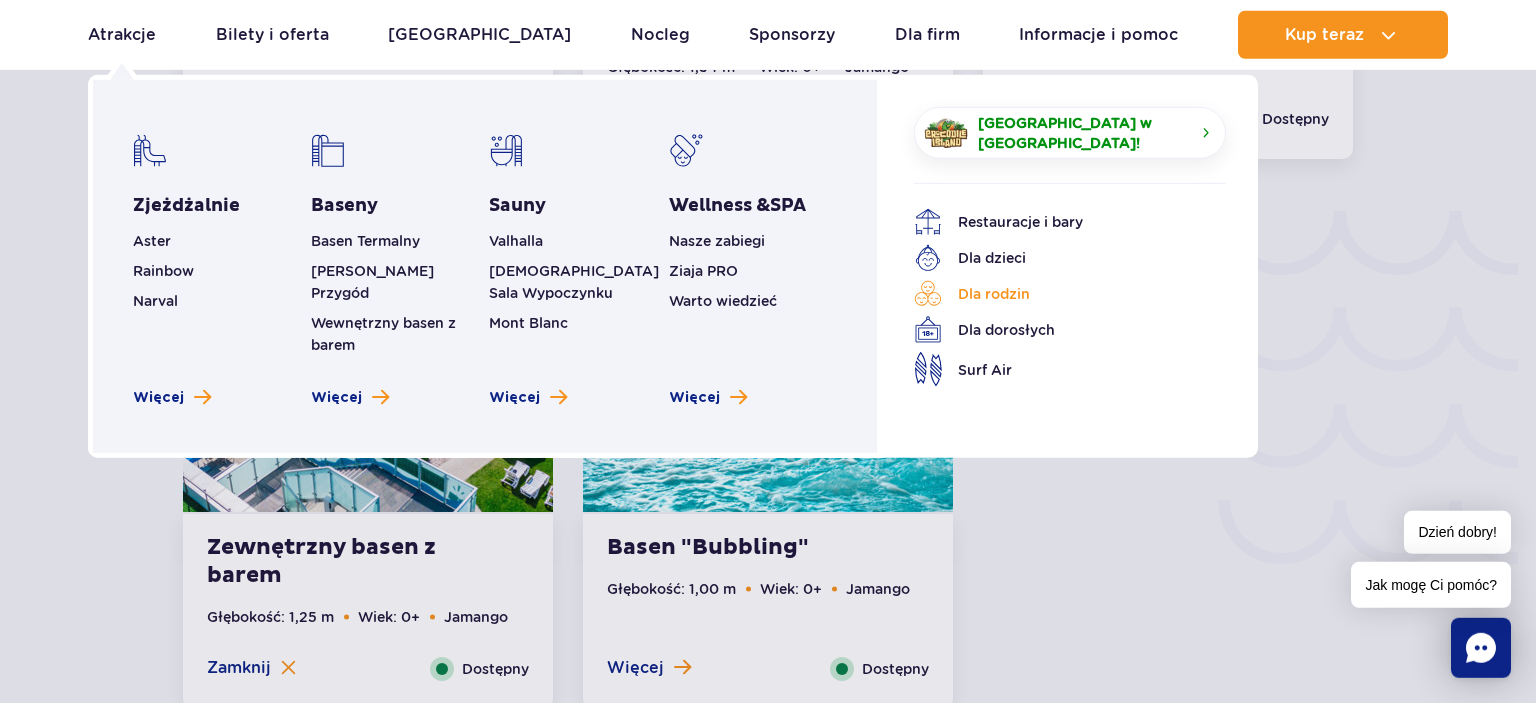 click on "Dla rodzin" at bounding box center [1055, 294] 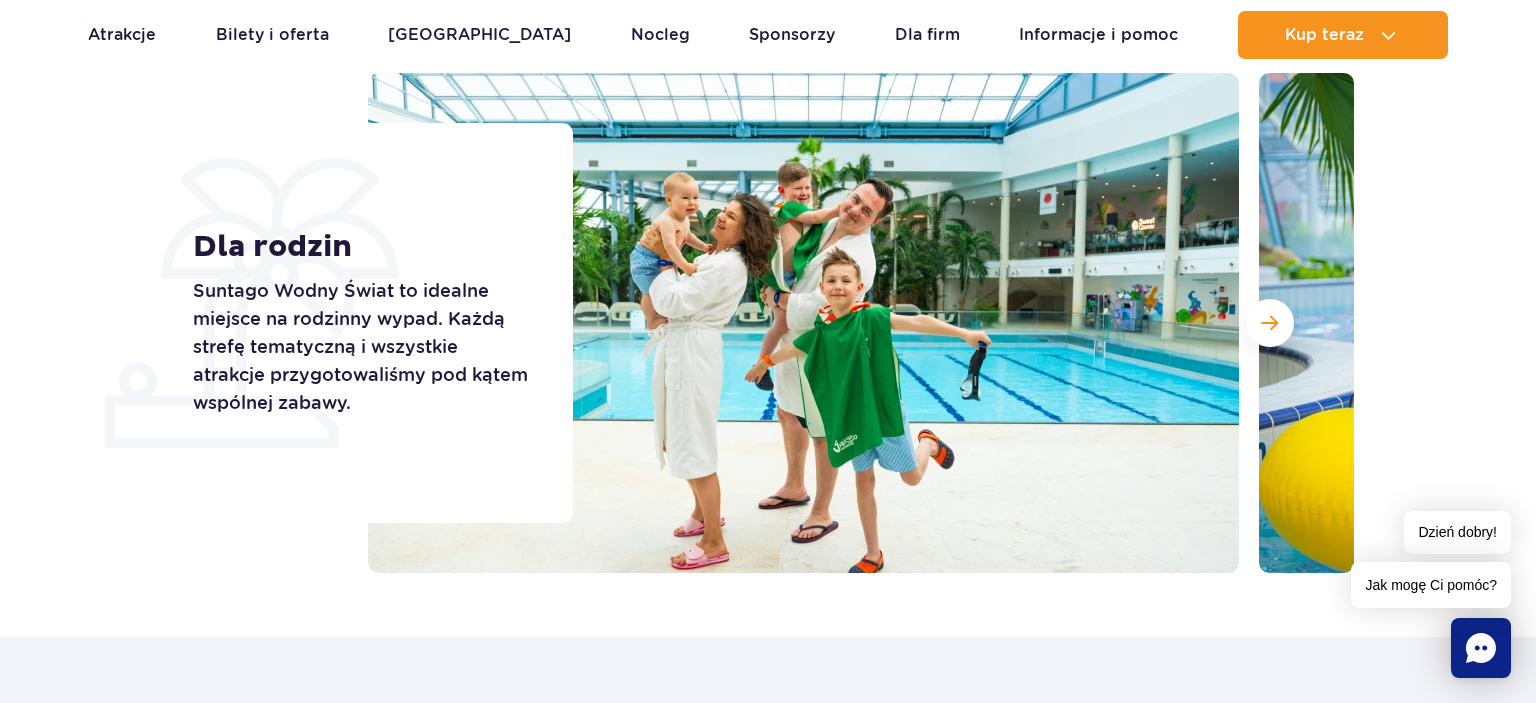 scroll, scrollTop: 105, scrollLeft: 0, axis: vertical 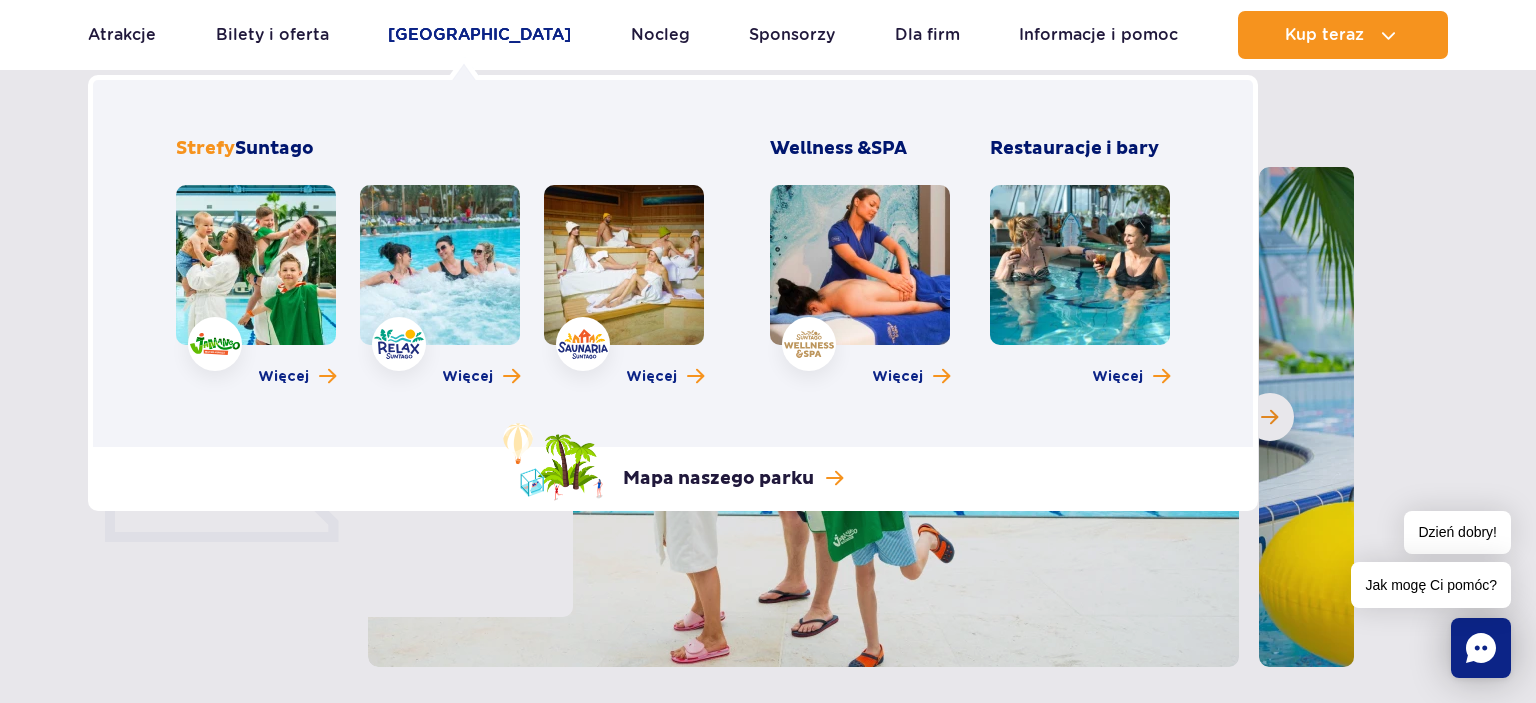 click on "[GEOGRAPHIC_DATA]" at bounding box center (479, 35) 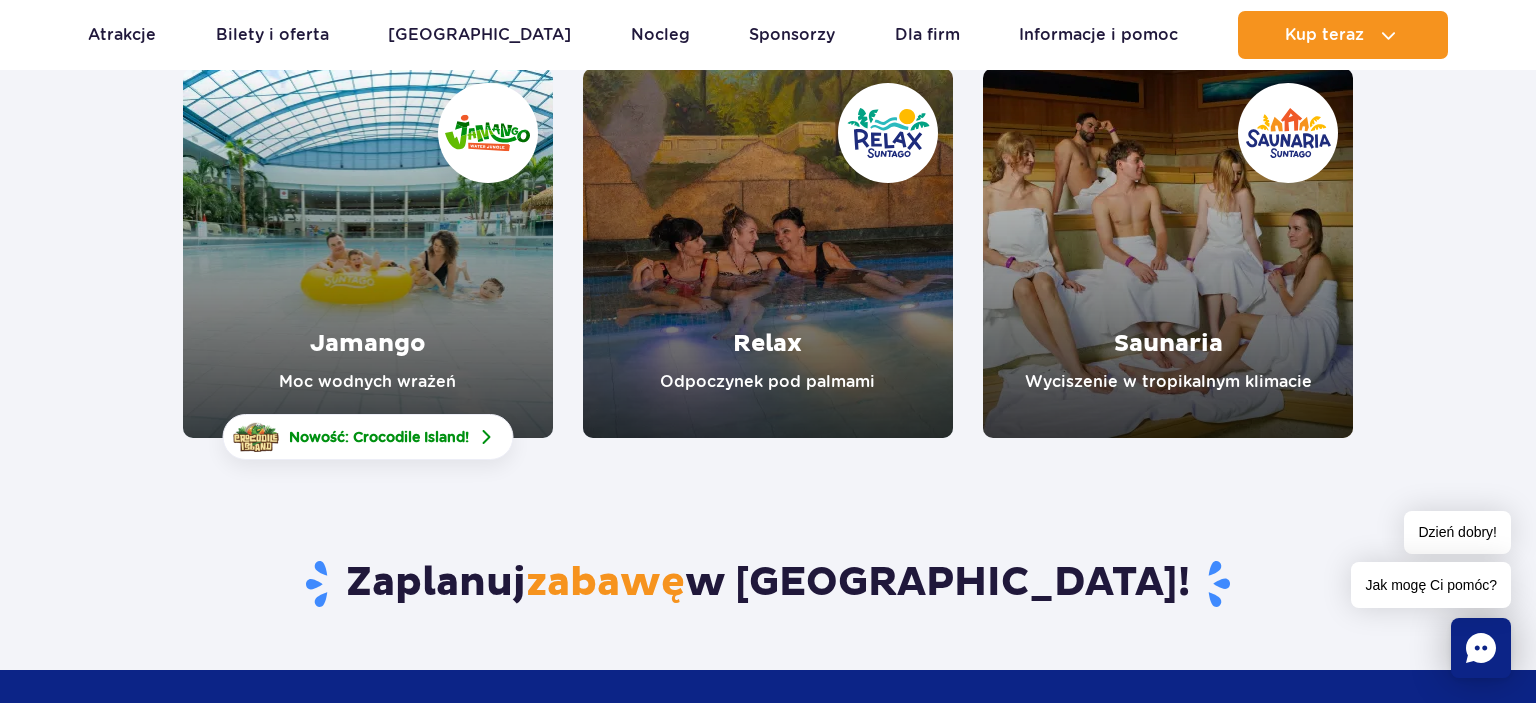 scroll, scrollTop: 211, scrollLeft: 0, axis: vertical 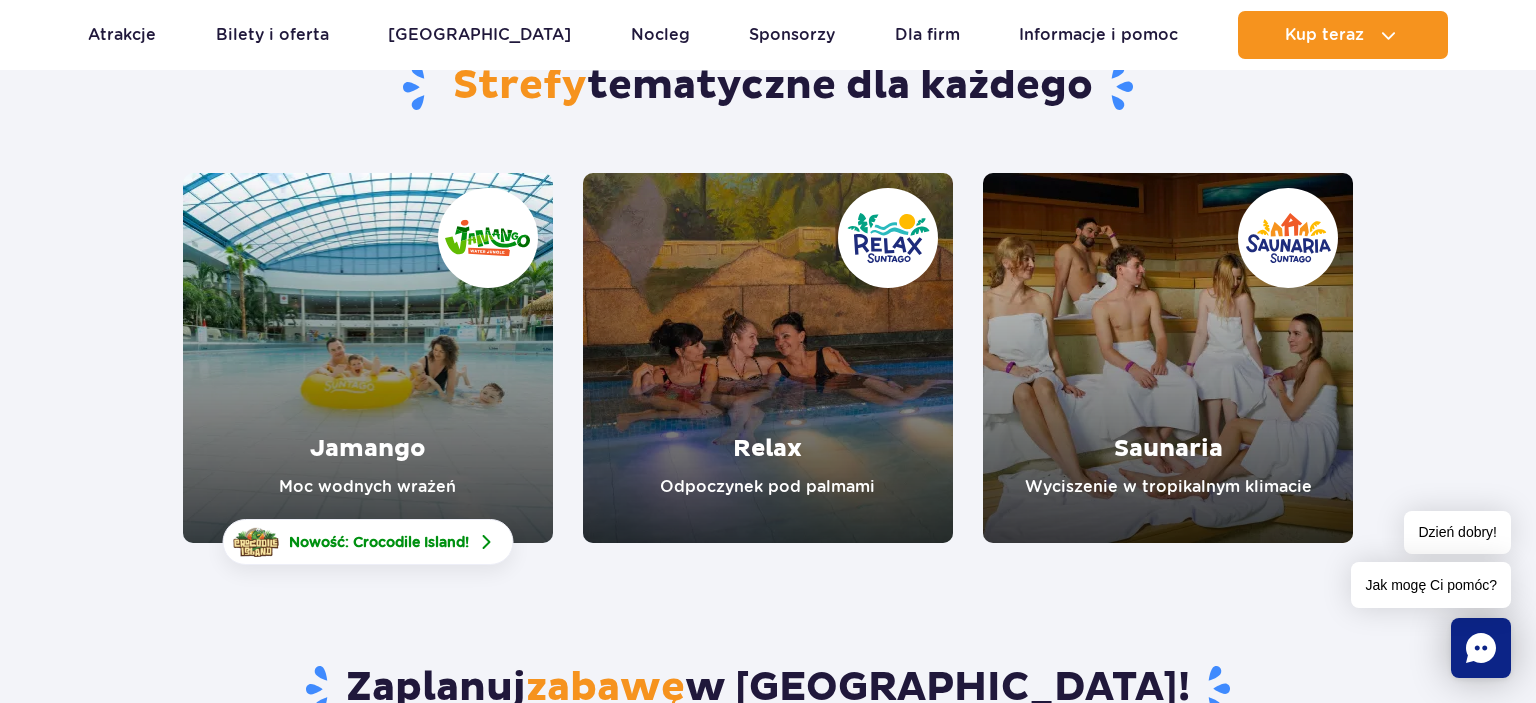 click at bounding box center (368, 358) 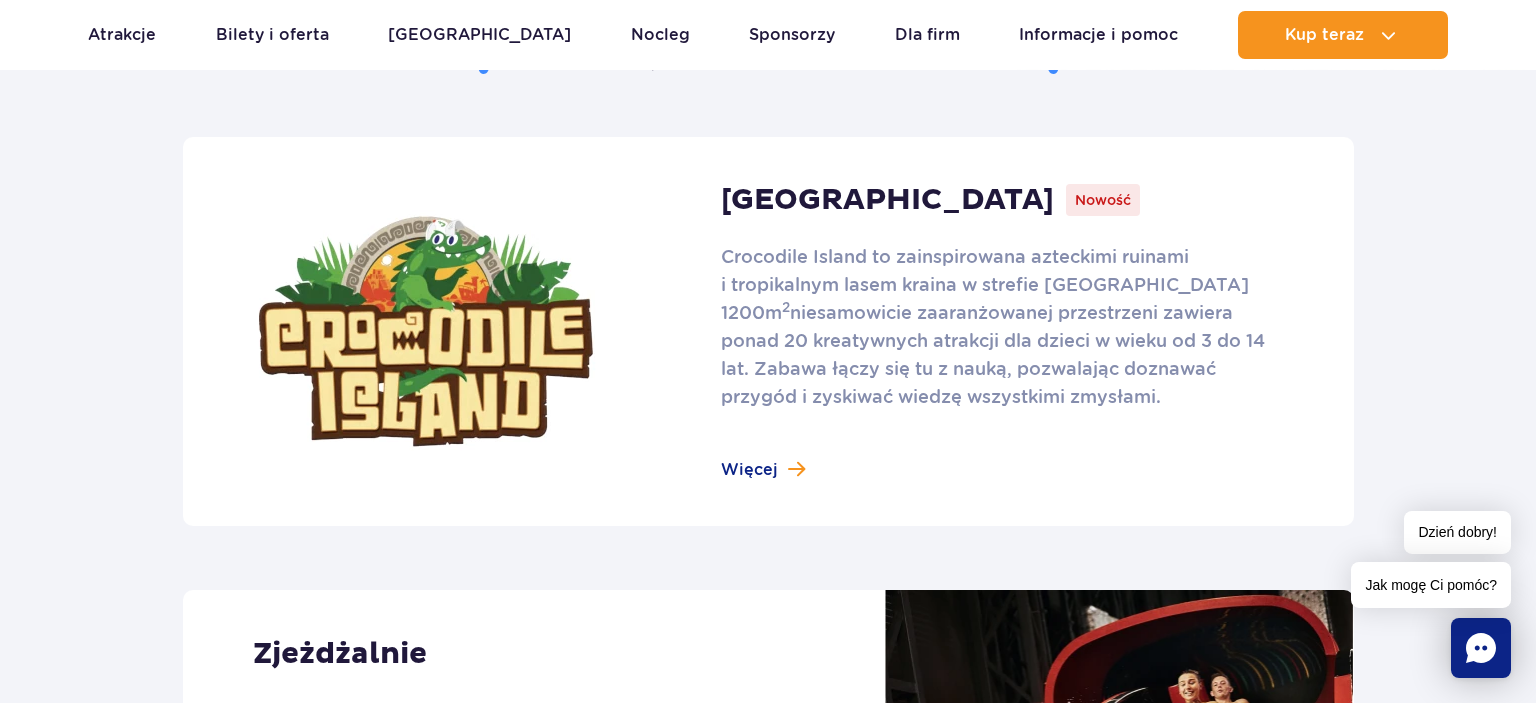 scroll, scrollTop: 1267, scrollLeft: 0, axis: vertical 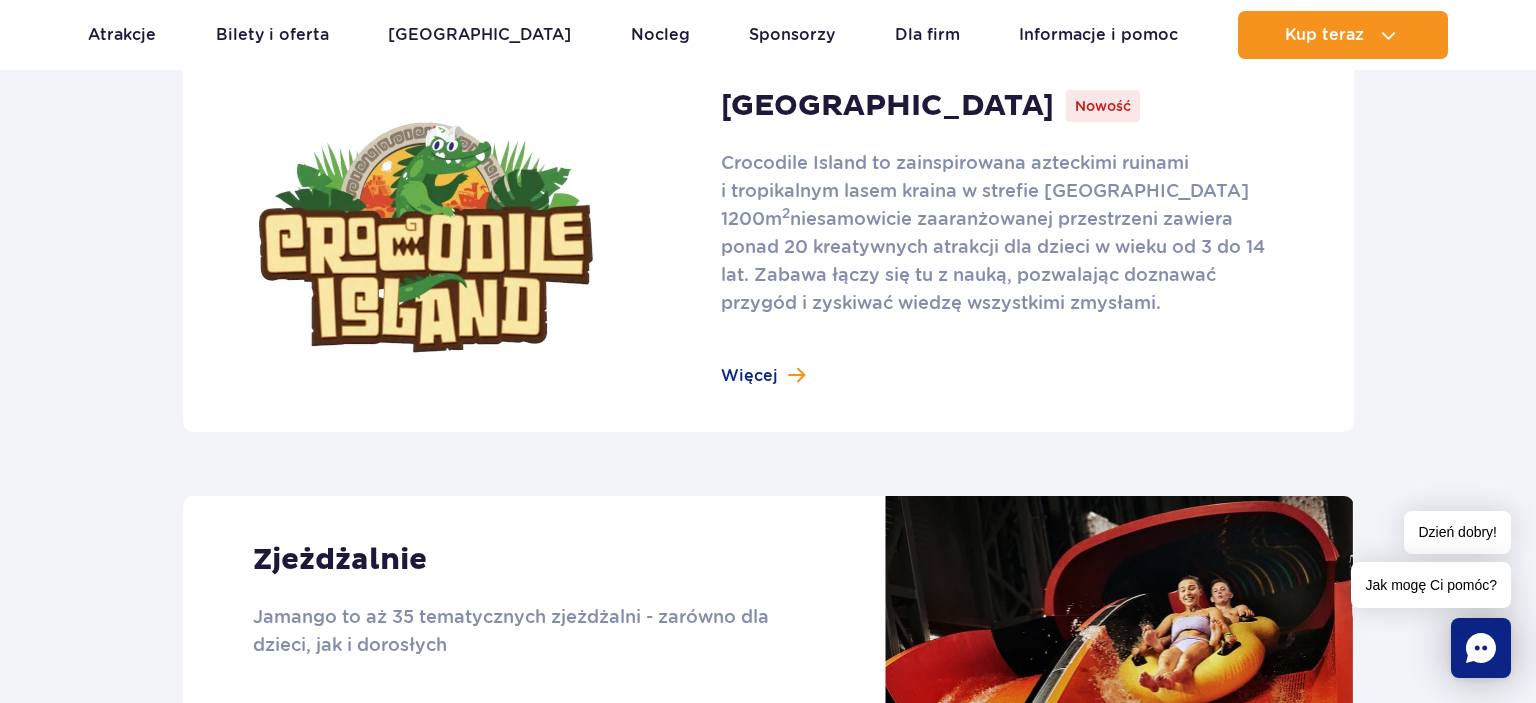 click at bounding box center [768, 237] 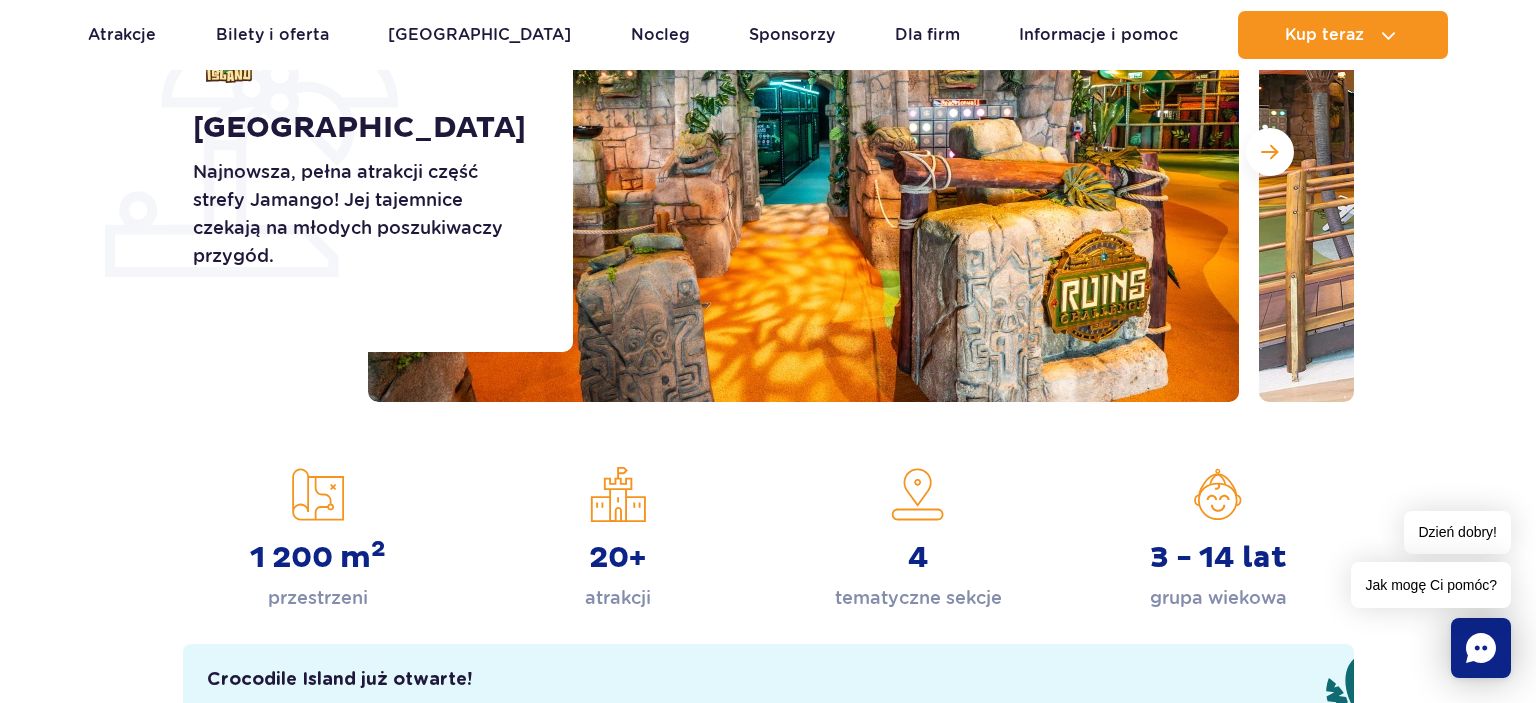 scroll, scrollTop: 528, scrollLeft: 0, axis: vertical 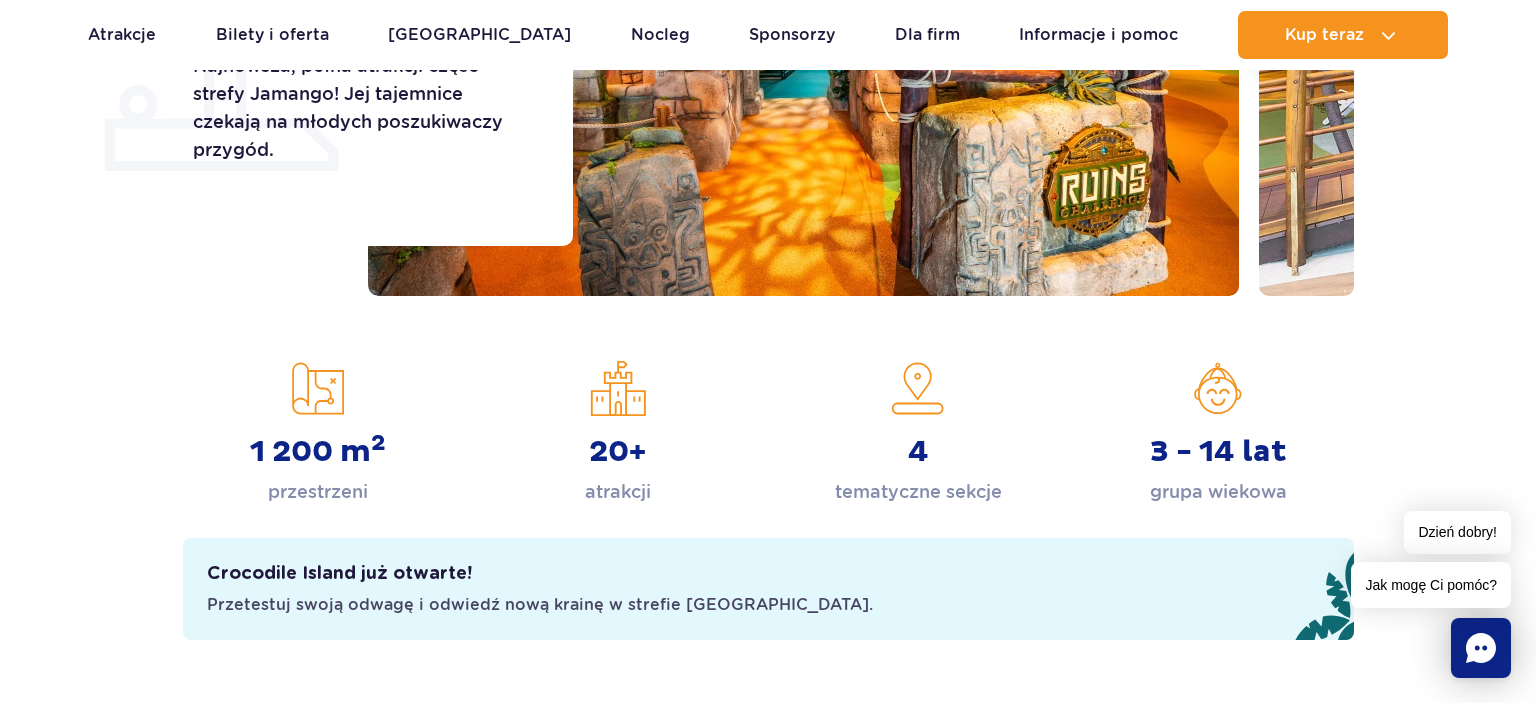 drag, startPoint x: 1162, startPoint y: 421, endPoint x: 1116, endPoint y: 497, distance: 88.83693 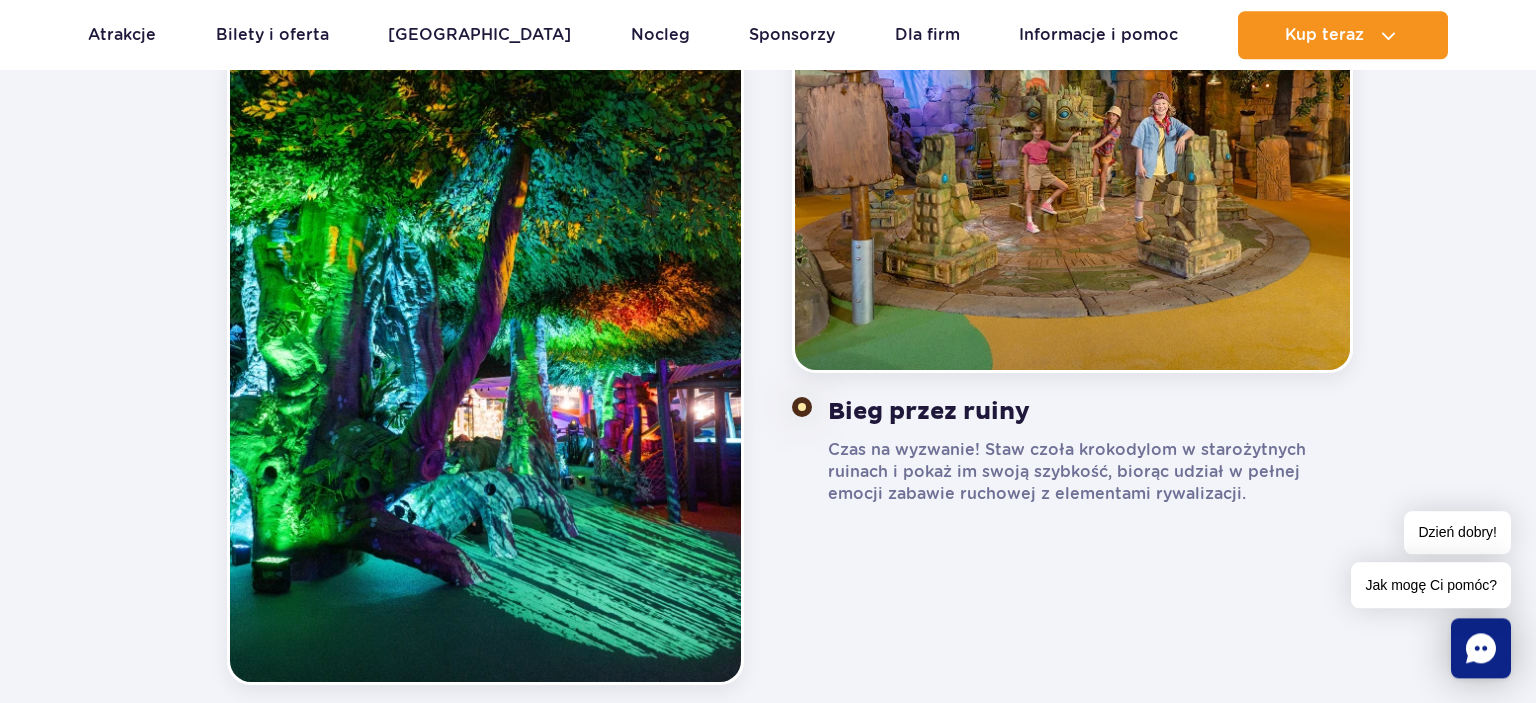 scroll, scrollTop: 2112, scrollLeft: 0, axis: vertical 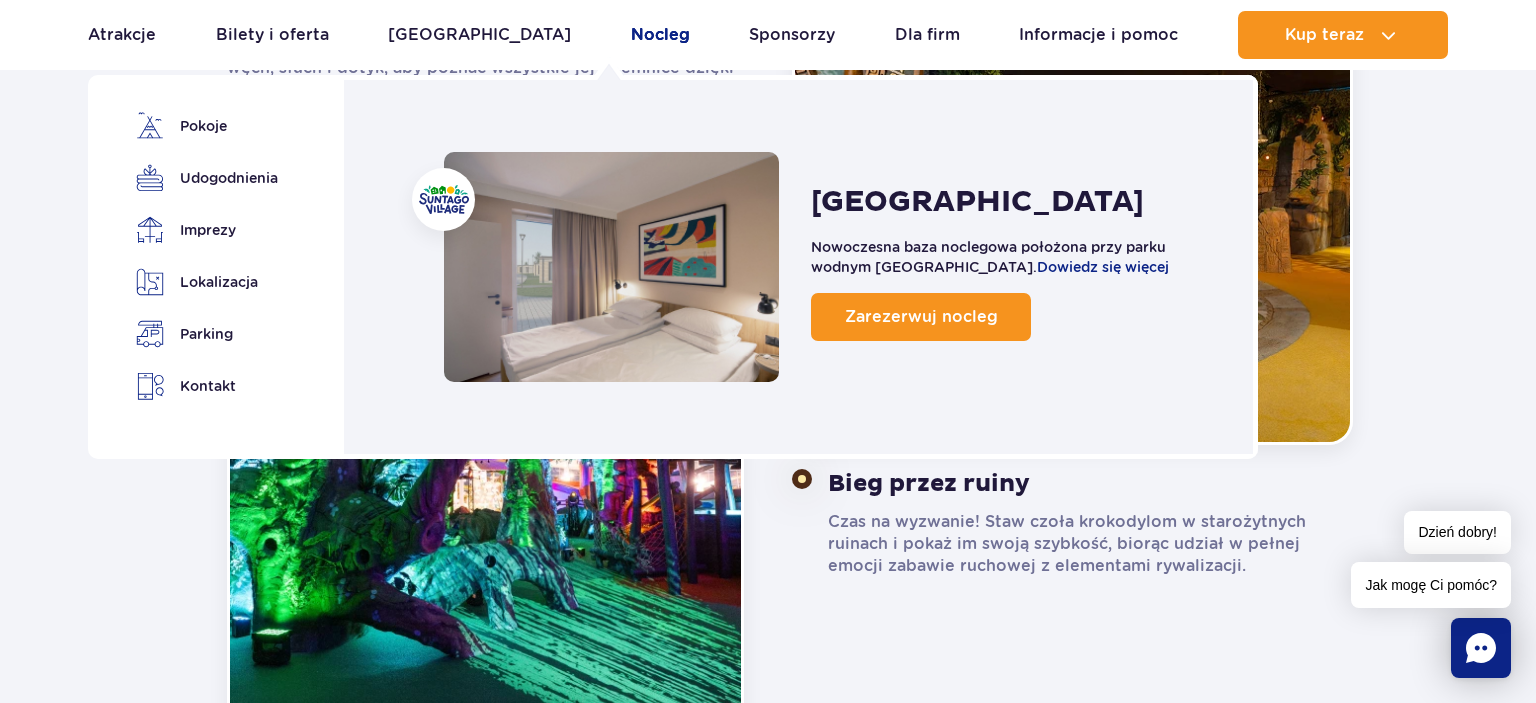click on "Nocleg" at bounding box center [660, 35] 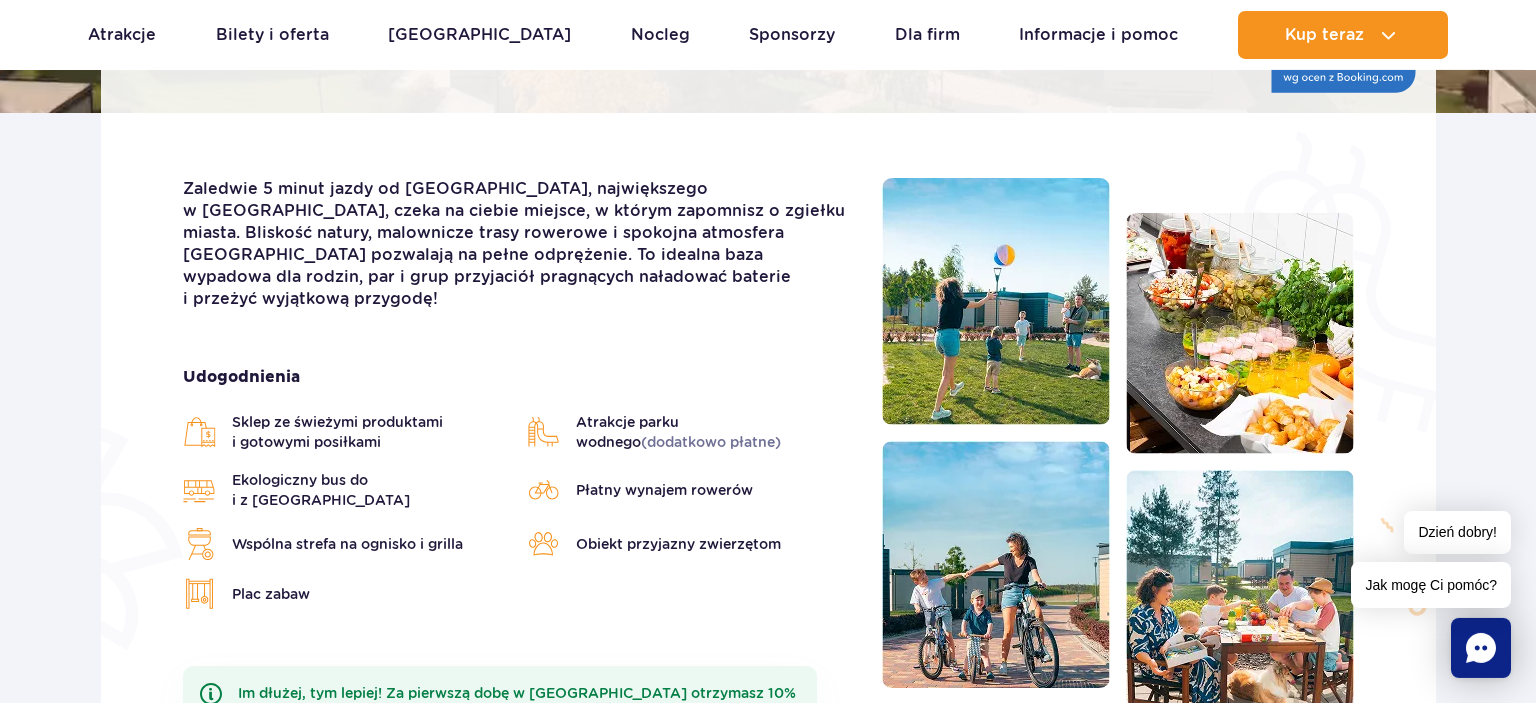 scroll, scrollTop: 528, scrollLeft: 0, axis: vertical 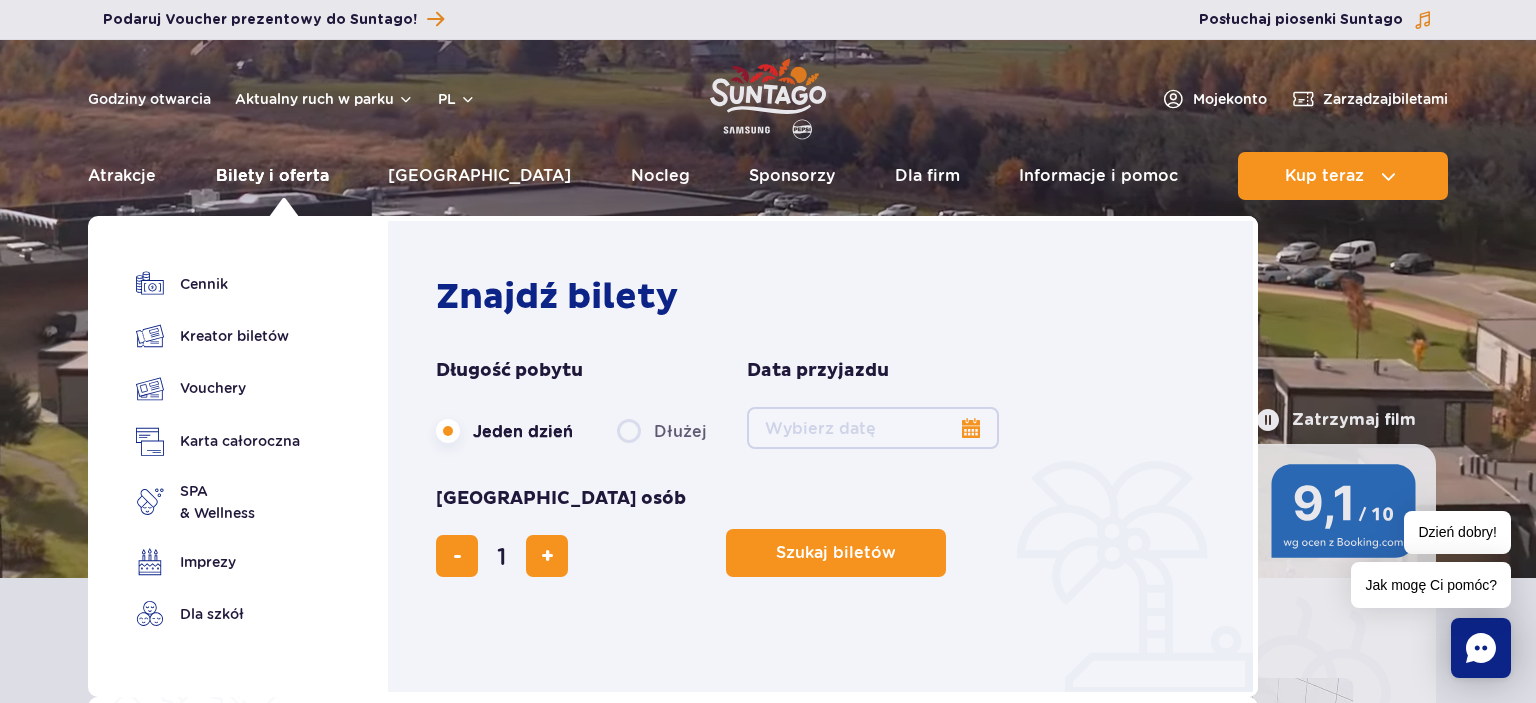 click on "Bilety i oferta" at bounding box center [272, 176] 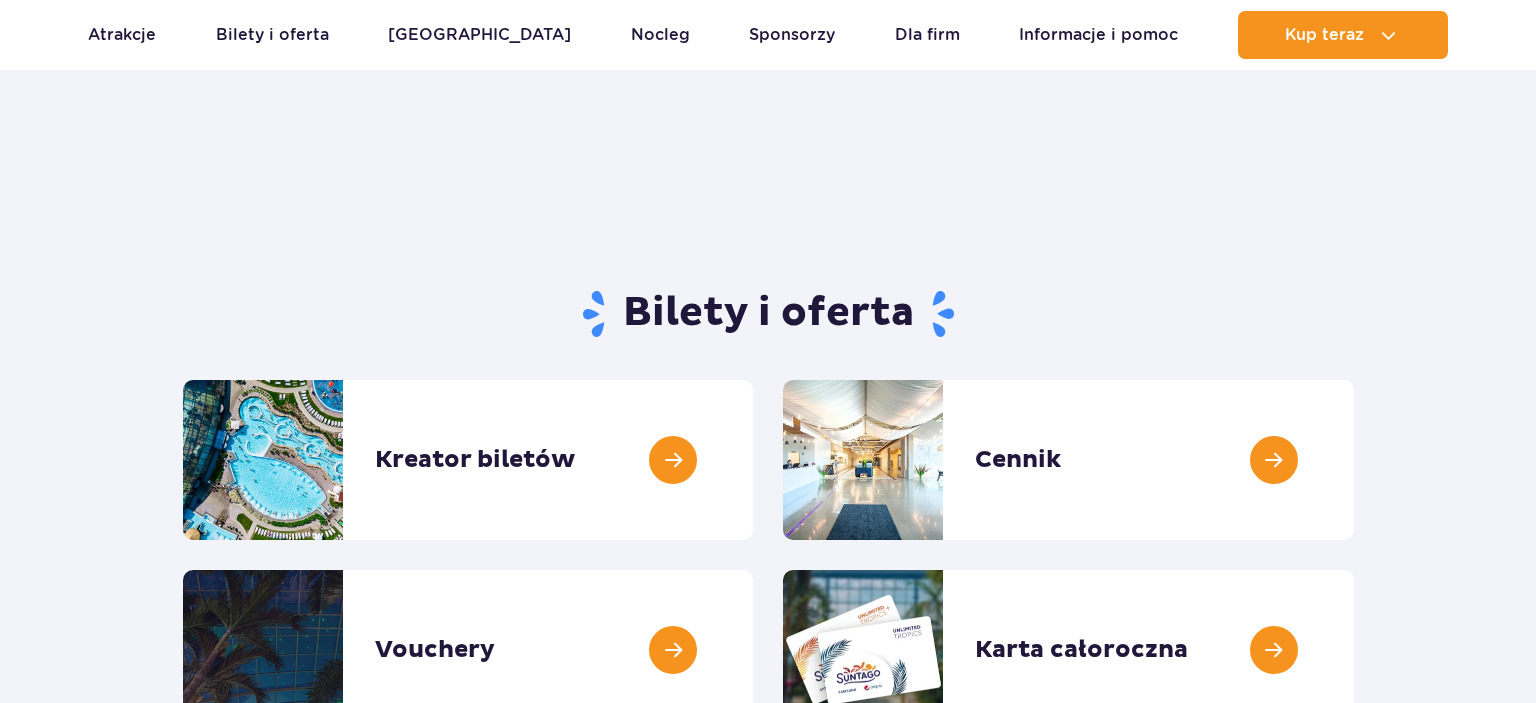 scroll, scrollTop: 106, scrollLeft: 0, axis: vertical 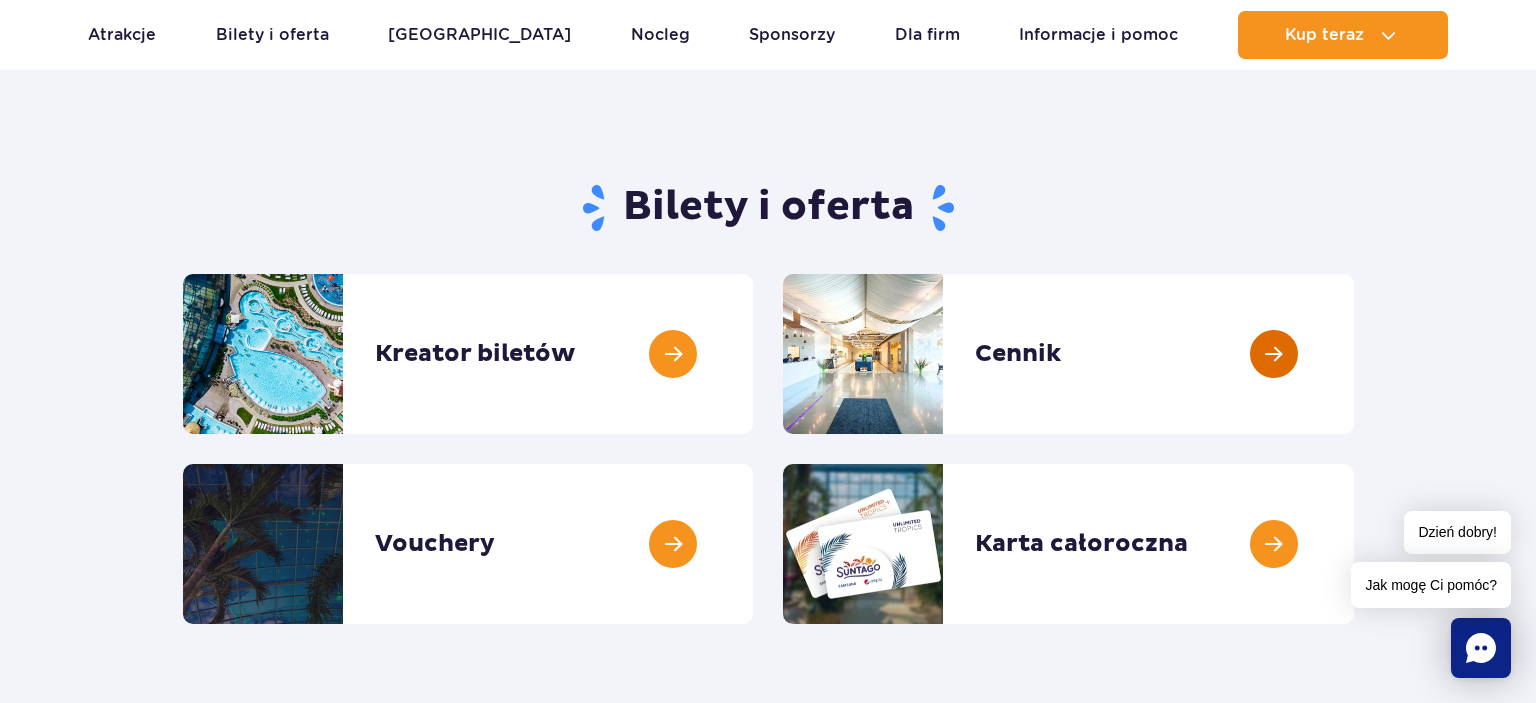 click at bounding box center [1354, 354] 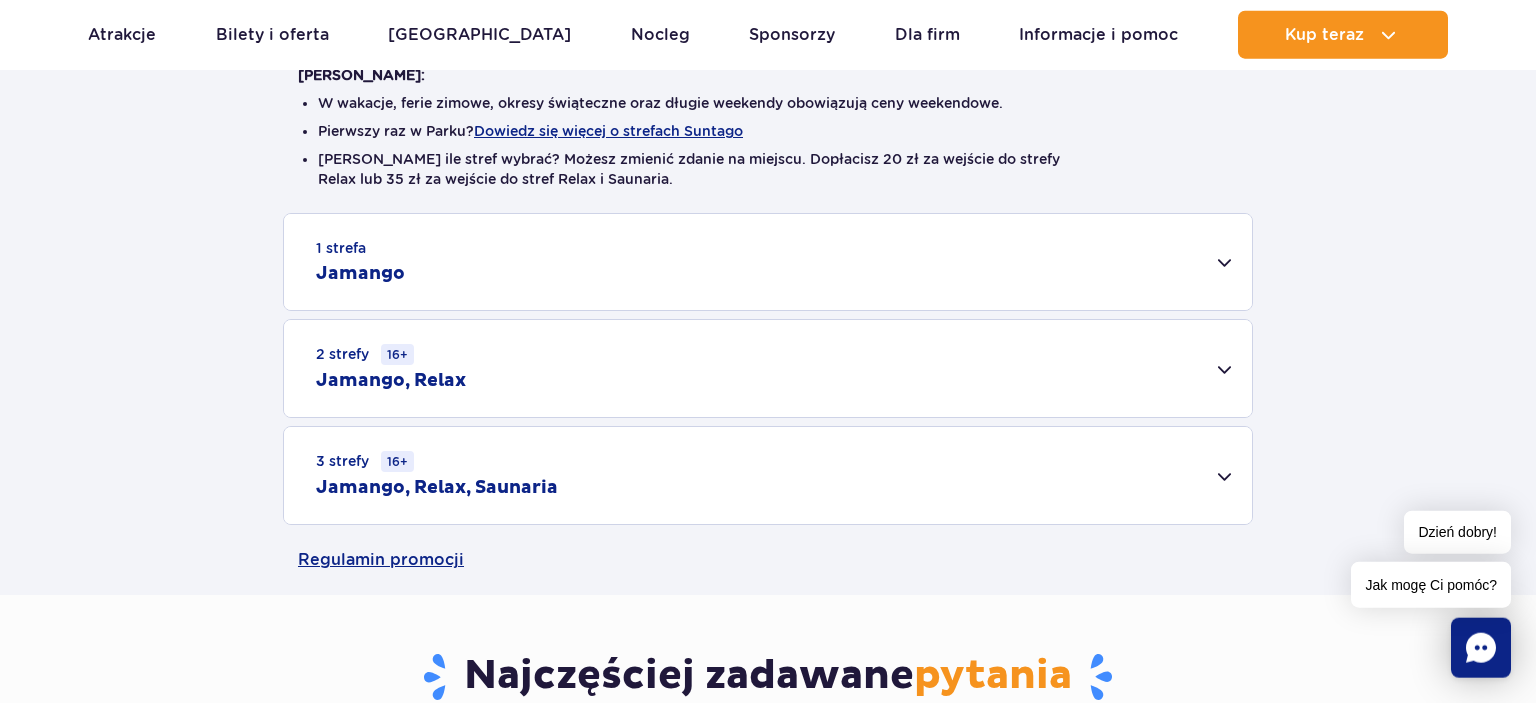 scroll, scrollTop: 528, scrollLeft: 0, axis: vertical 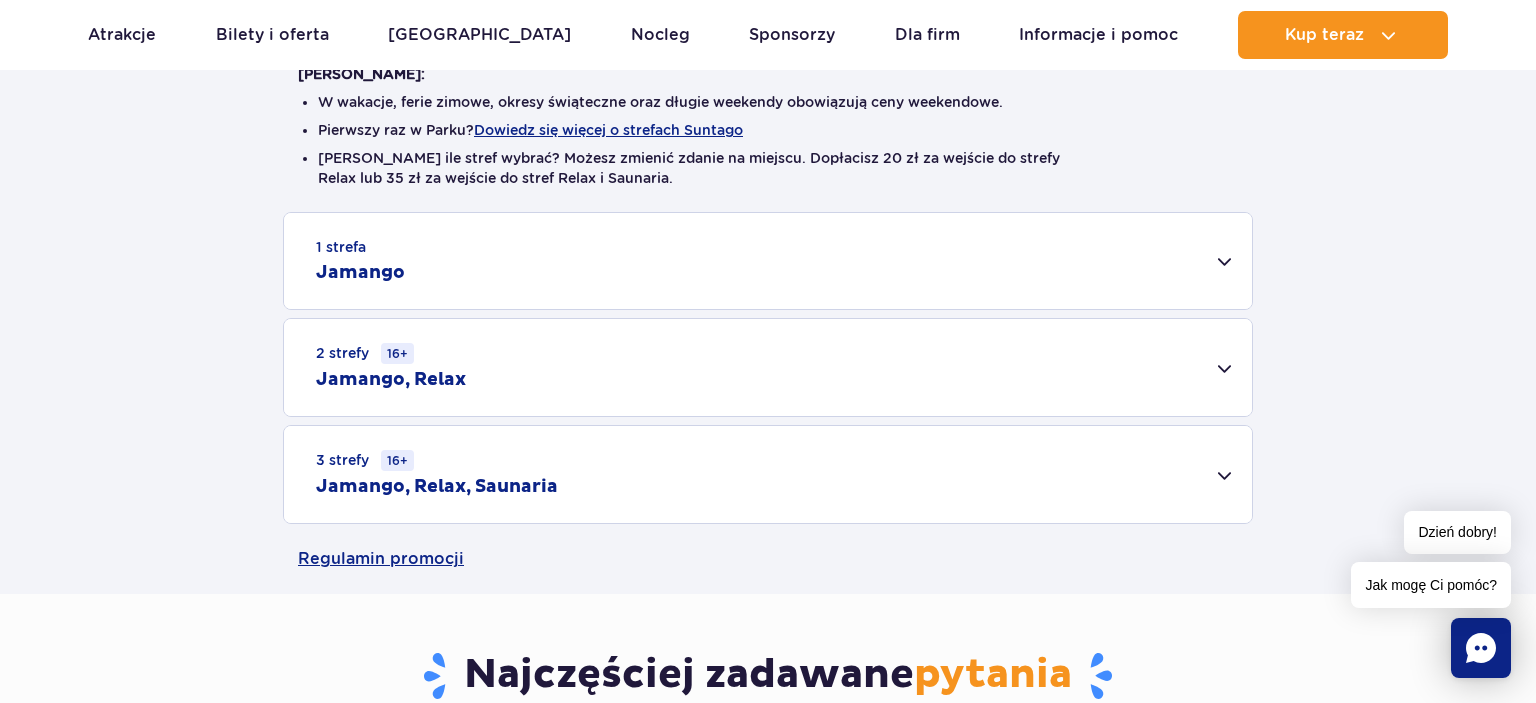 click on "1 strefa
Jamango" at bounding box center [768, 261] 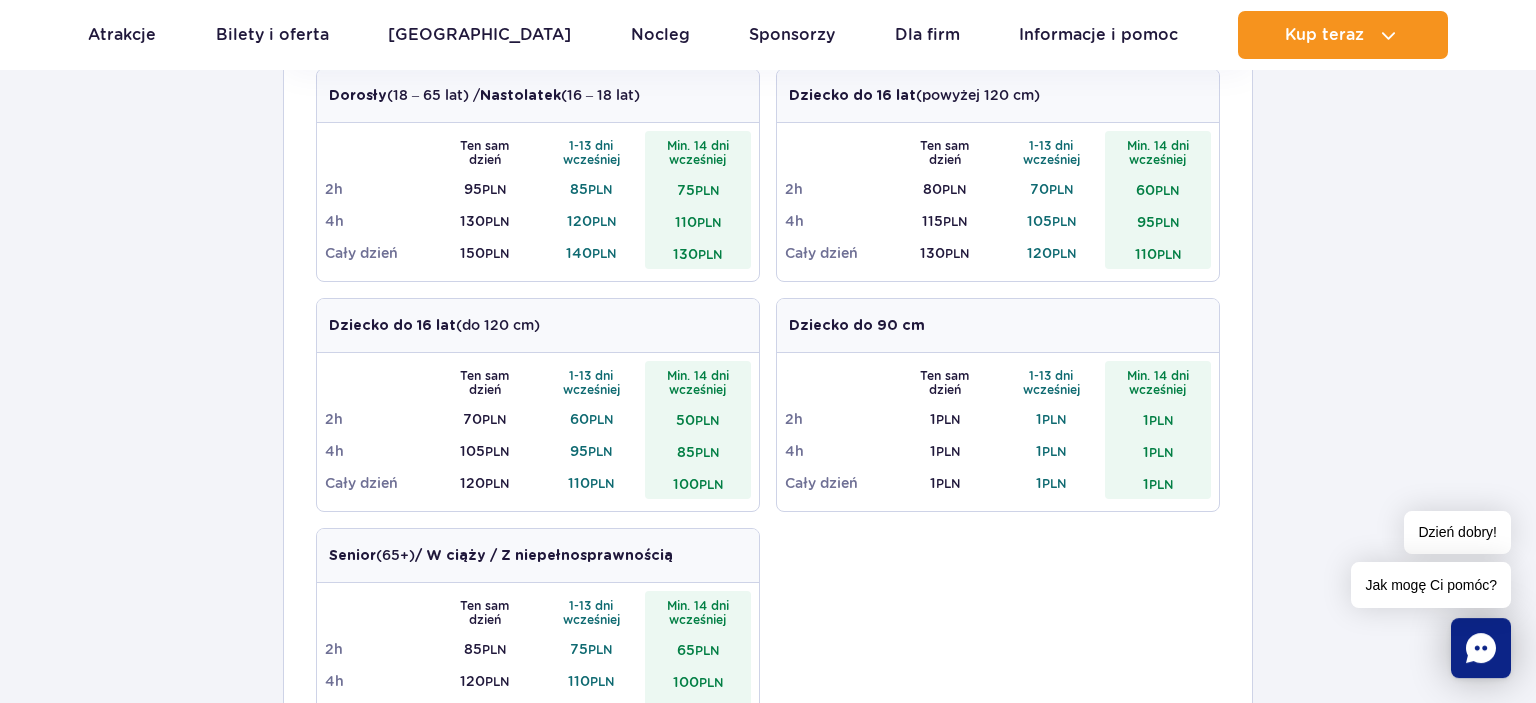 scroll, scrollTop: 768, scrollLeft: 0, axis: vertical 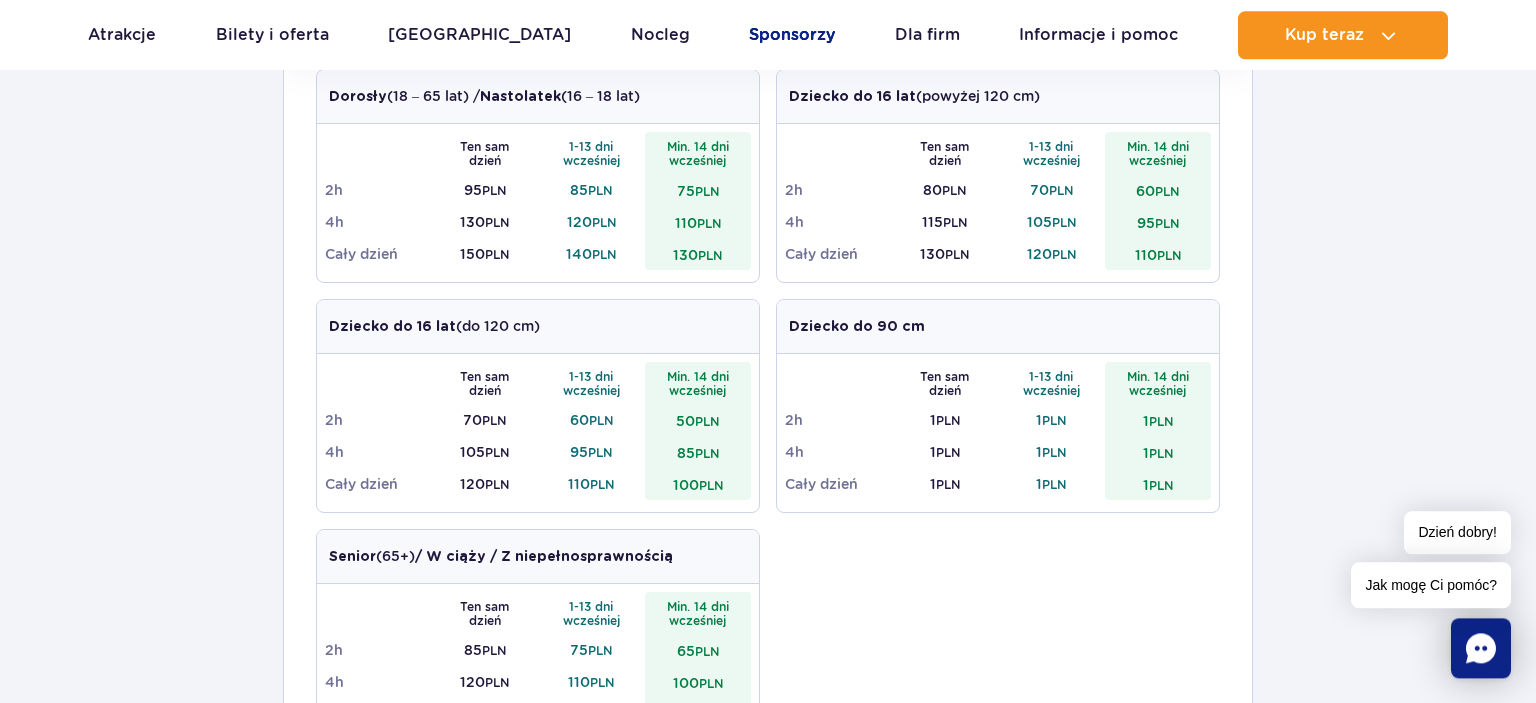 click on "Sponsorzy" at bounding box center [792, 35] 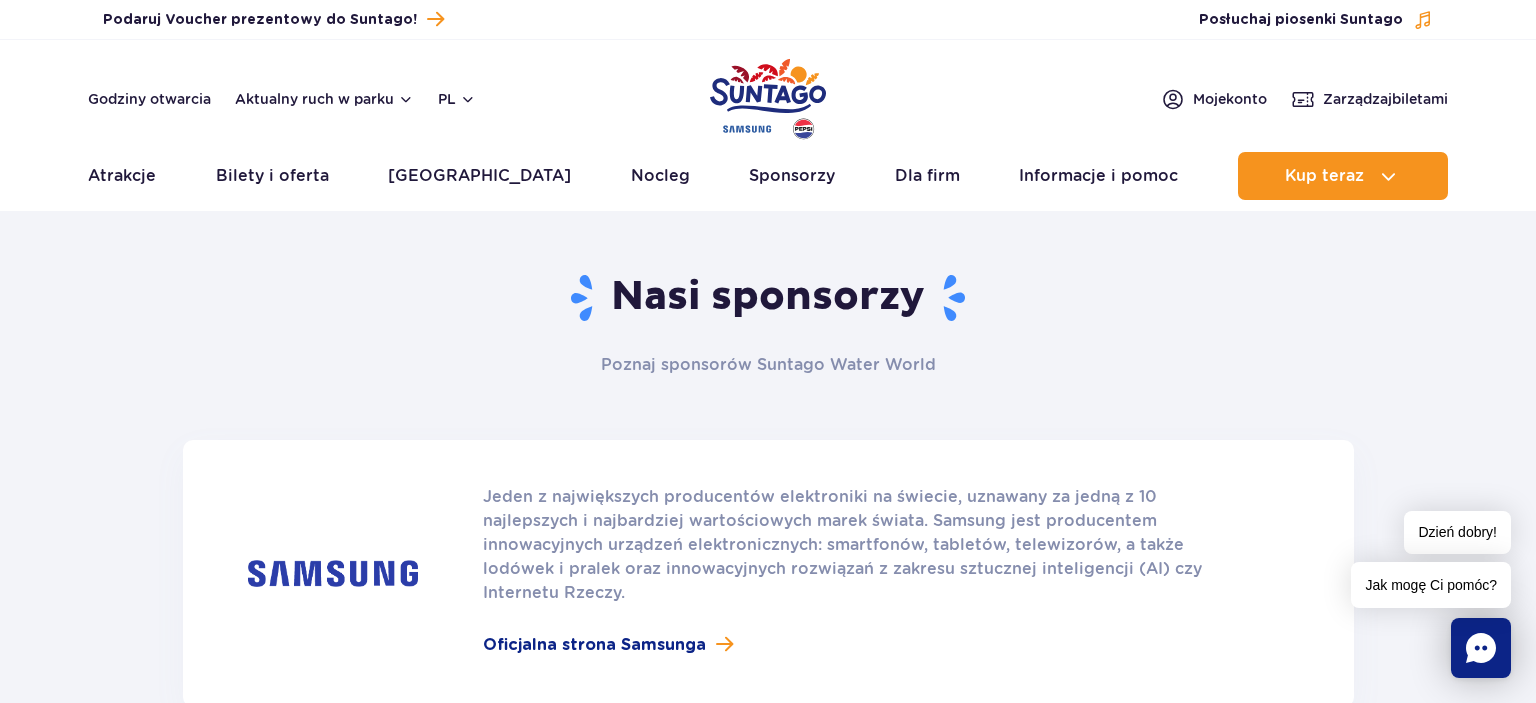scroll, scrollTop: 0, scrollLeft: 0, axis: both 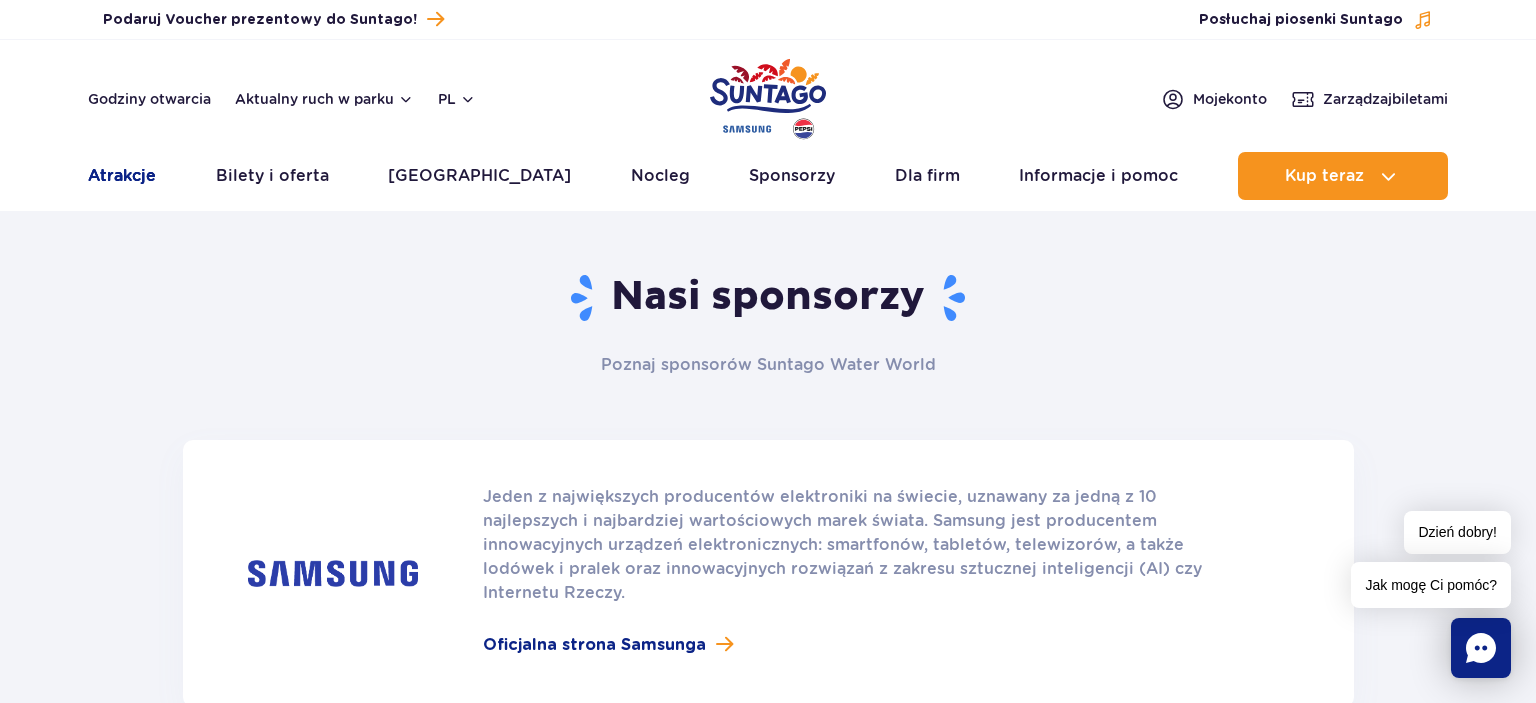 click on "Atrakcje" at bounding box center (122, 176) 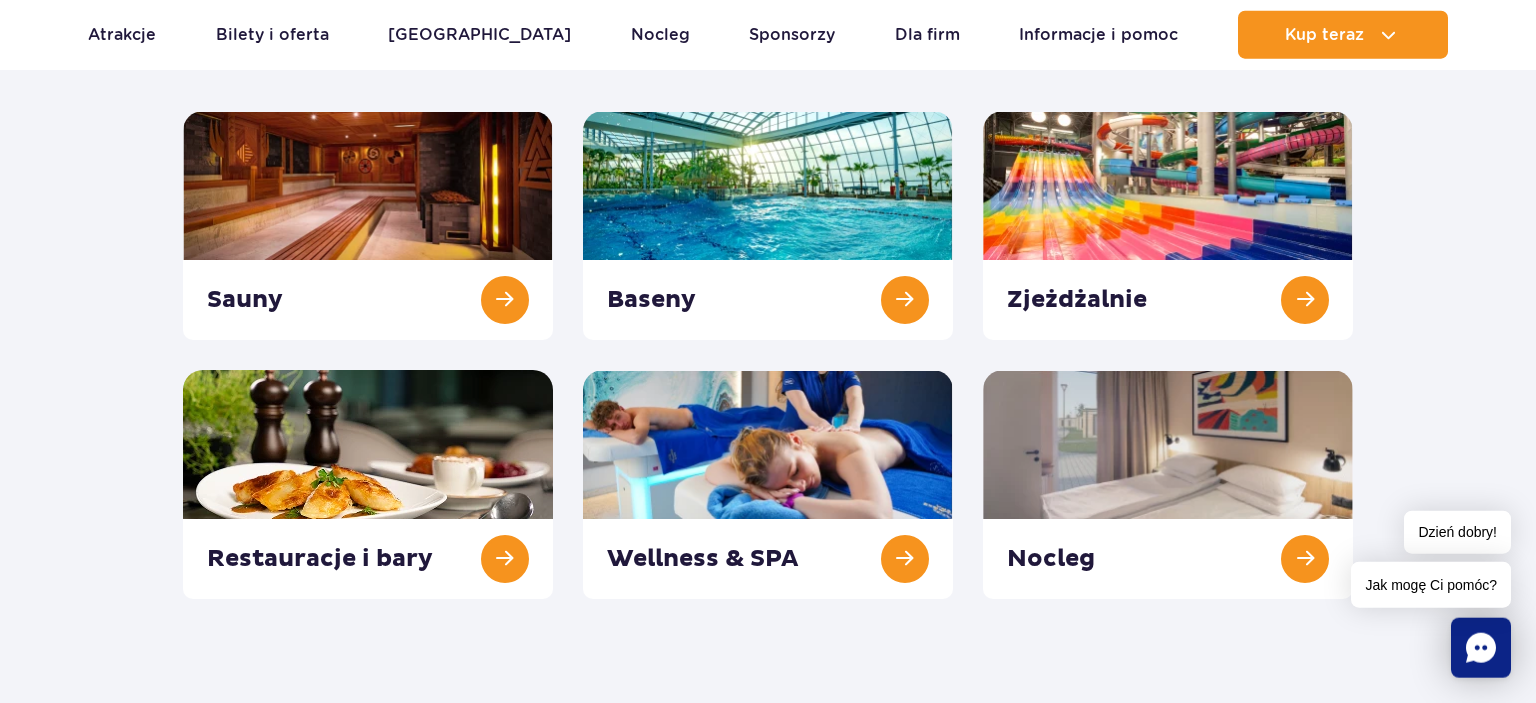 scroll, scrollTop: 316, scrollLeft: 0, axis: vertical 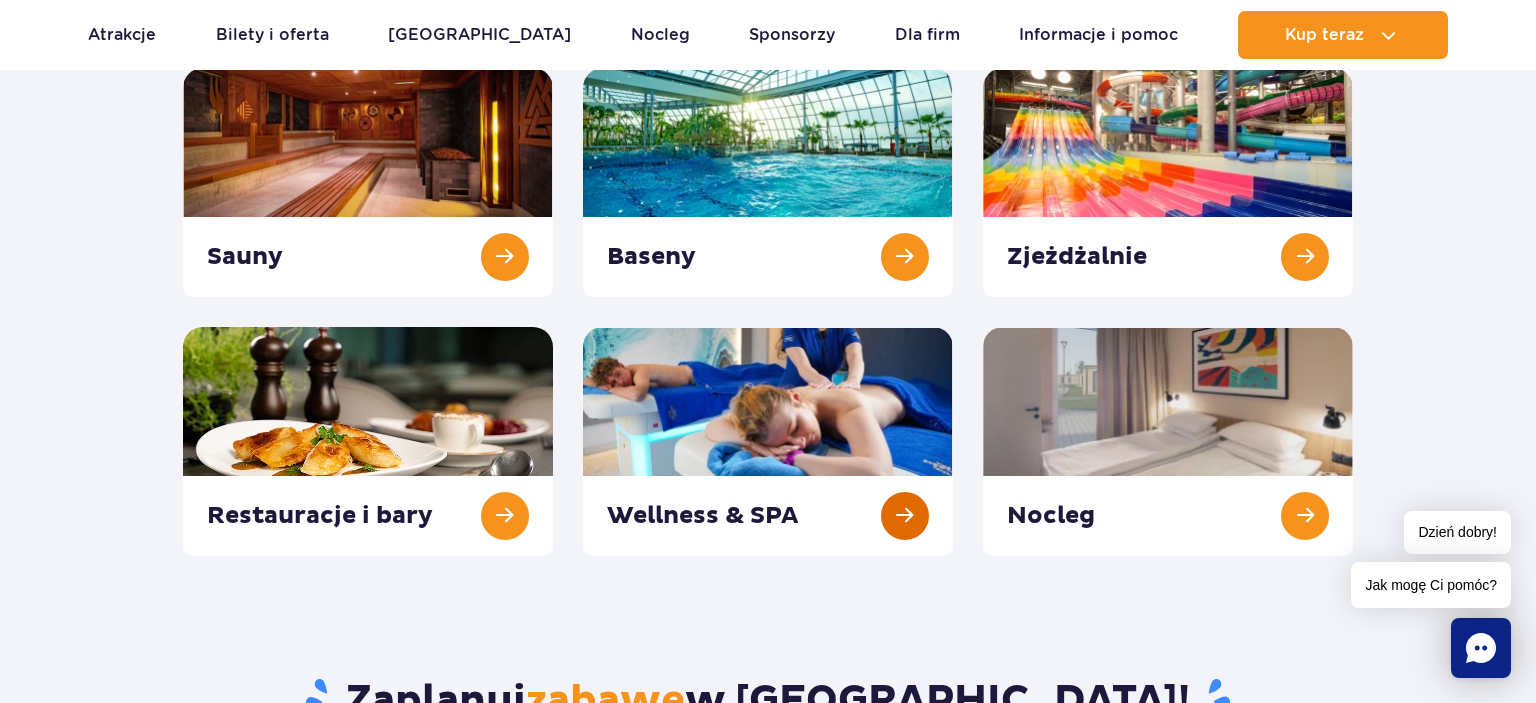 click at bounding box center (768, 441) 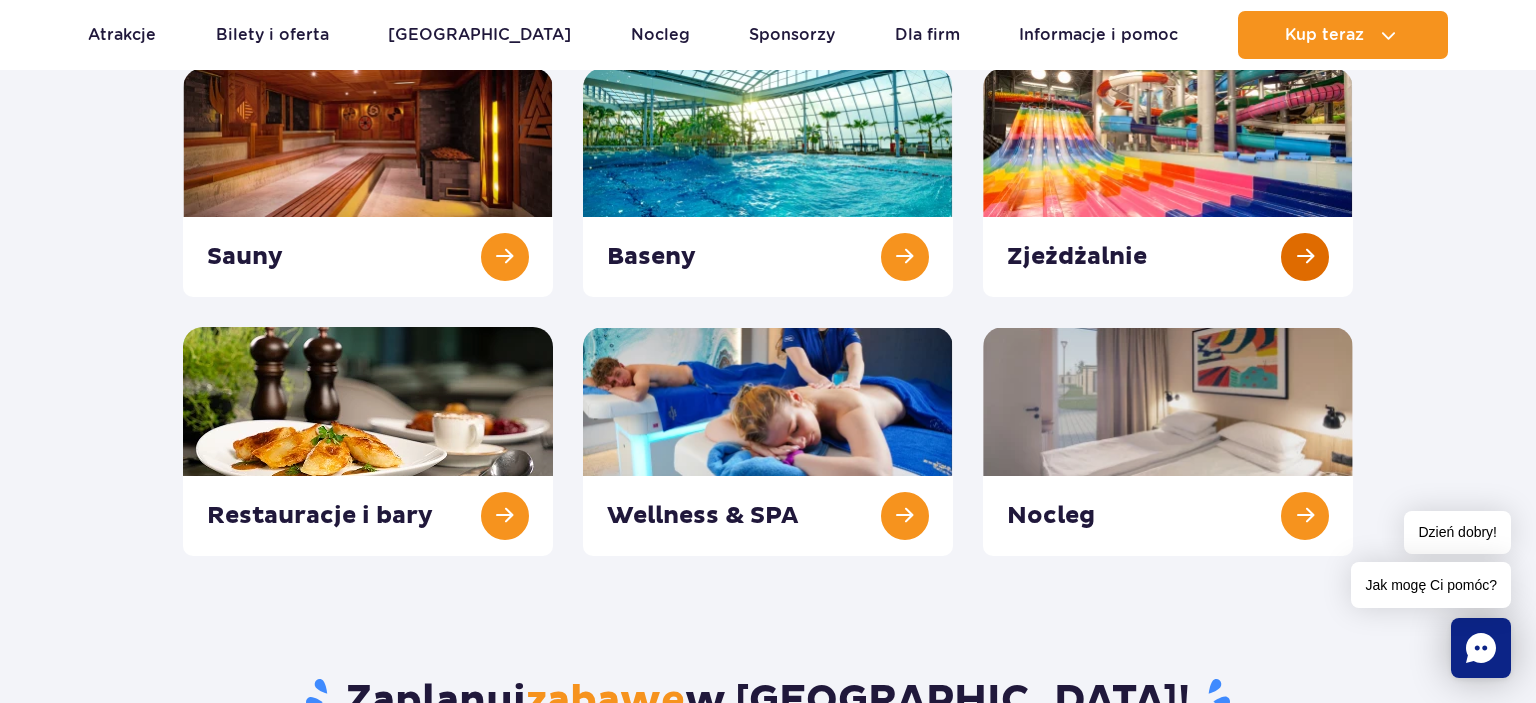 click at bounding box center (1168, 182) 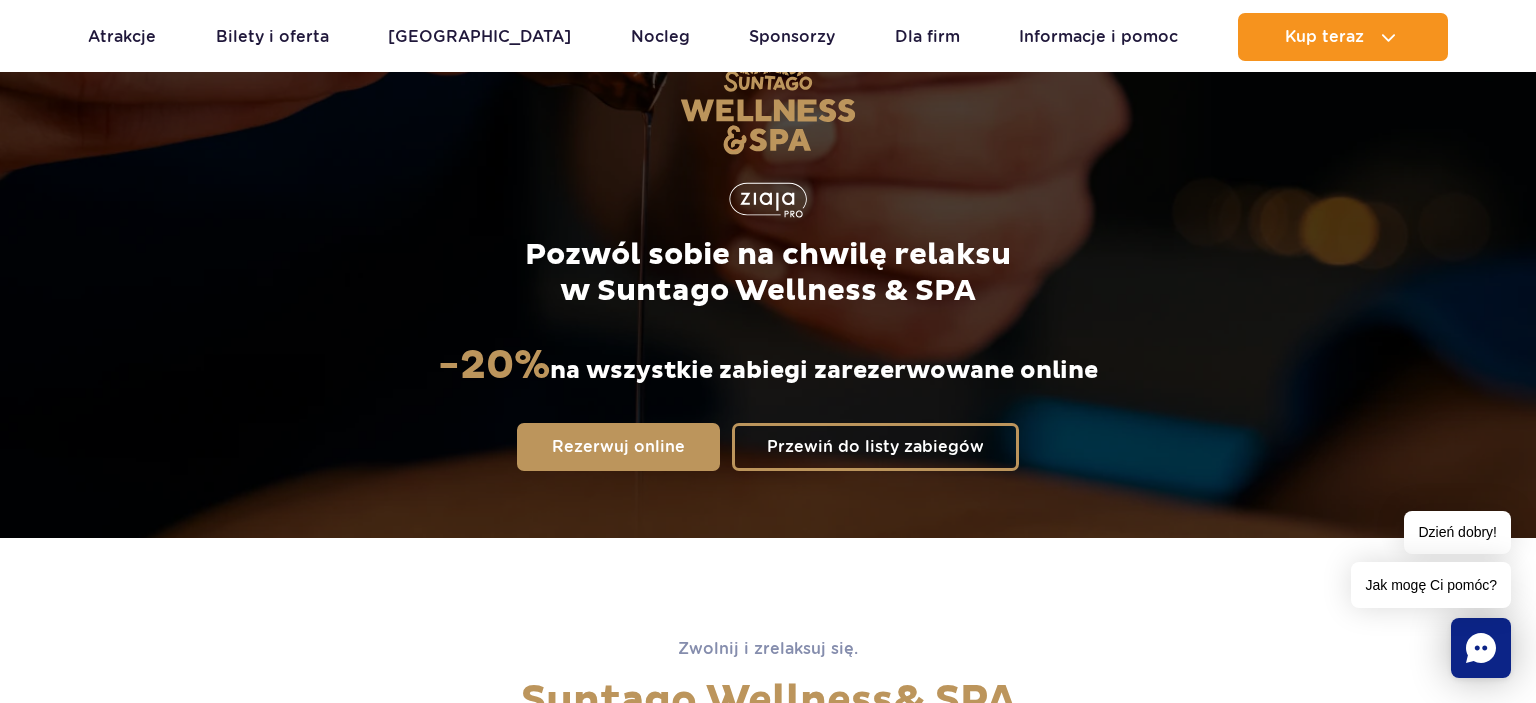 scroll, scrollTop: 0, scrollLeft: 0, axis: both 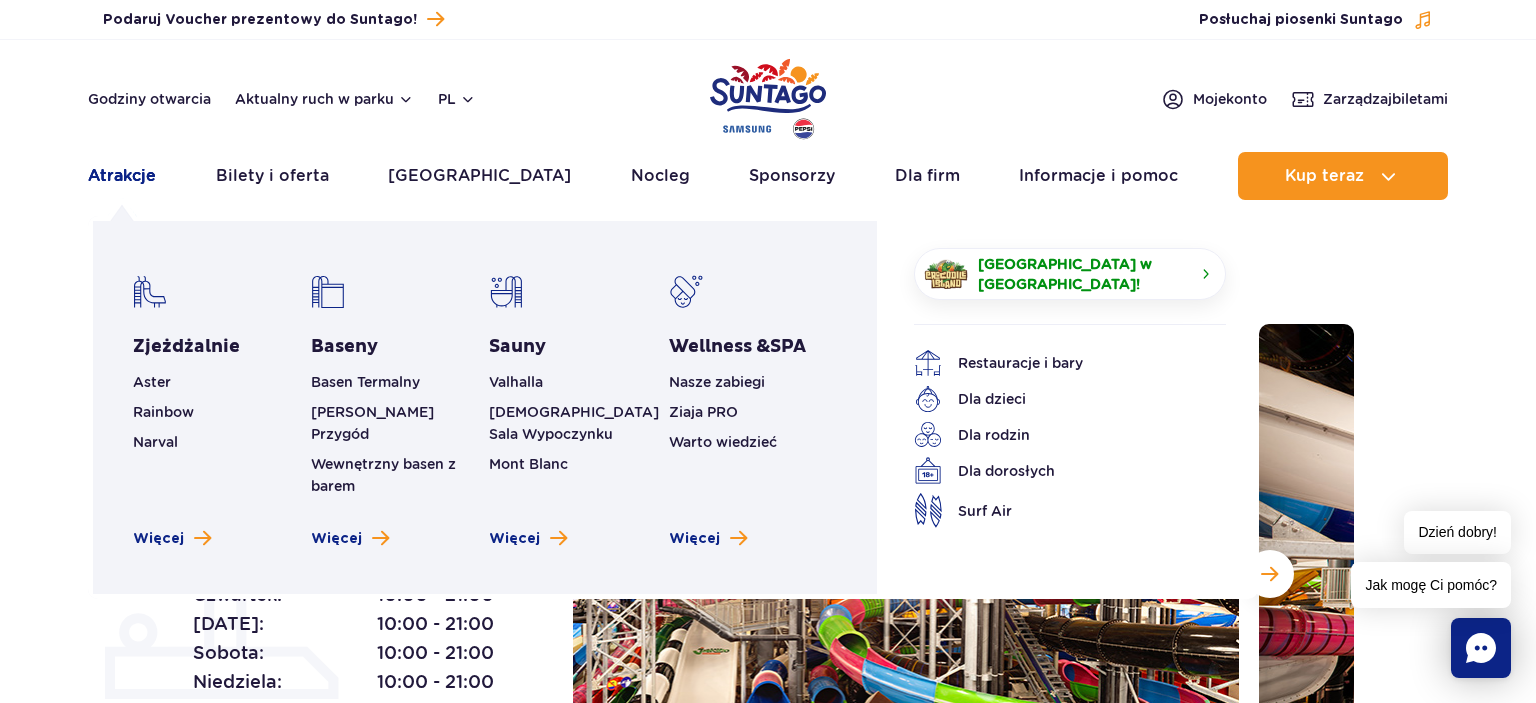 click on "Atrakcje" at bounding box center [122, 176] 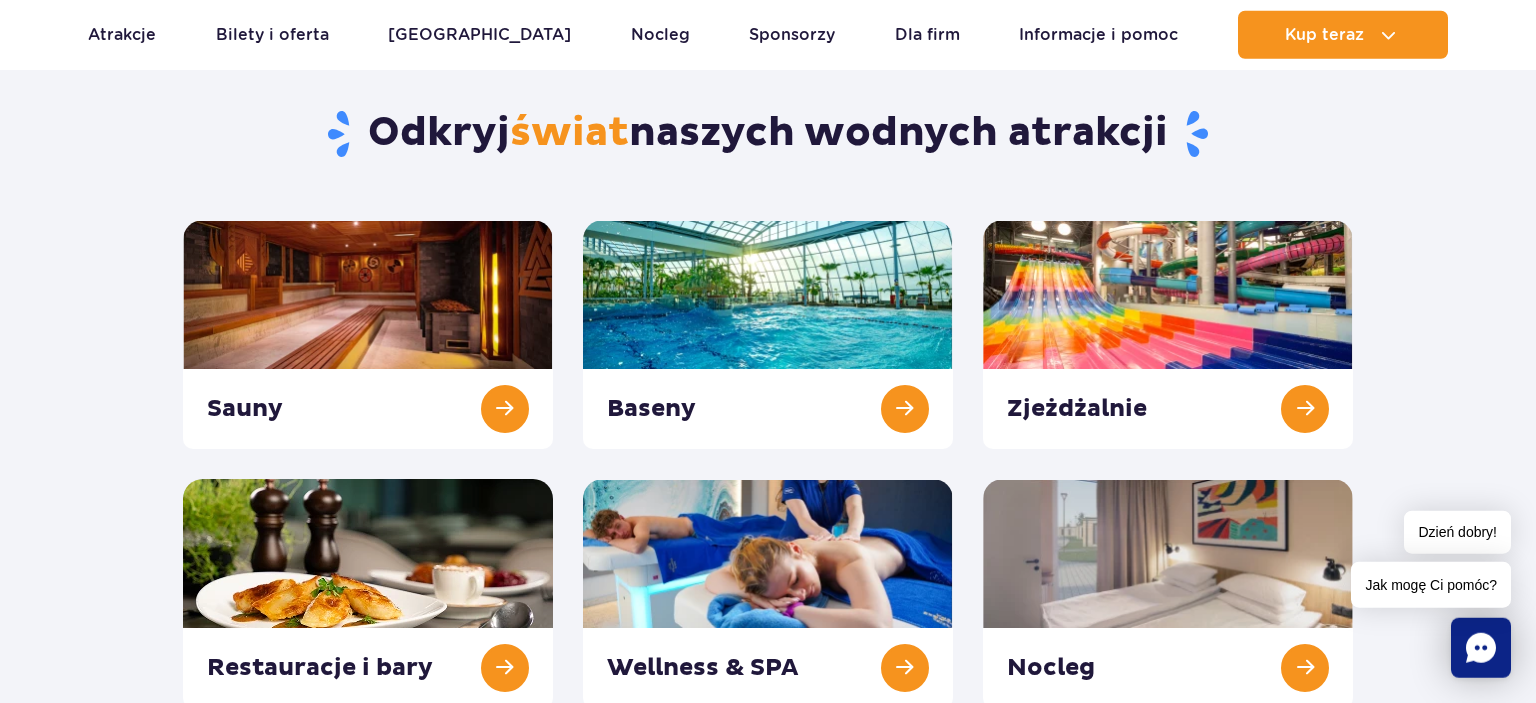 scroll, scrollTop: 0, scrollLeft: 0, axis: both 